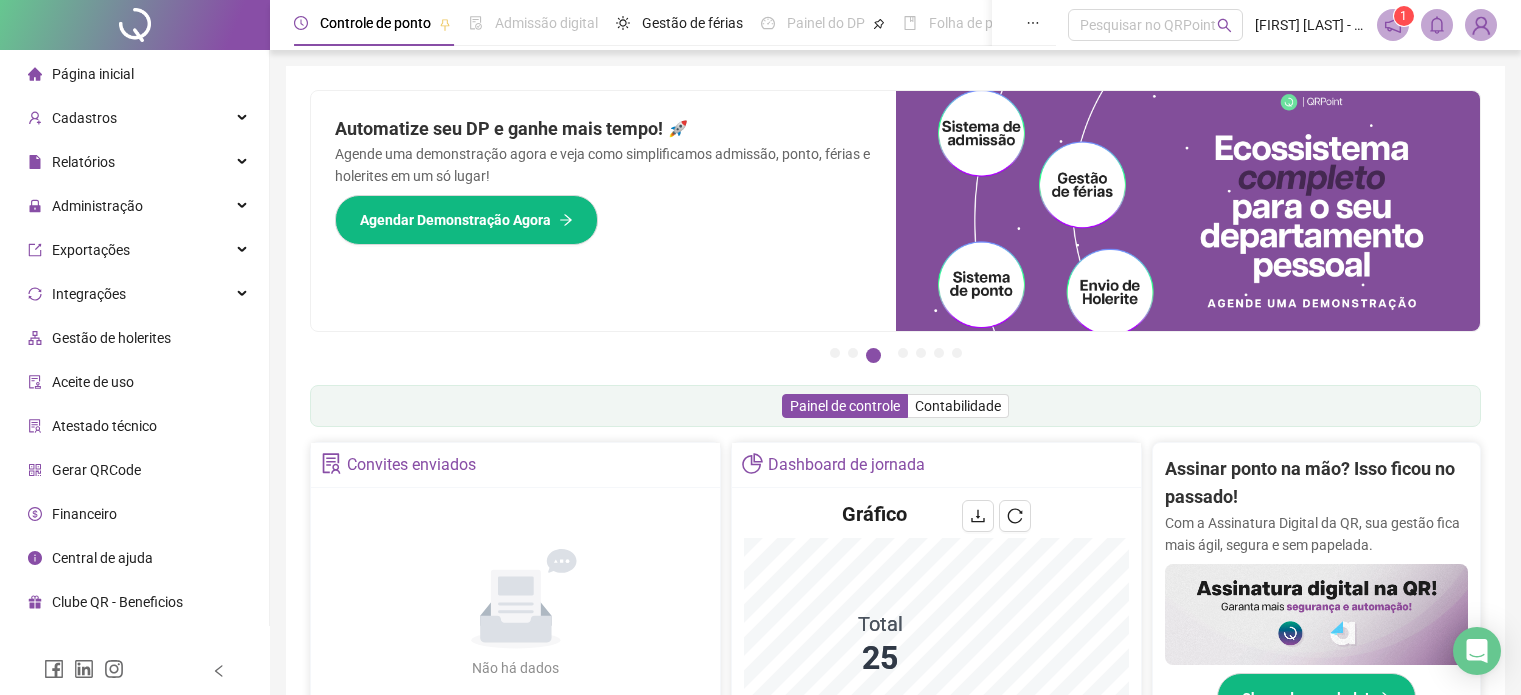 scroll, scrollTop: 531, scrollLeft: 0, axis: vertical 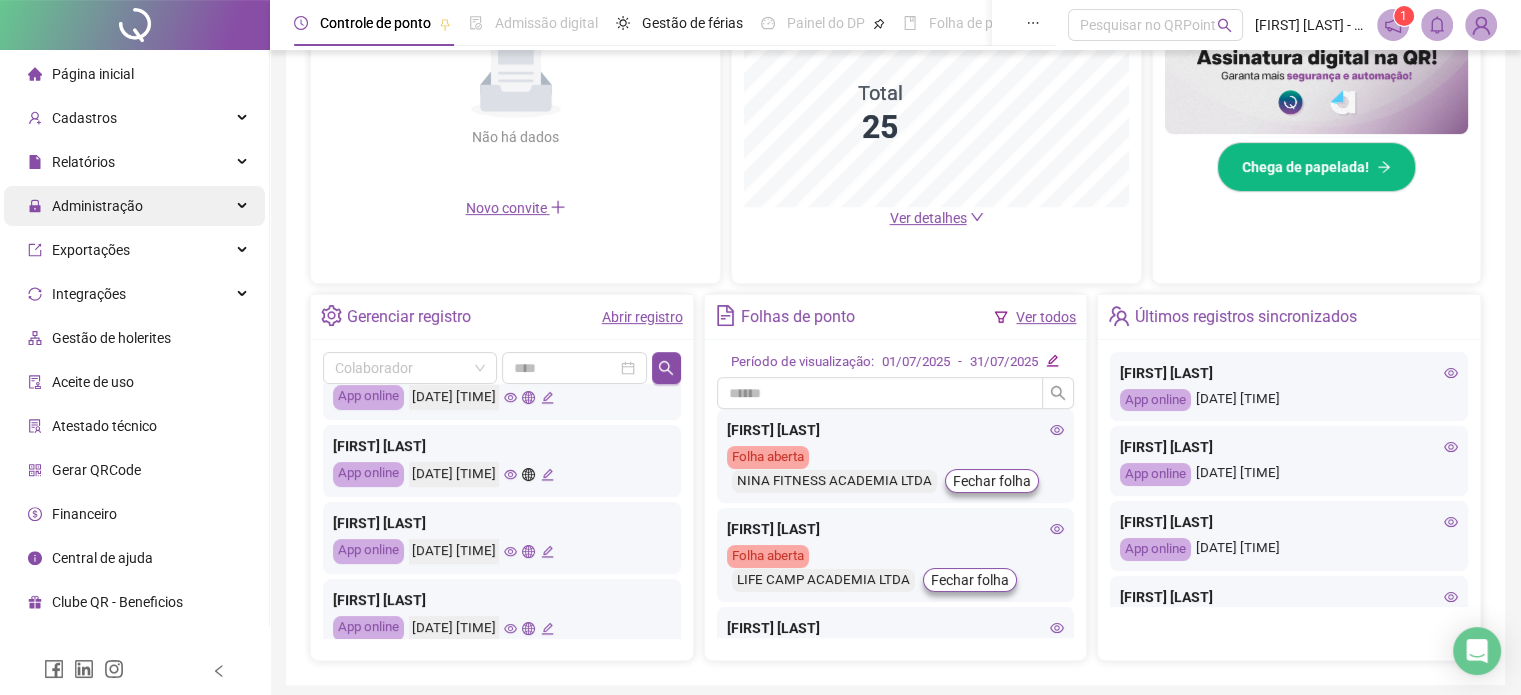 click on "Administração" at bounding box center [97, 206] 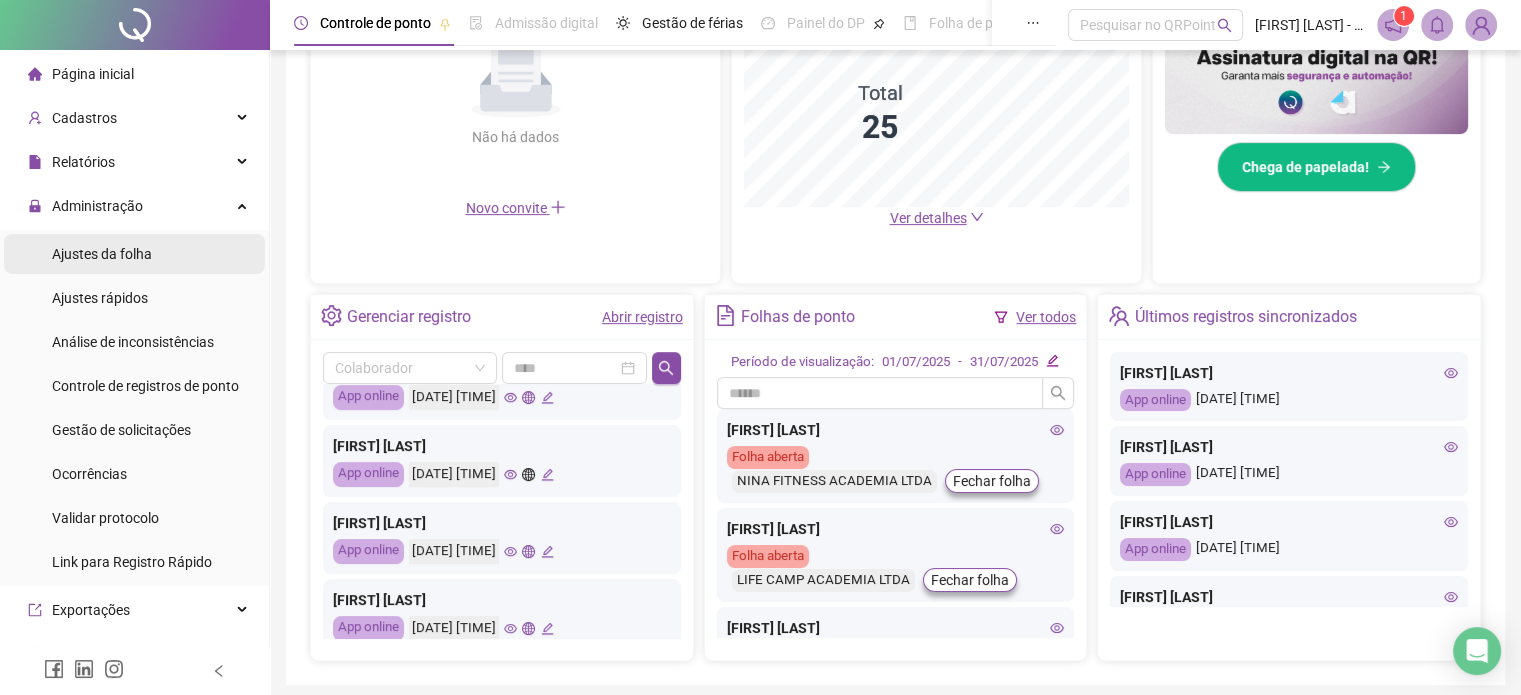 click on "Ajustes da folha" at bounding box center (102, 254) 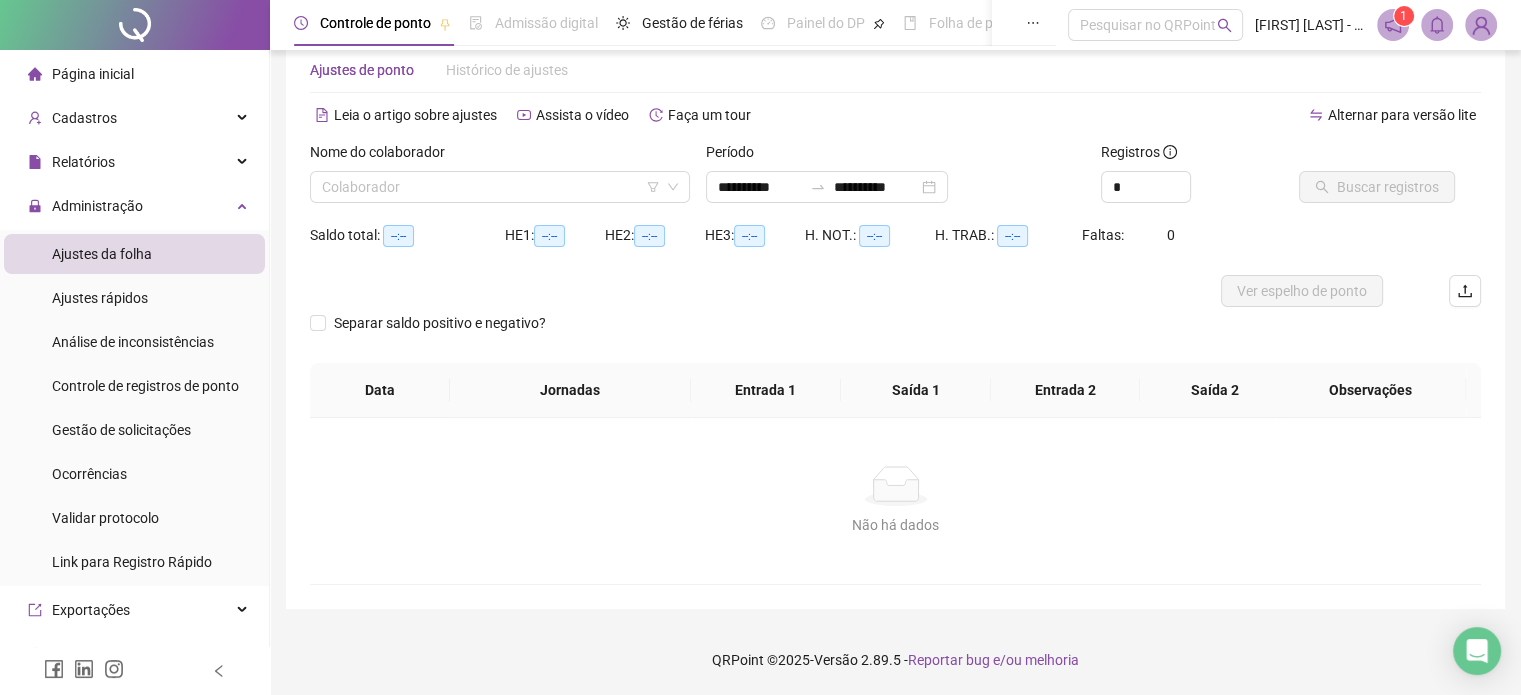scroll, scrollTop: 42, scrollLeft: 0, axis: vertical 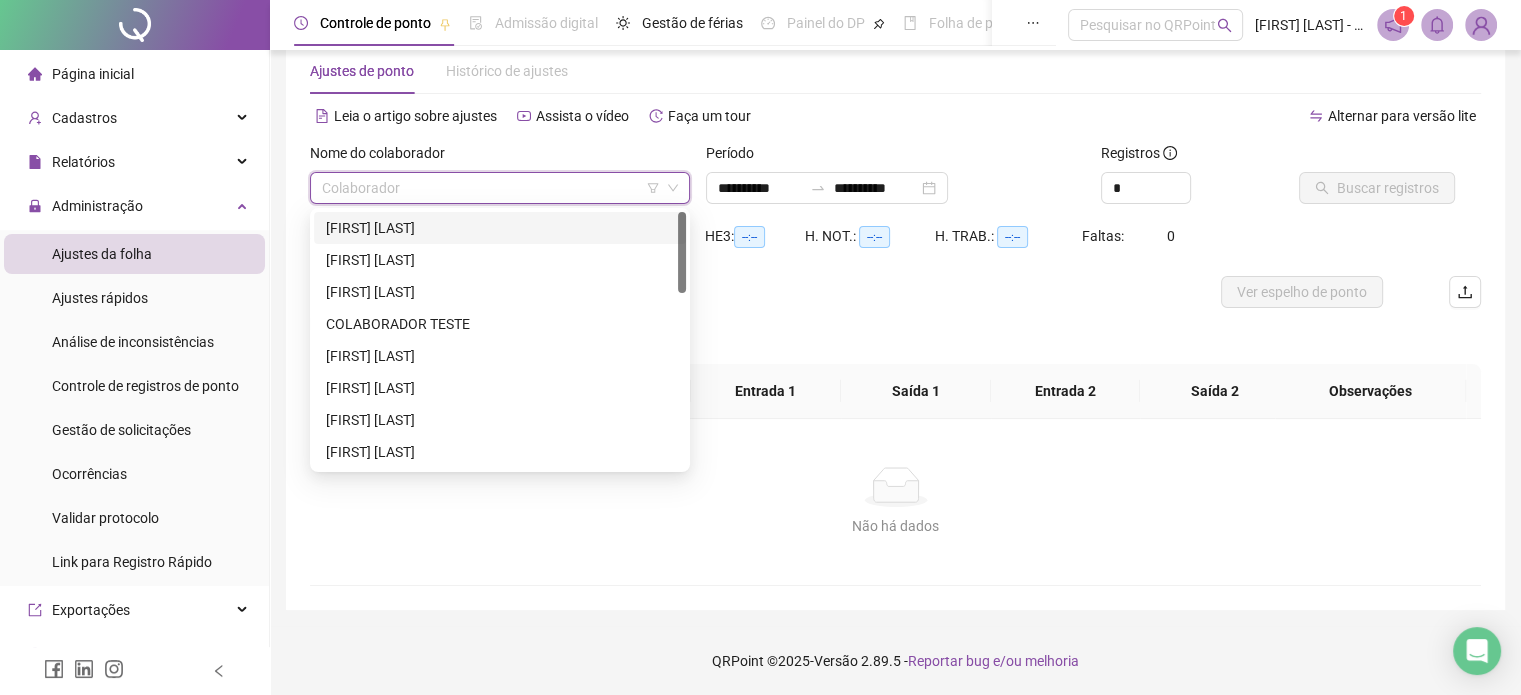 click at bounding box center (491, 188) 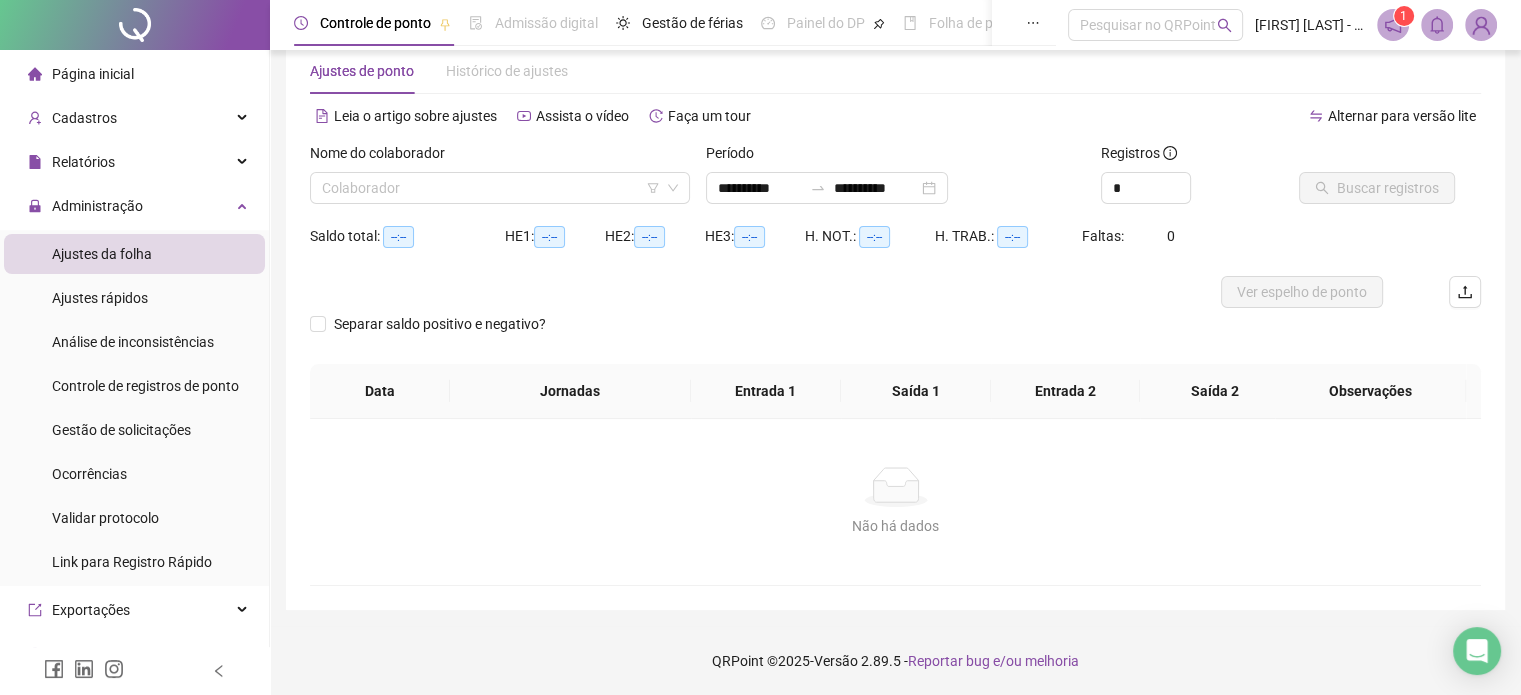 click on "Nome do colaborador" at bounding box center [500, 157] 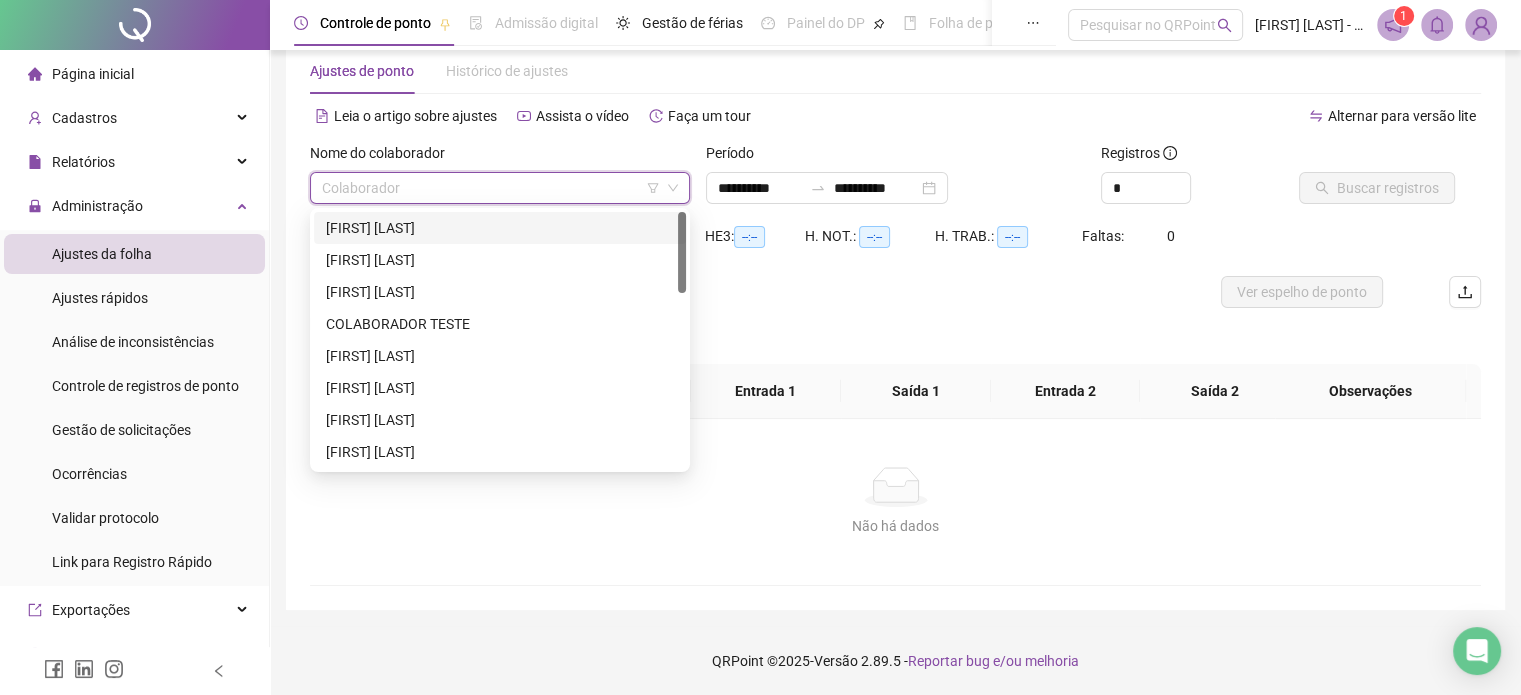 click at bounding box center (491, 188) 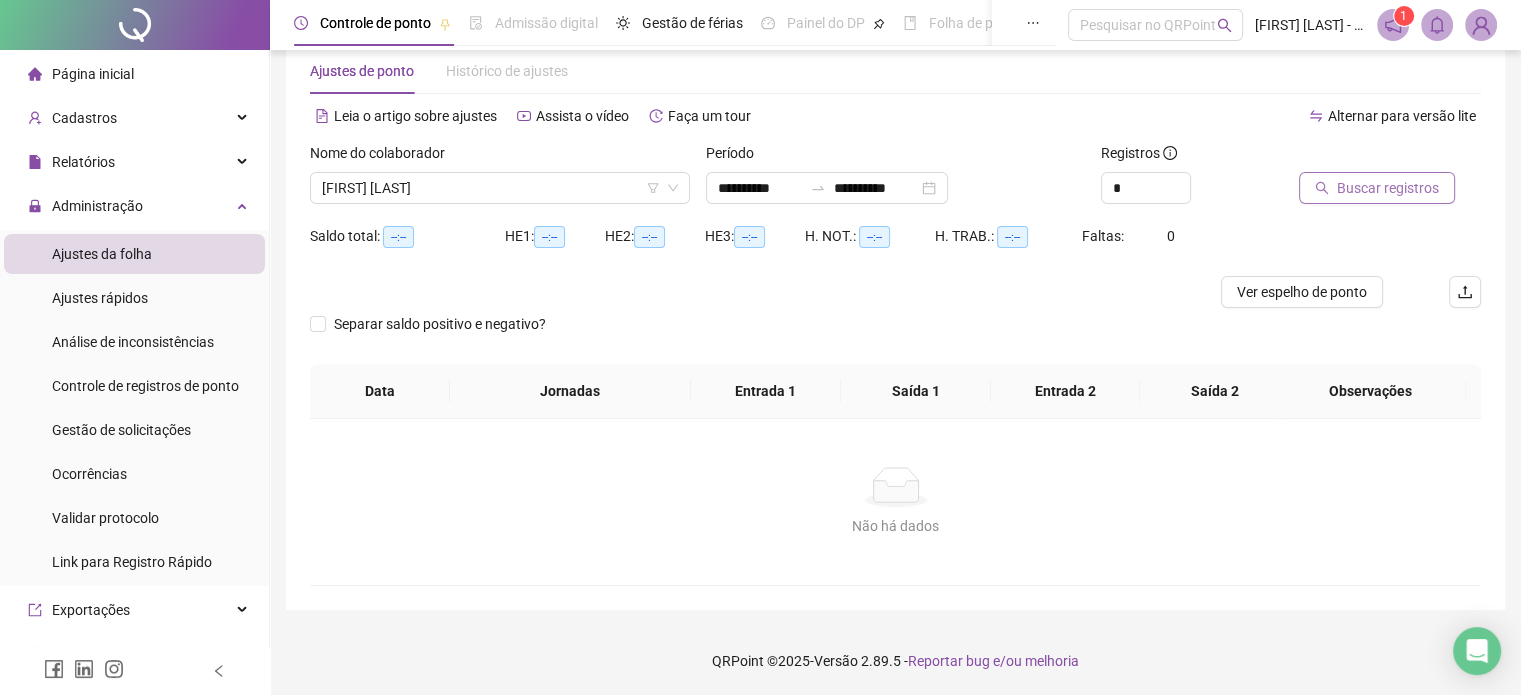 click on "Buscar registros" at bounding box center (1388, 188) 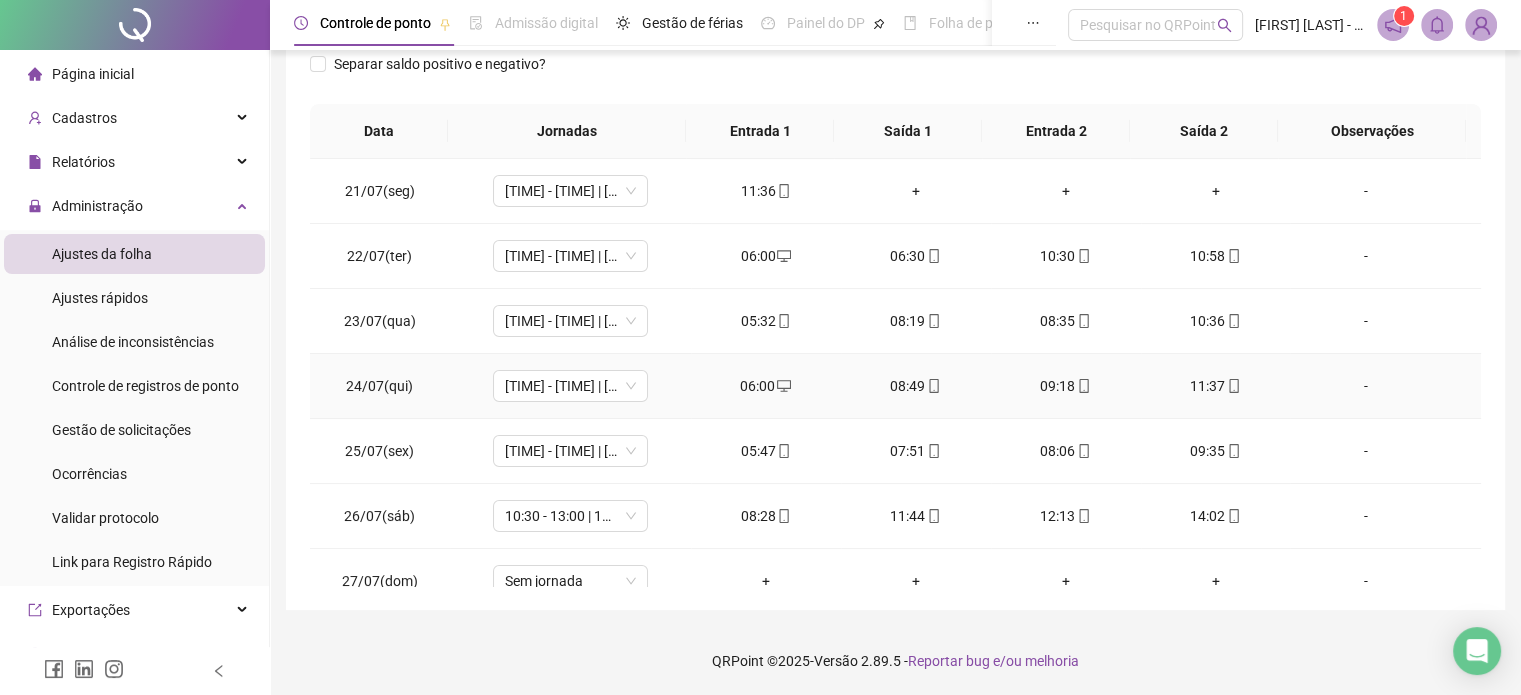 scroll, scrollTop: 301, scrollLeft: 0, axis: vertical 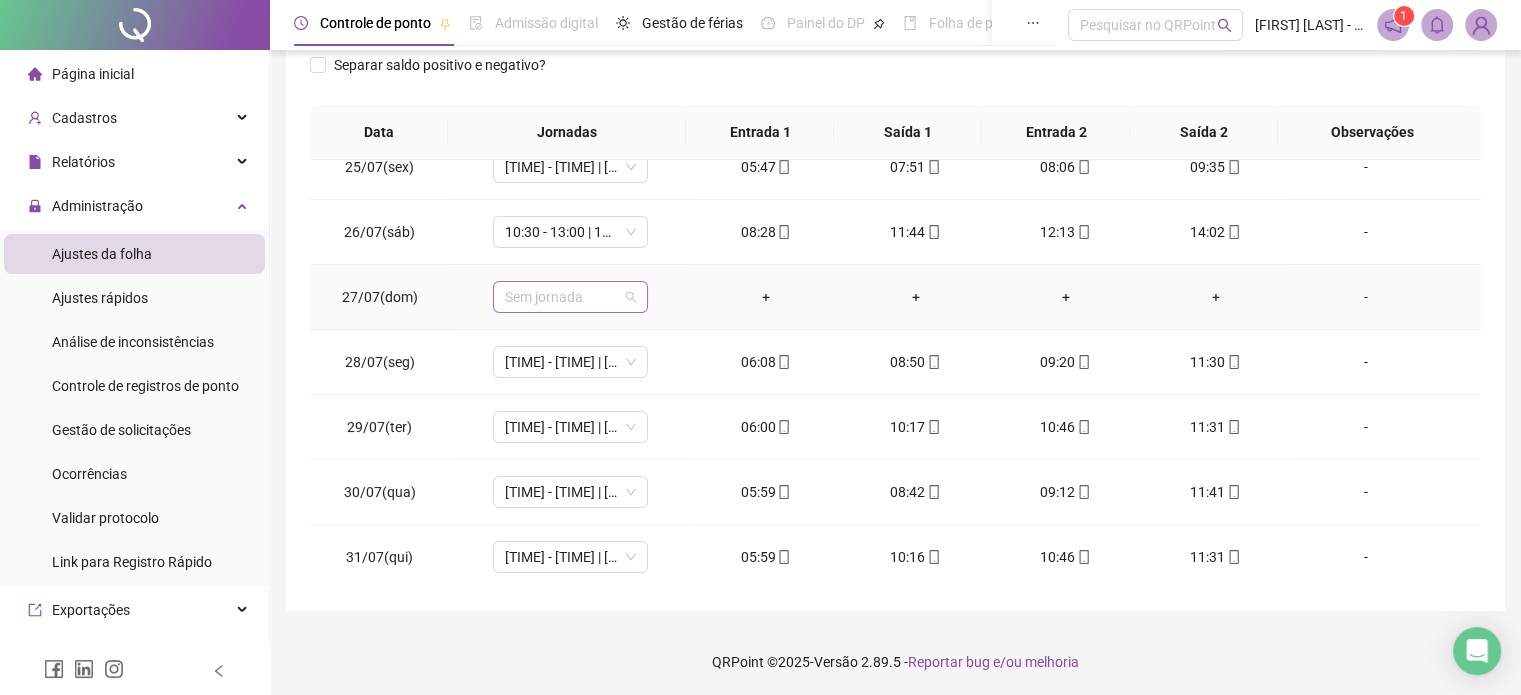 click on "Sem jornada" at bounding box center (570, 297) 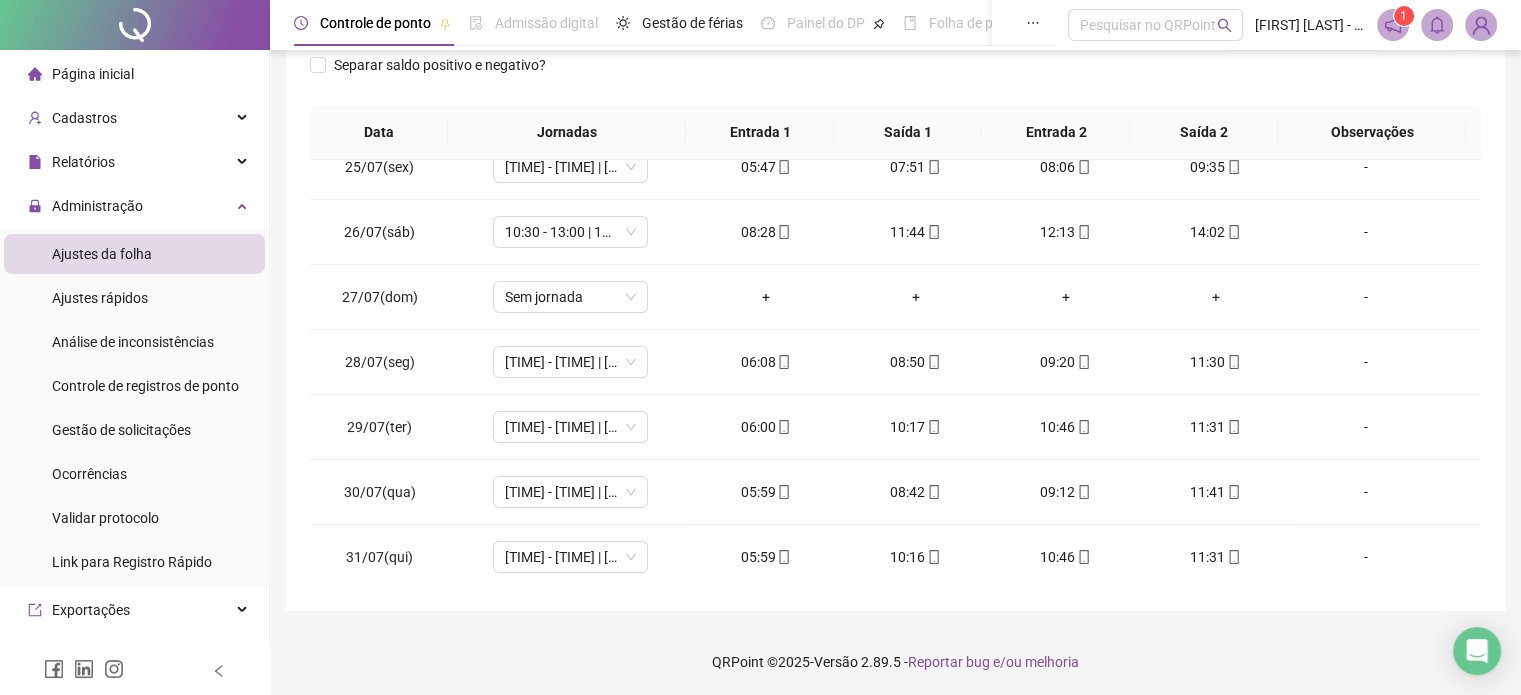 click on "QRPoint © 2025  -  Versão   2.89.5   -  Reportar bug e/ou melhoria" at bounding box center (895, 662) 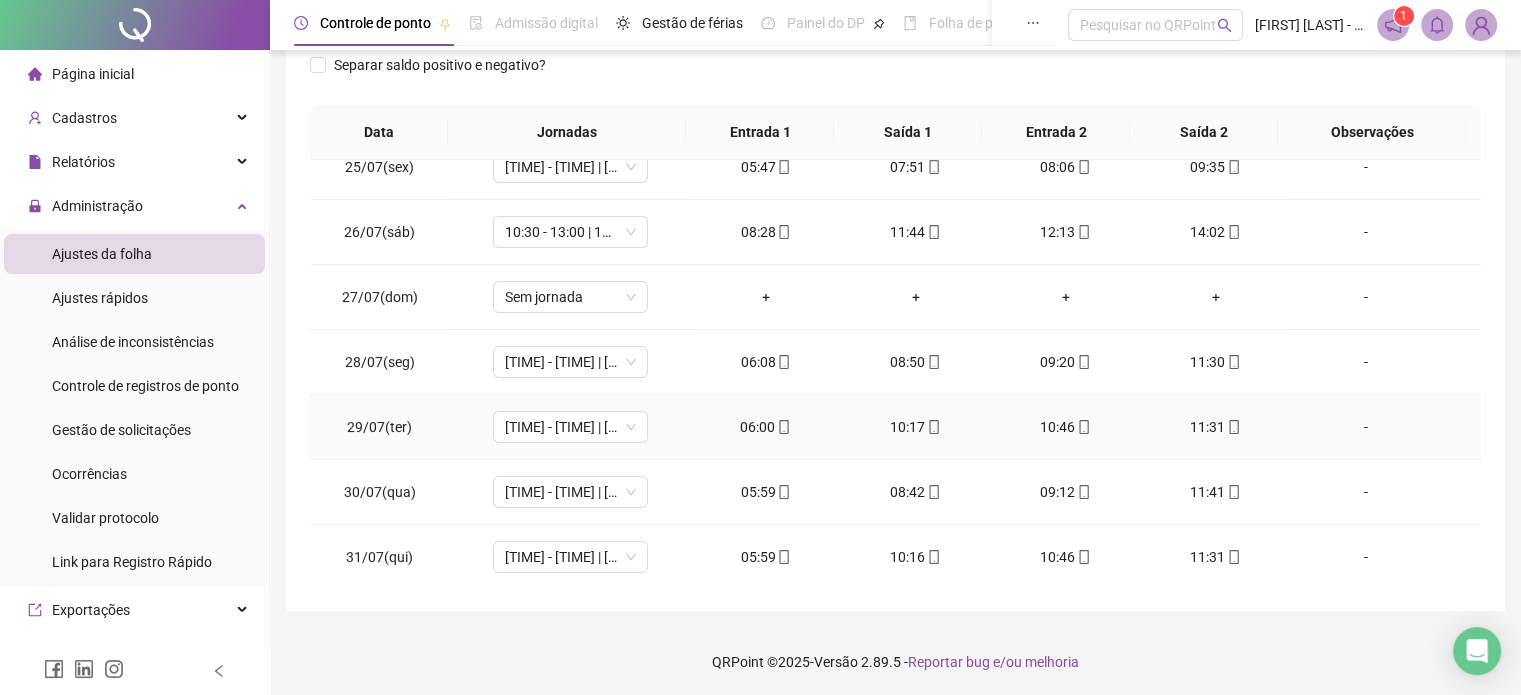 scroll, scrollTop: 302, scrollLeft: 0, axis: vertical 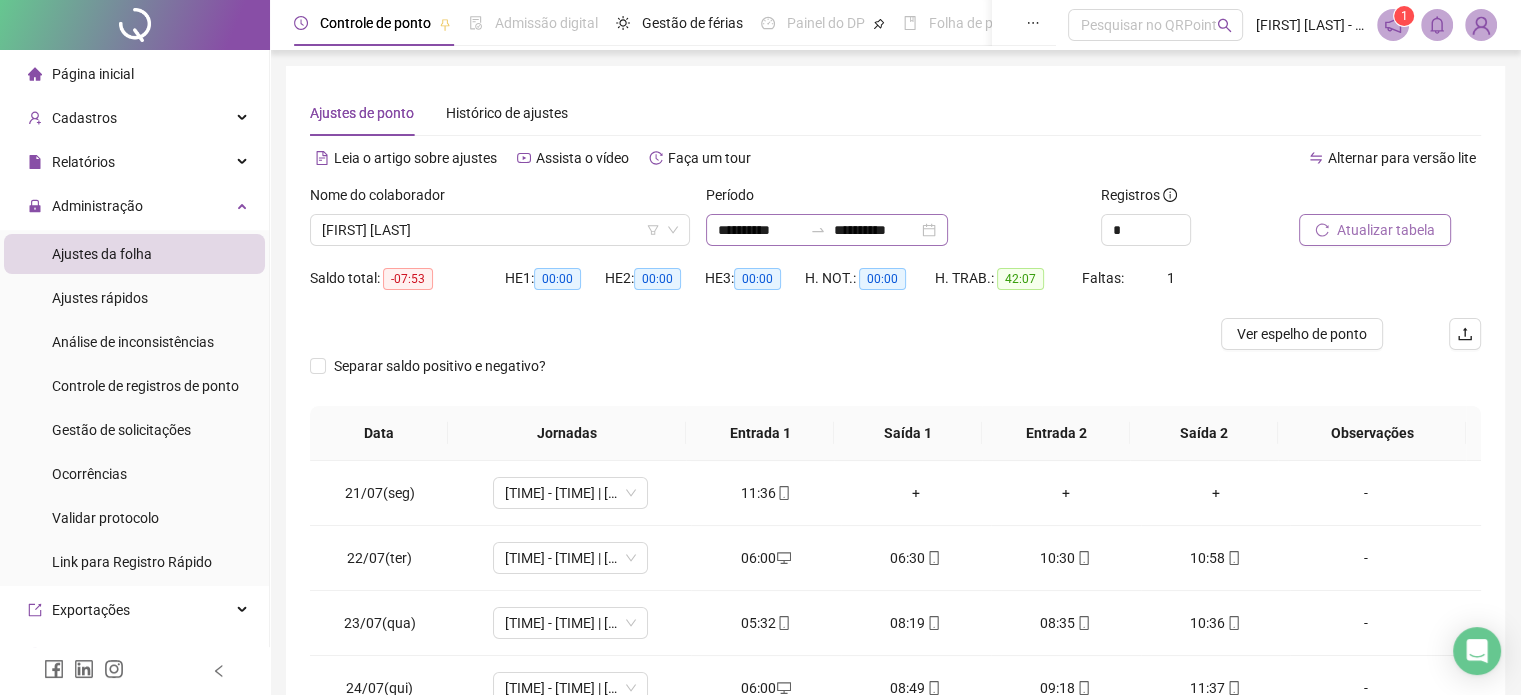 click on "**********" at bounding box center [827, 230] 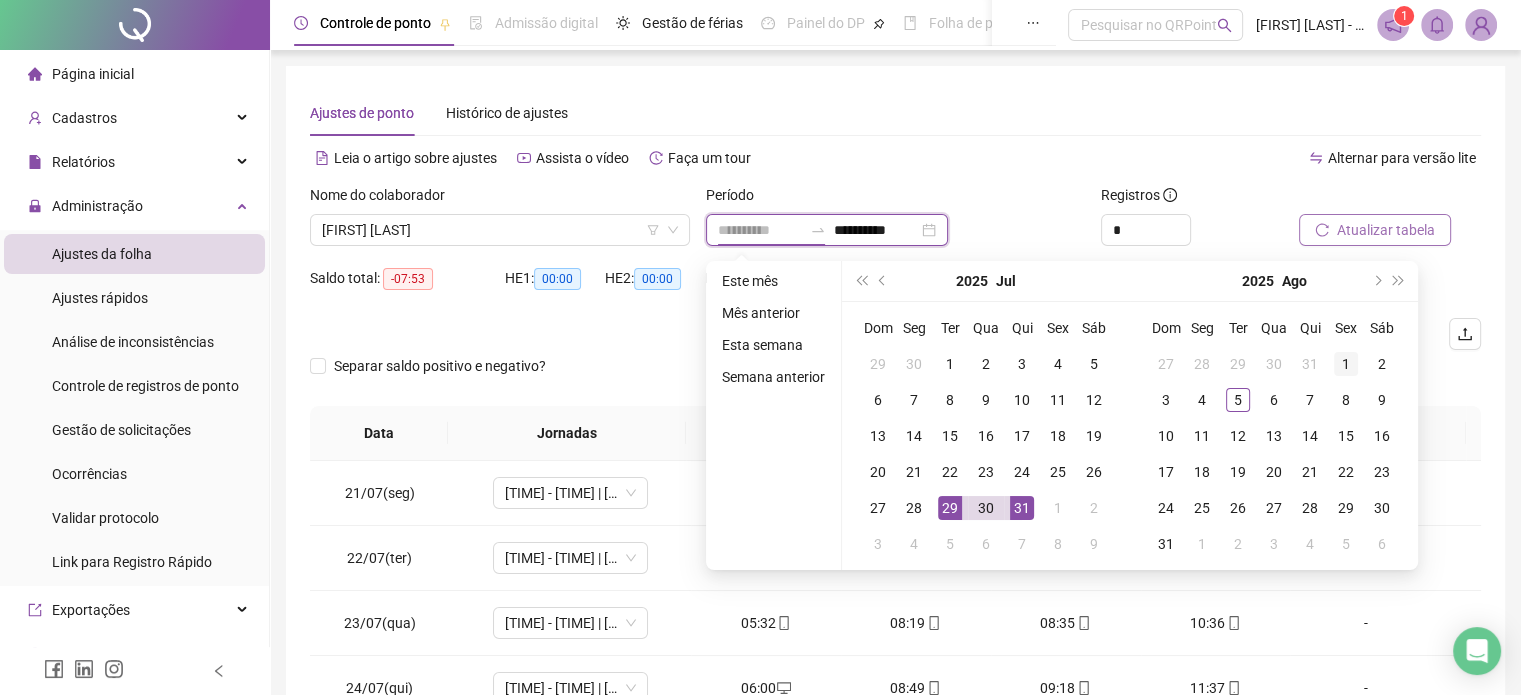 type on "**********" 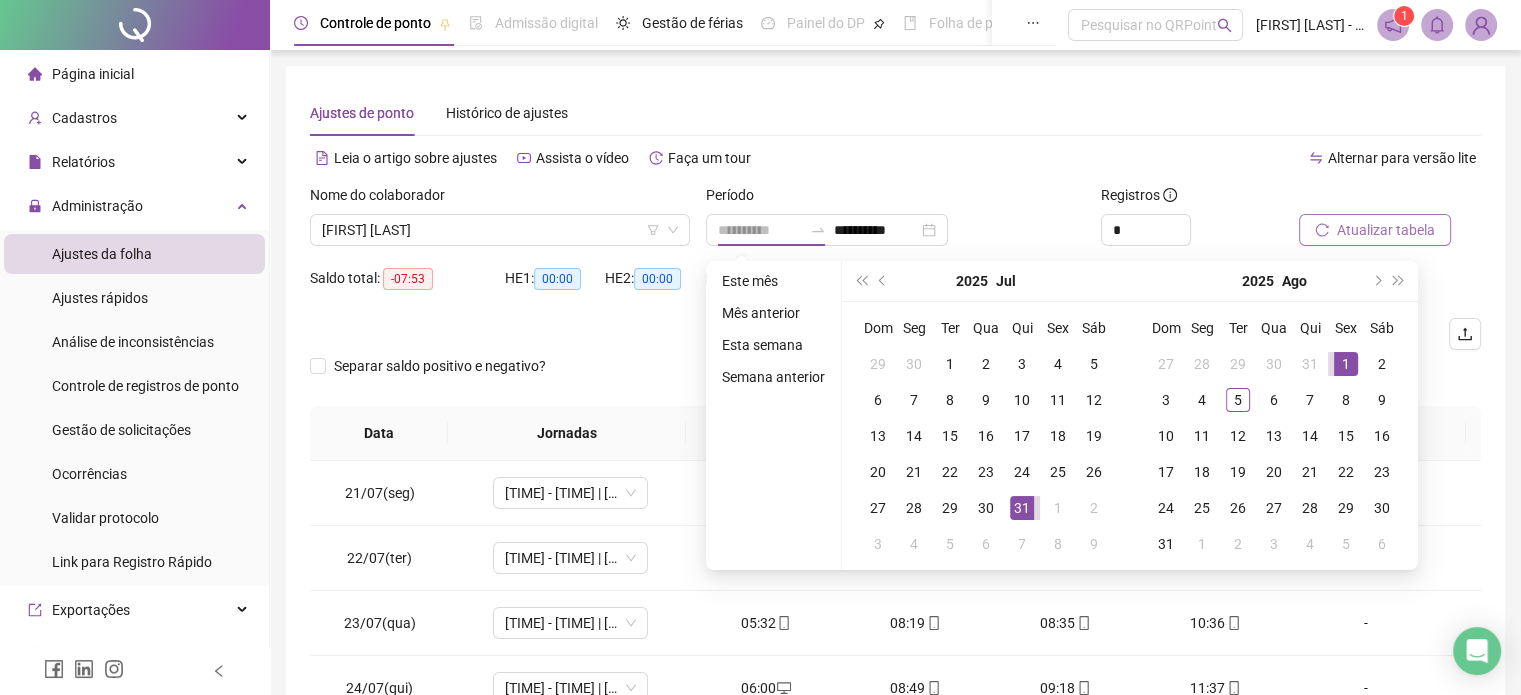 click on "1" at bounding box center (1346, 364) 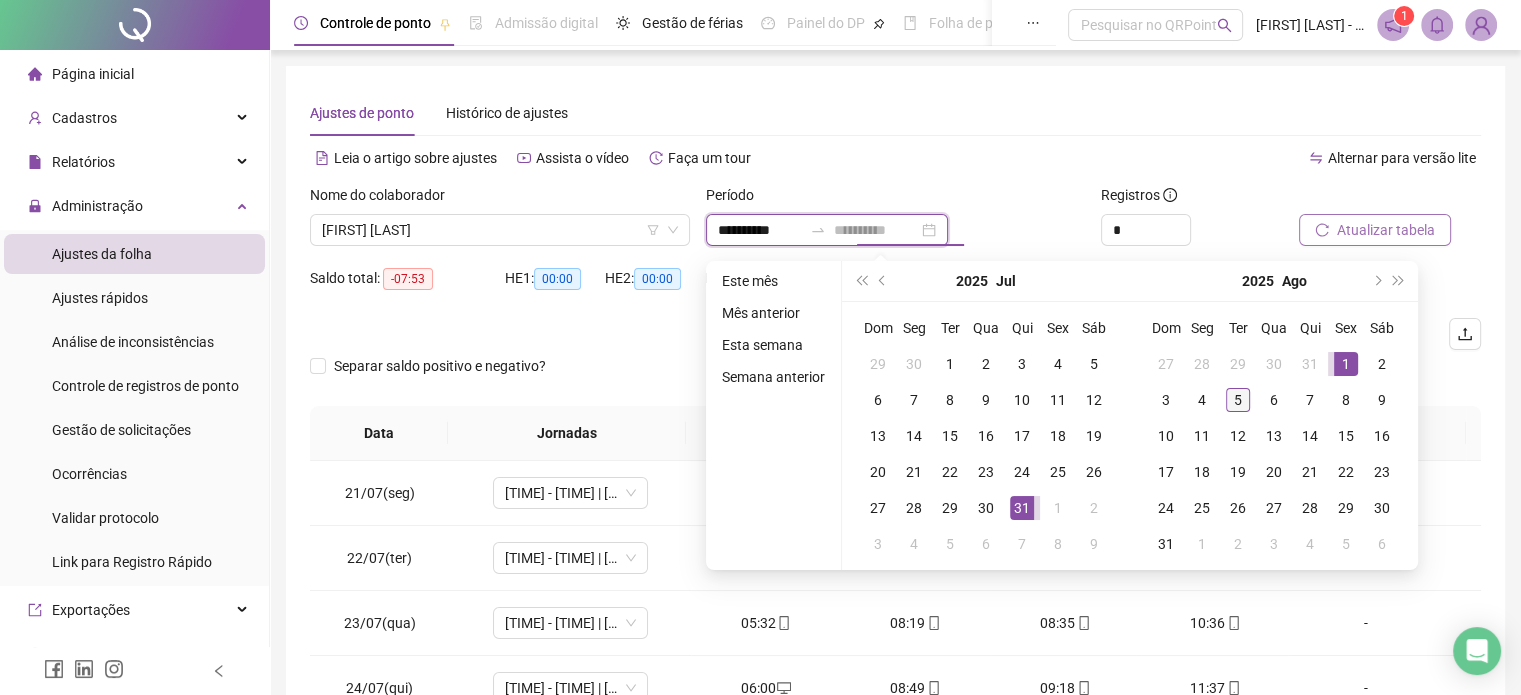 type on "**********" 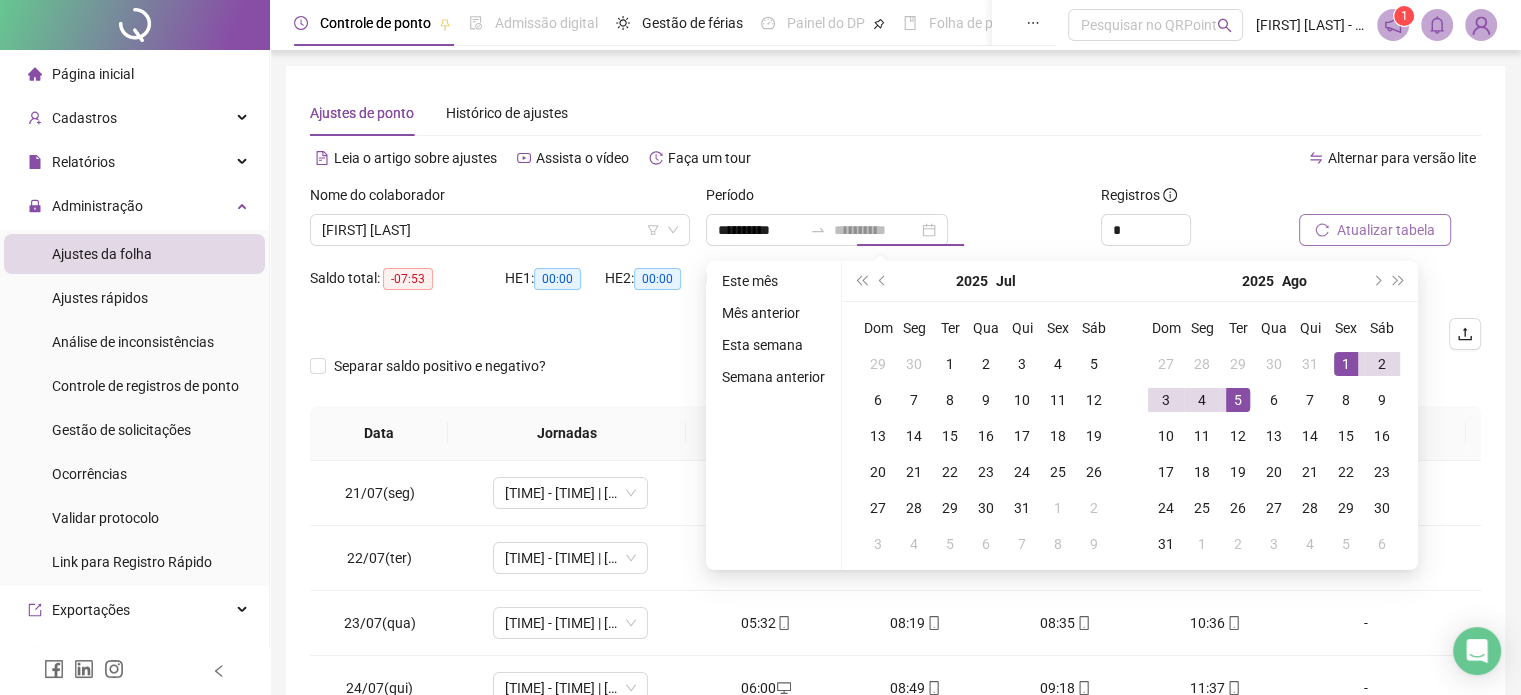 click on "5" at bounding box center [1238, 400] 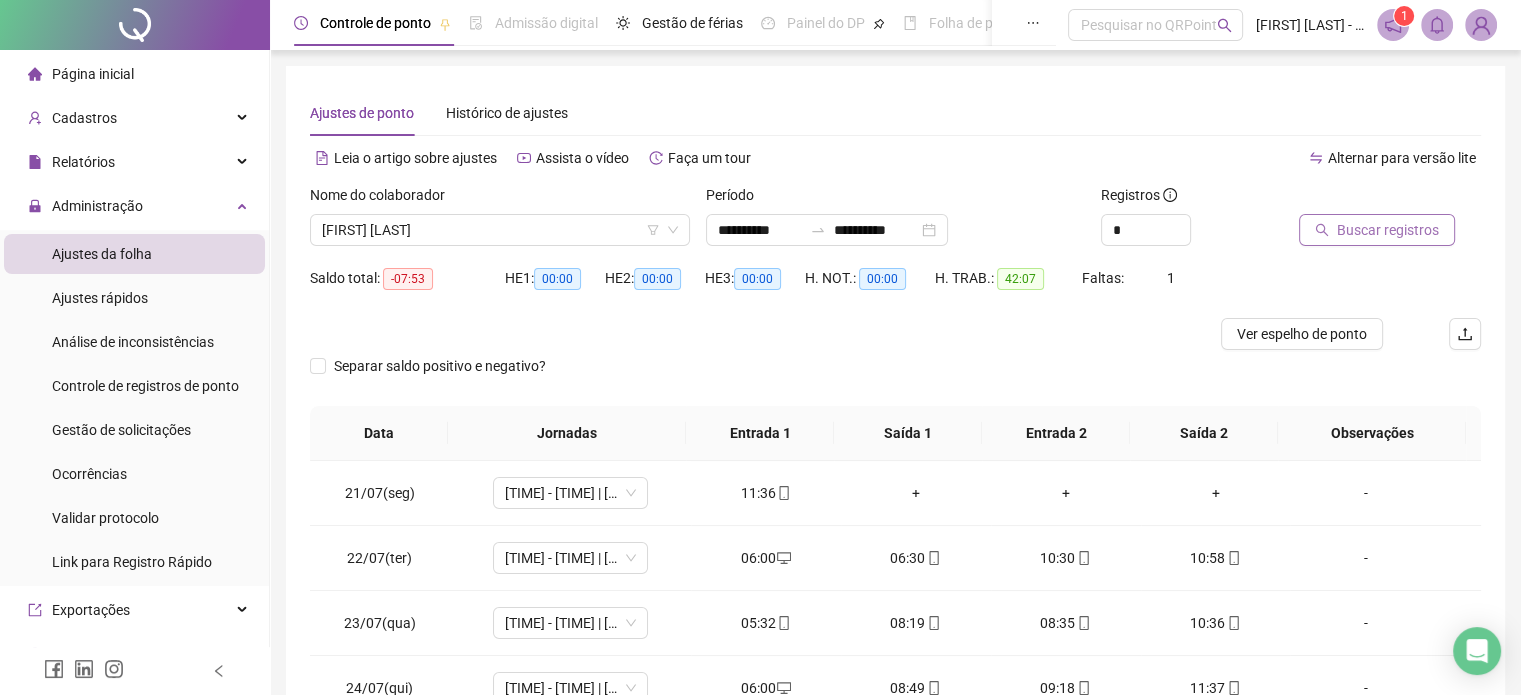 click on "Buscar registros" at bounding box center [1388, 230] 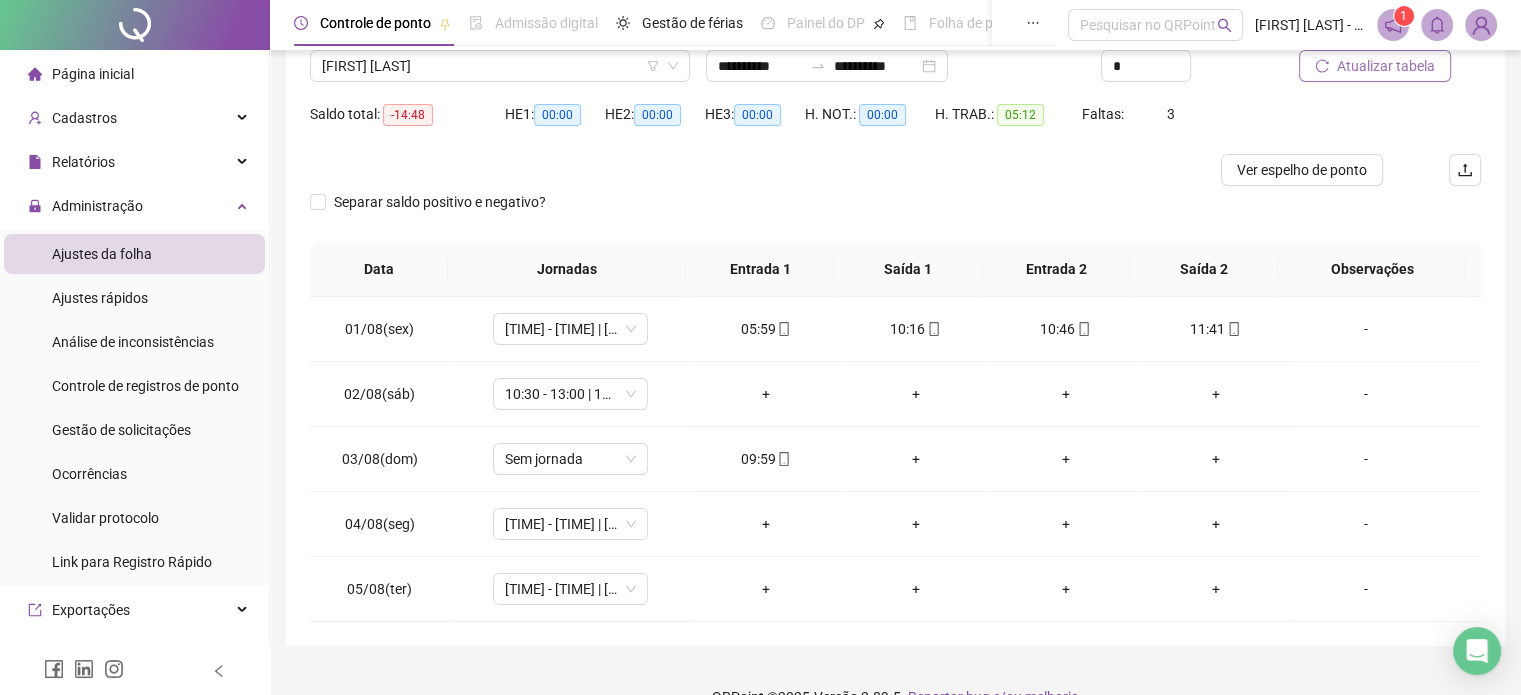 scroll, scrollTop: 166, scrollLeft: 0, axis: vertical 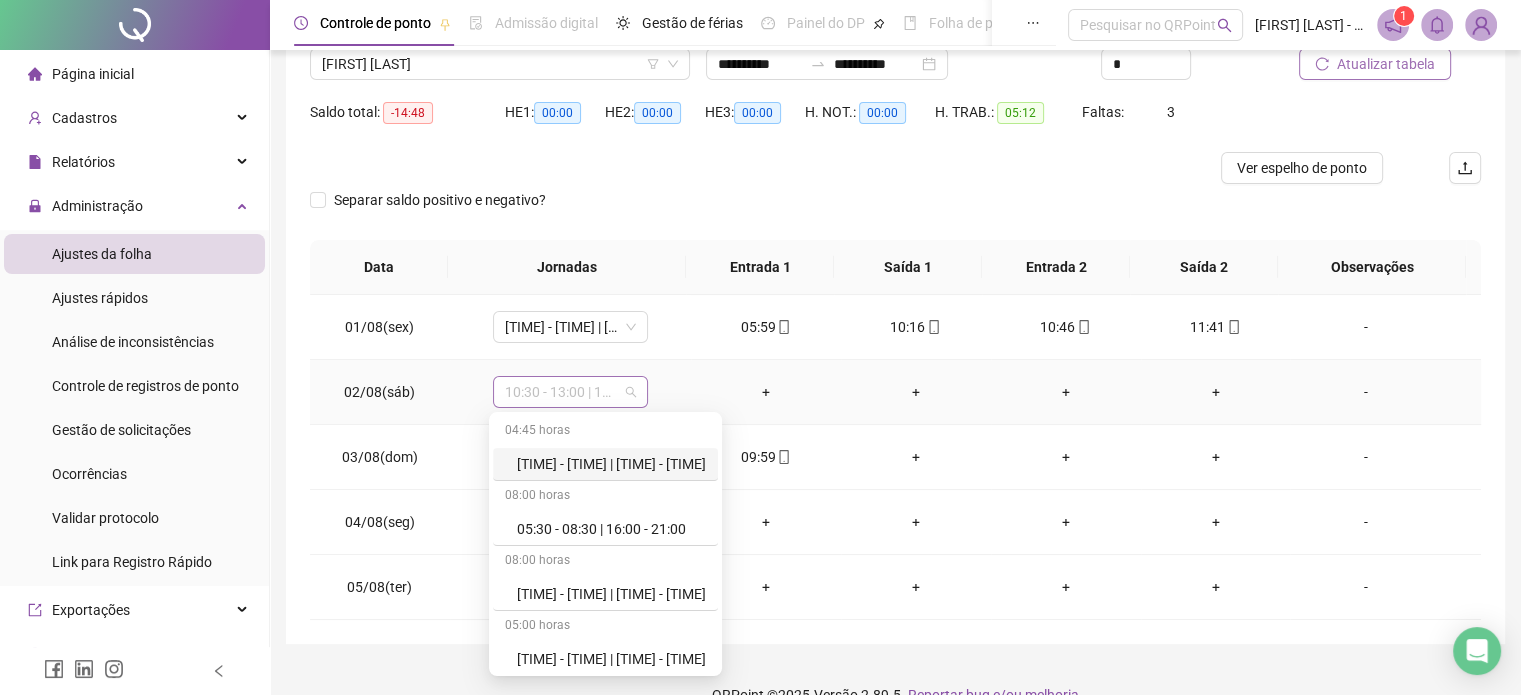 click on "10:30 - 13:00 | 13:30 - 16:00" at bounding box center (570, 392) 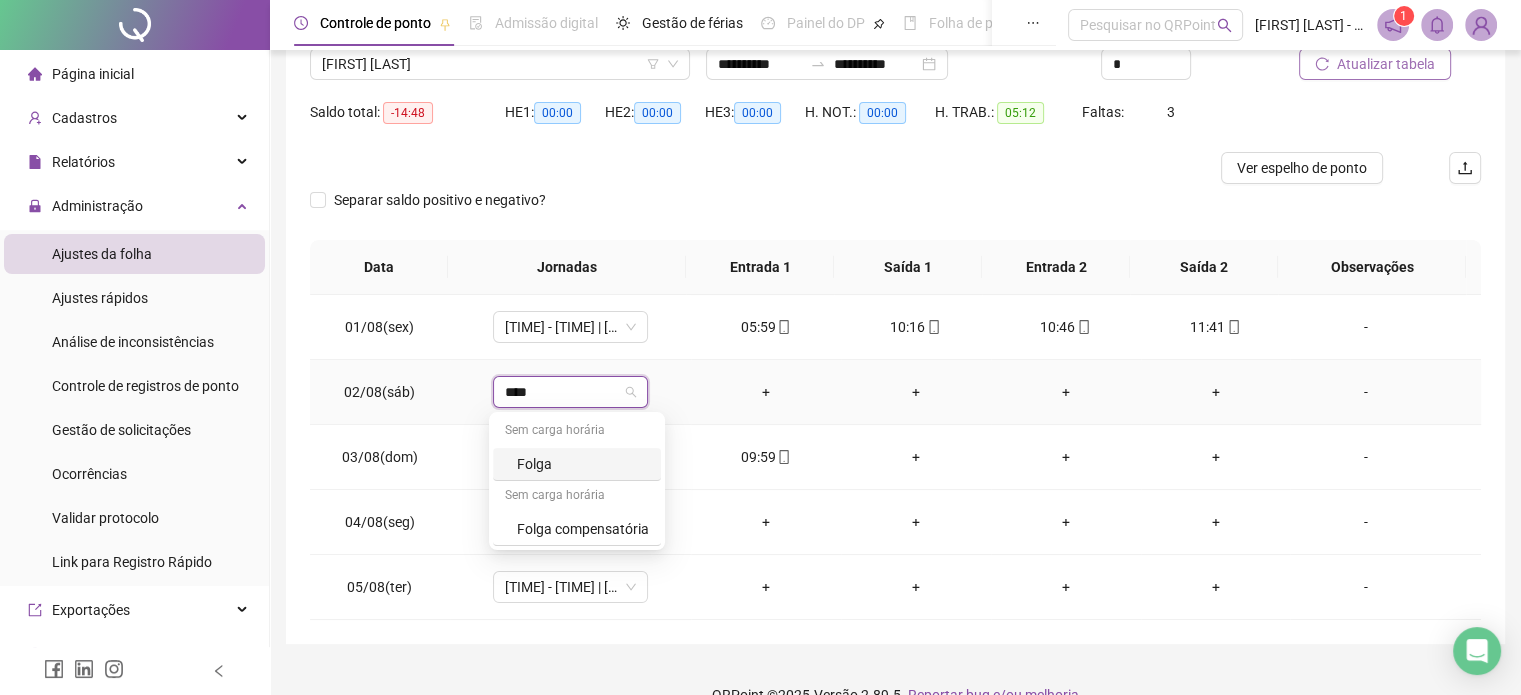 type on "*****" 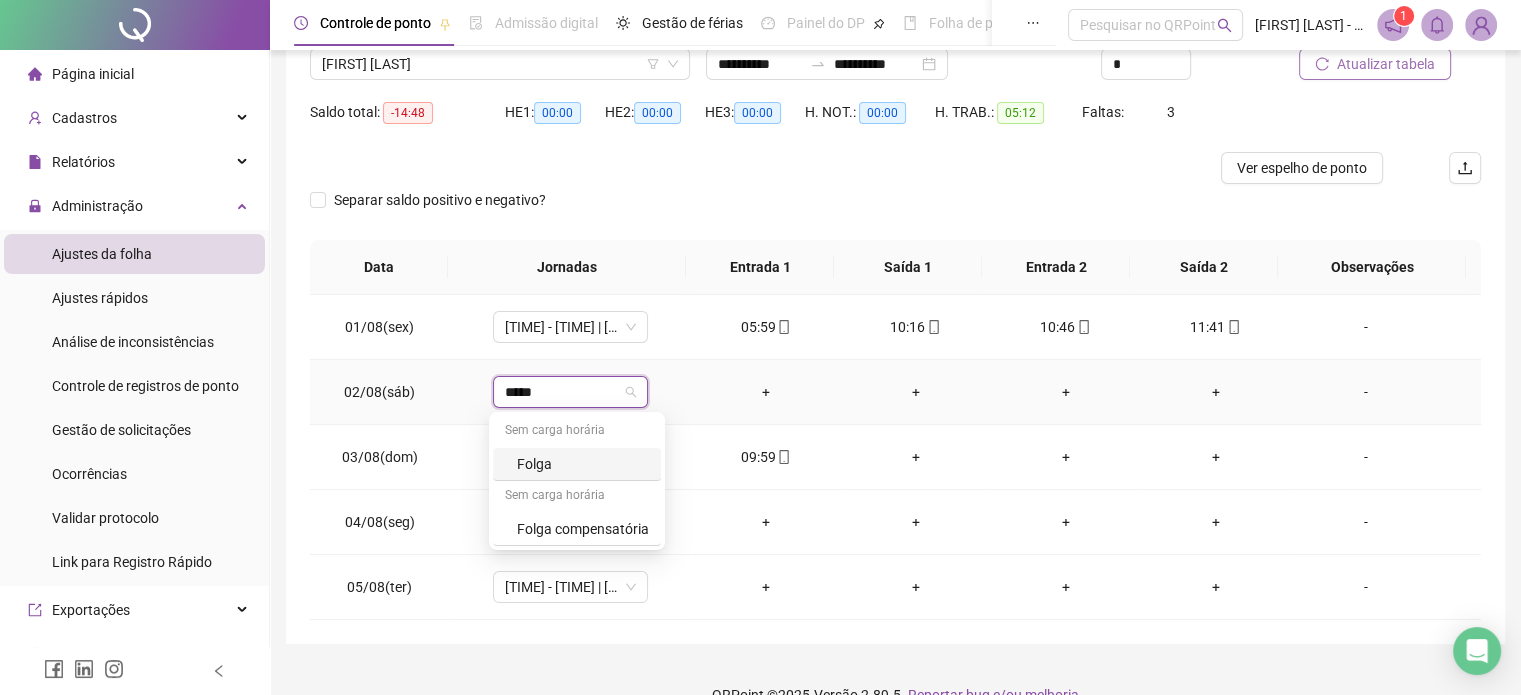 click on "Folga" at bounding box center (583, 464) 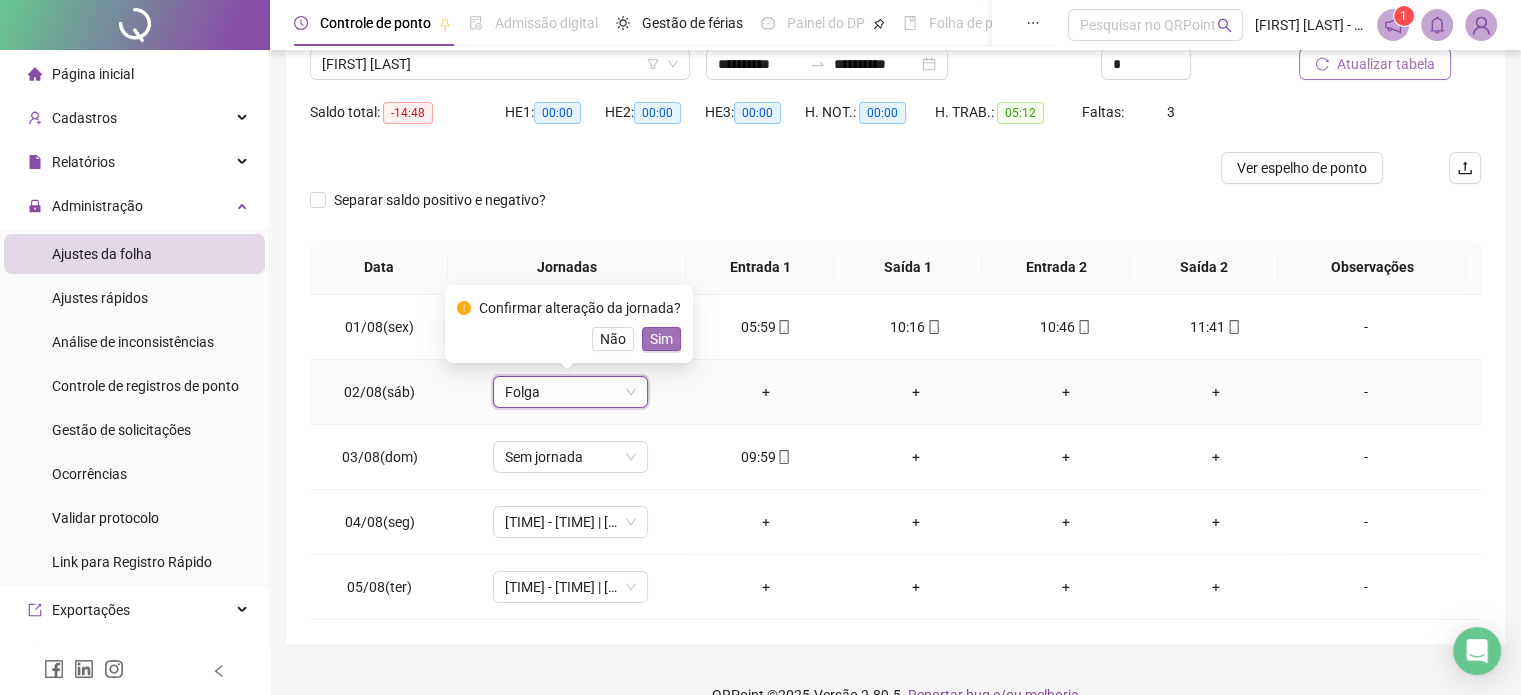 click on "Sim" at bounding box center [661, 339] 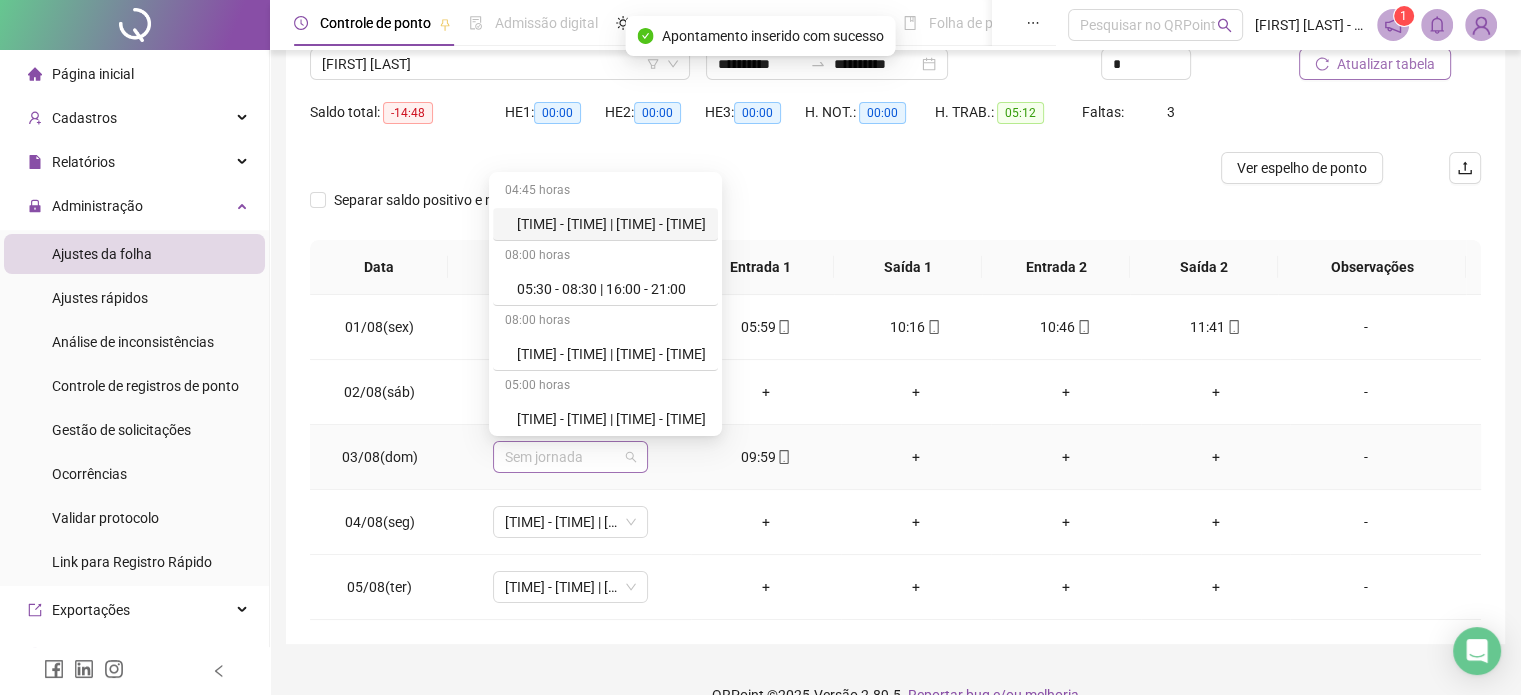 click on "Sem jornada" at bounding box center [570, 457] 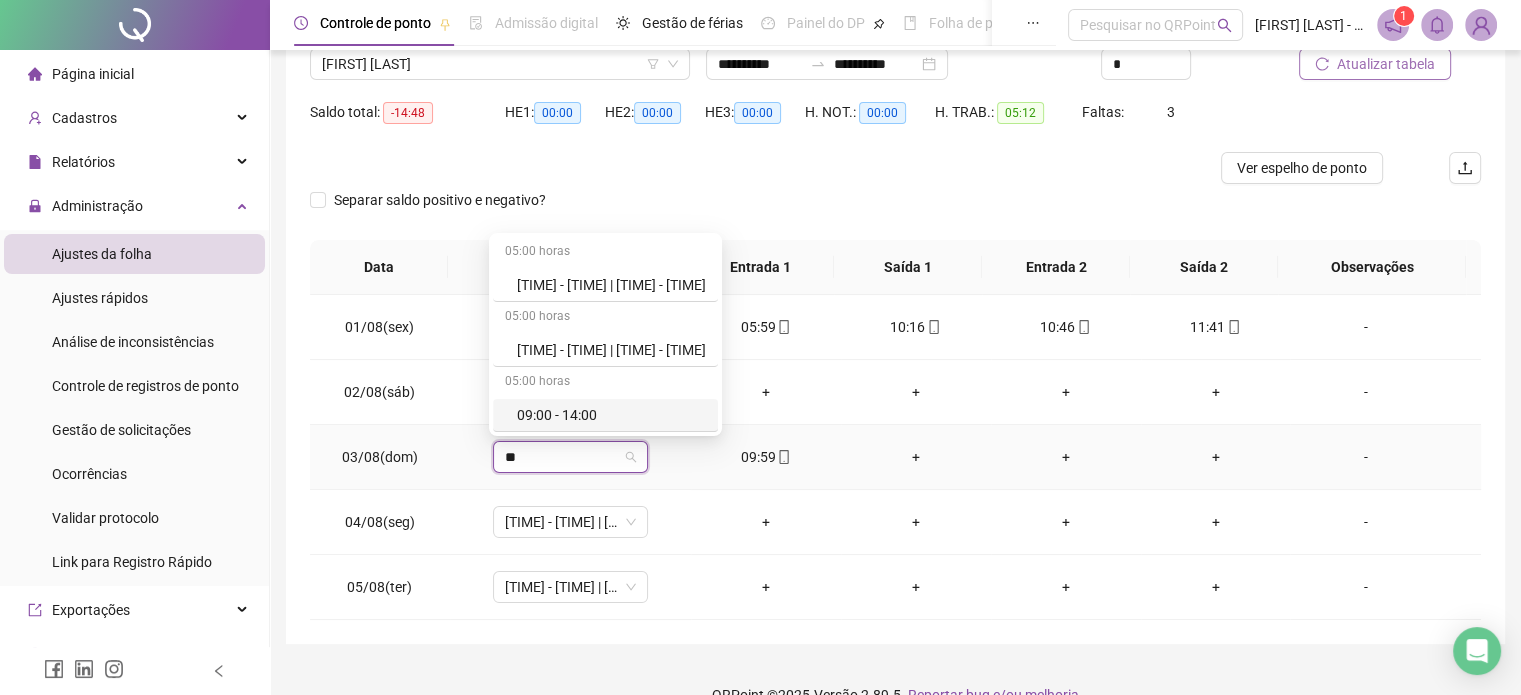 scroll, scrollTop: 200, scrollLeft: 0, axis: vertical 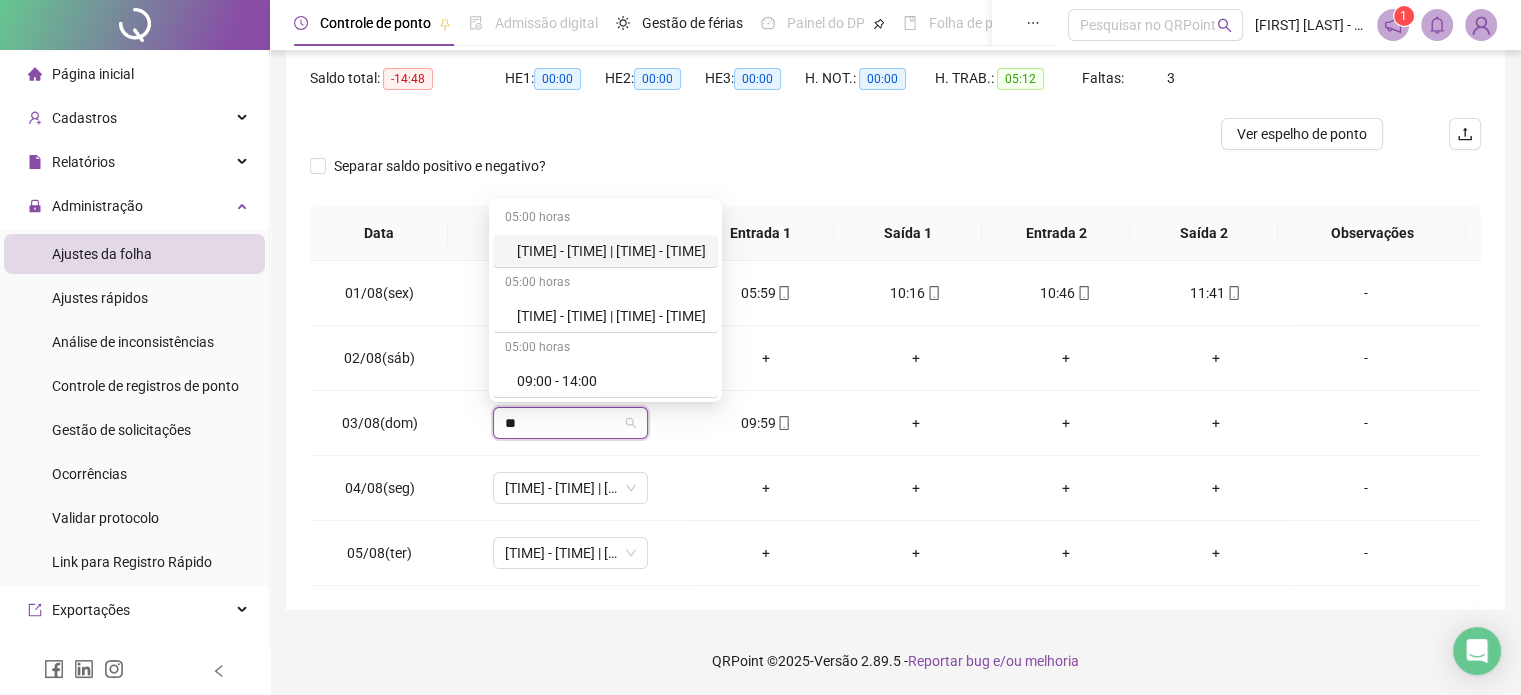 type on "**" 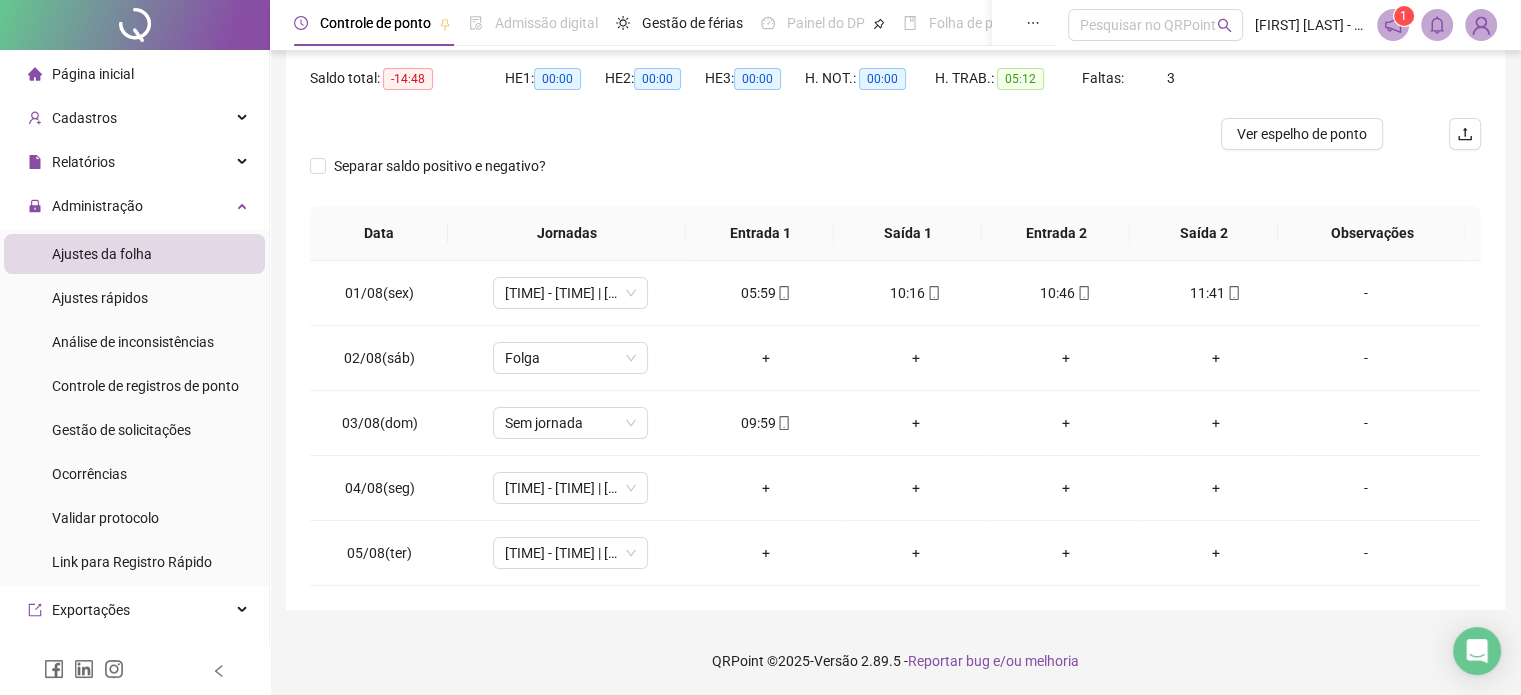click at bounding box center (749, 134) 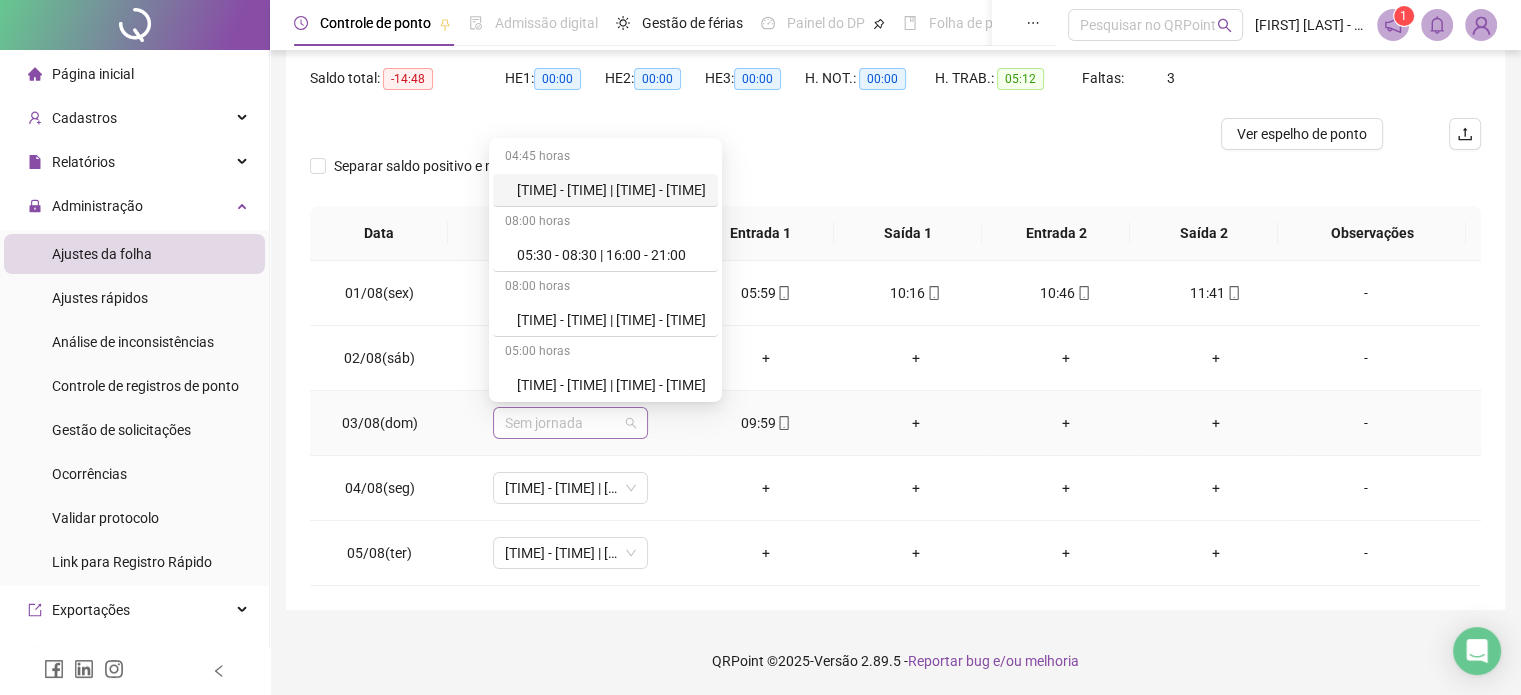 click on "Sem jornada" at bounding box center (570, 423) 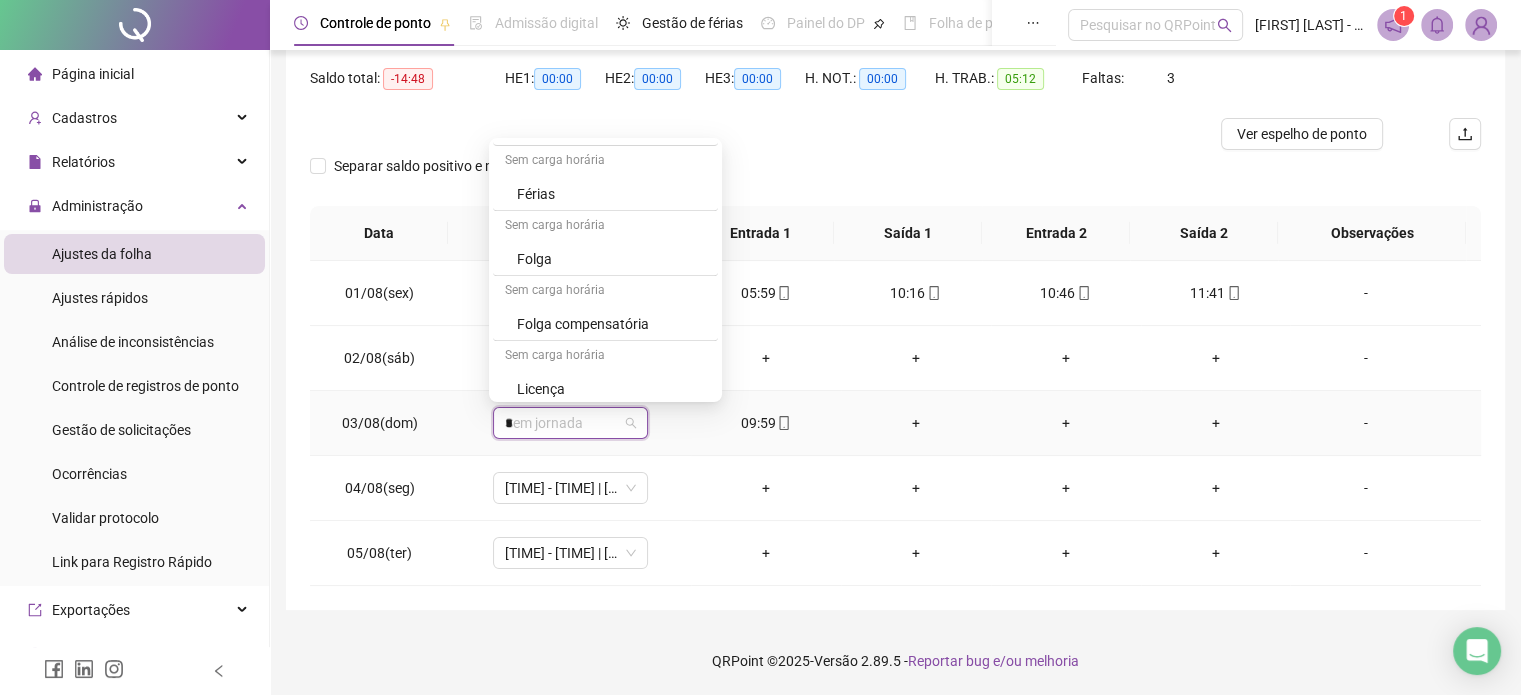 scroll, scrollTop: 1817, scrollLeft: 0, axis: vertical 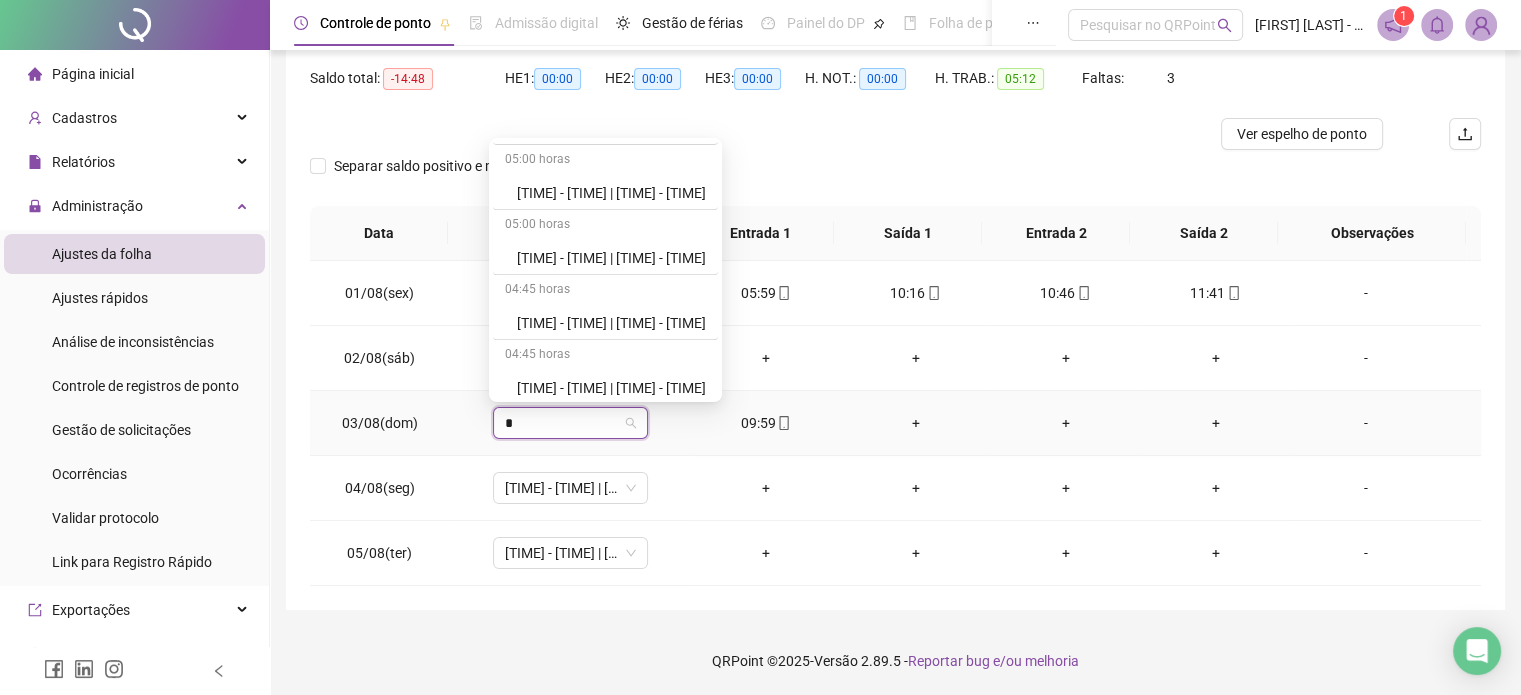 type on "**" 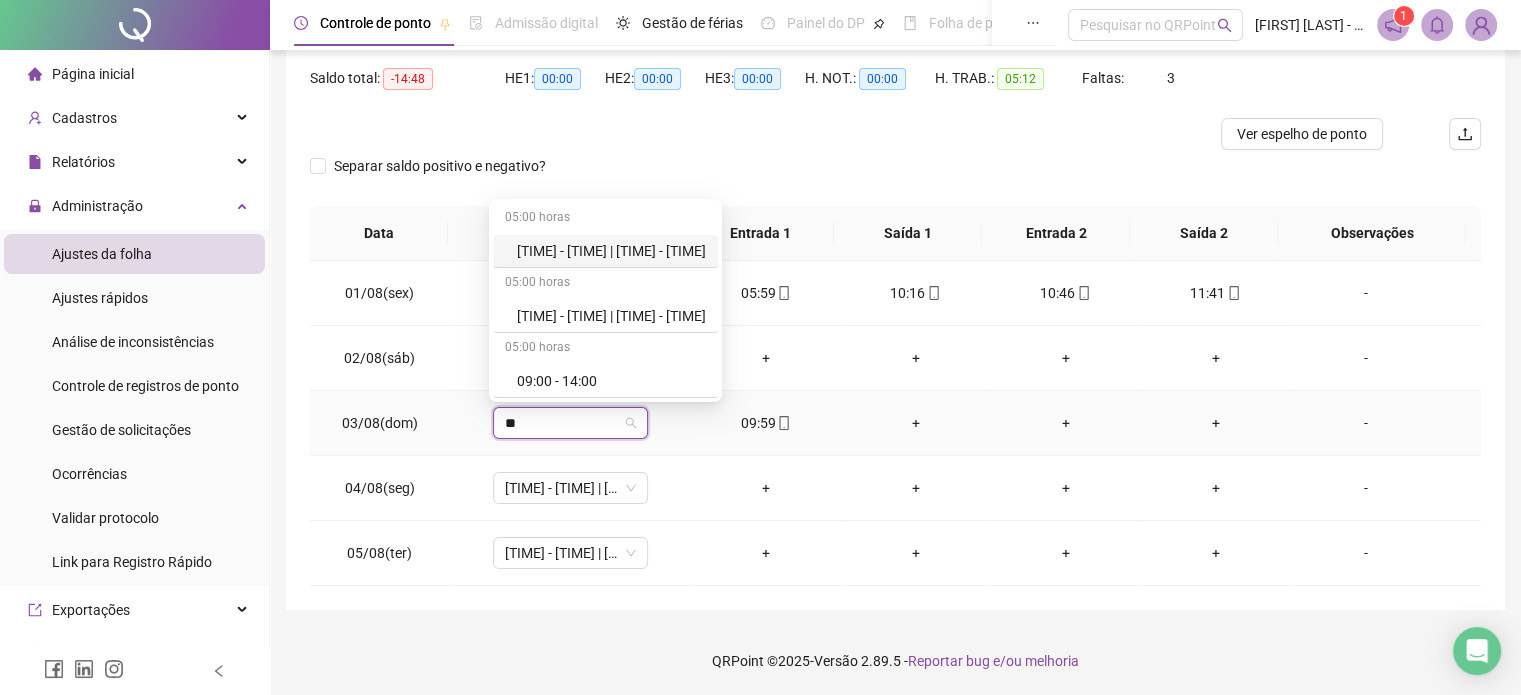 scroll, scrollTop: 0, scrollLeft: 0, axis: both 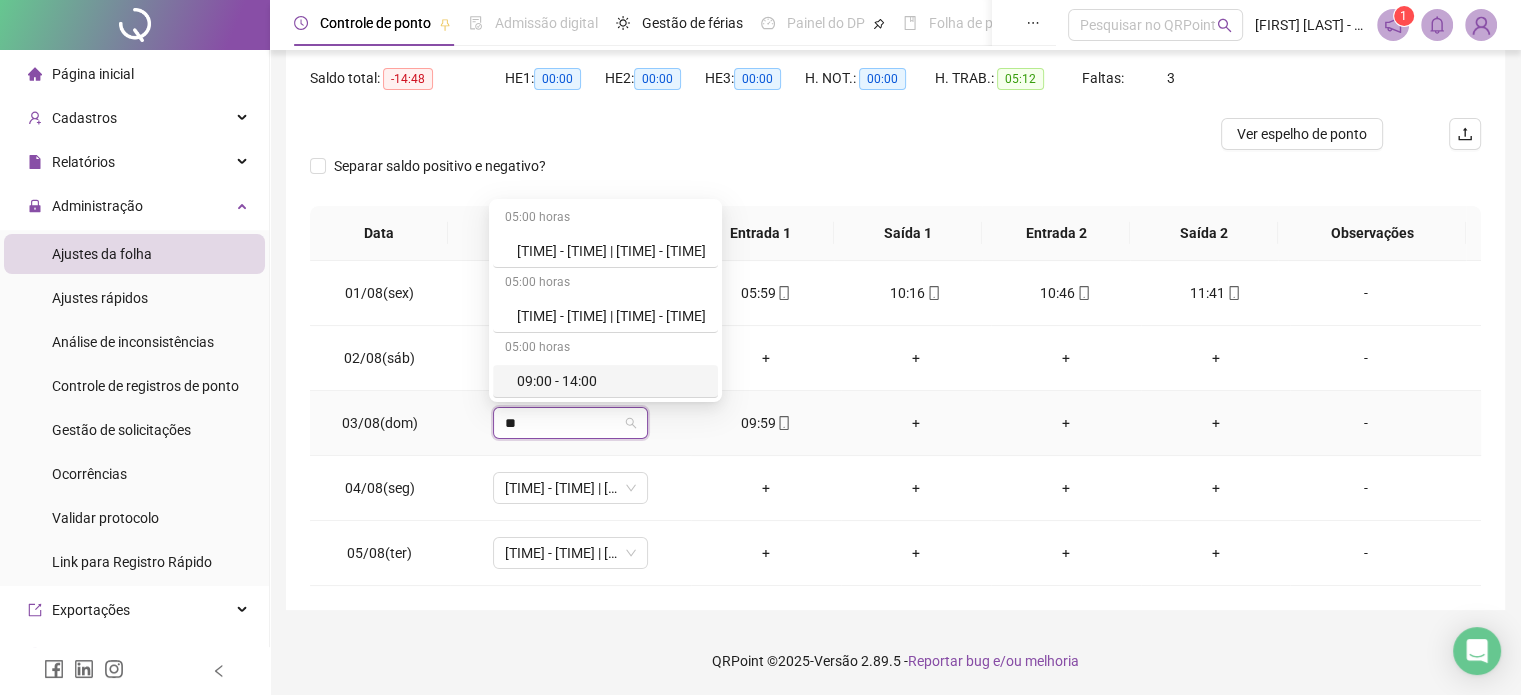 click on "09:00 - 14:00" at bounding box center [611, 381] 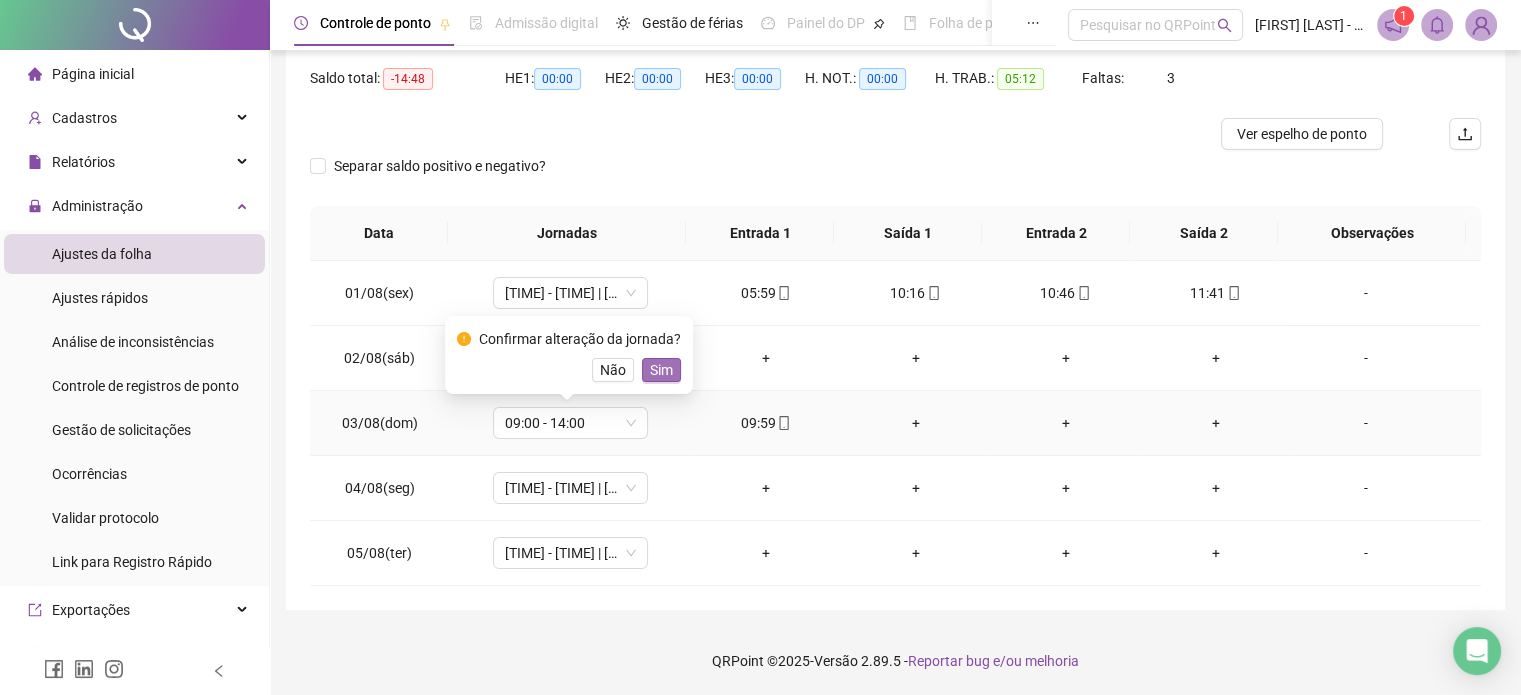 click on "Sim" at bounding box center [661, 370] 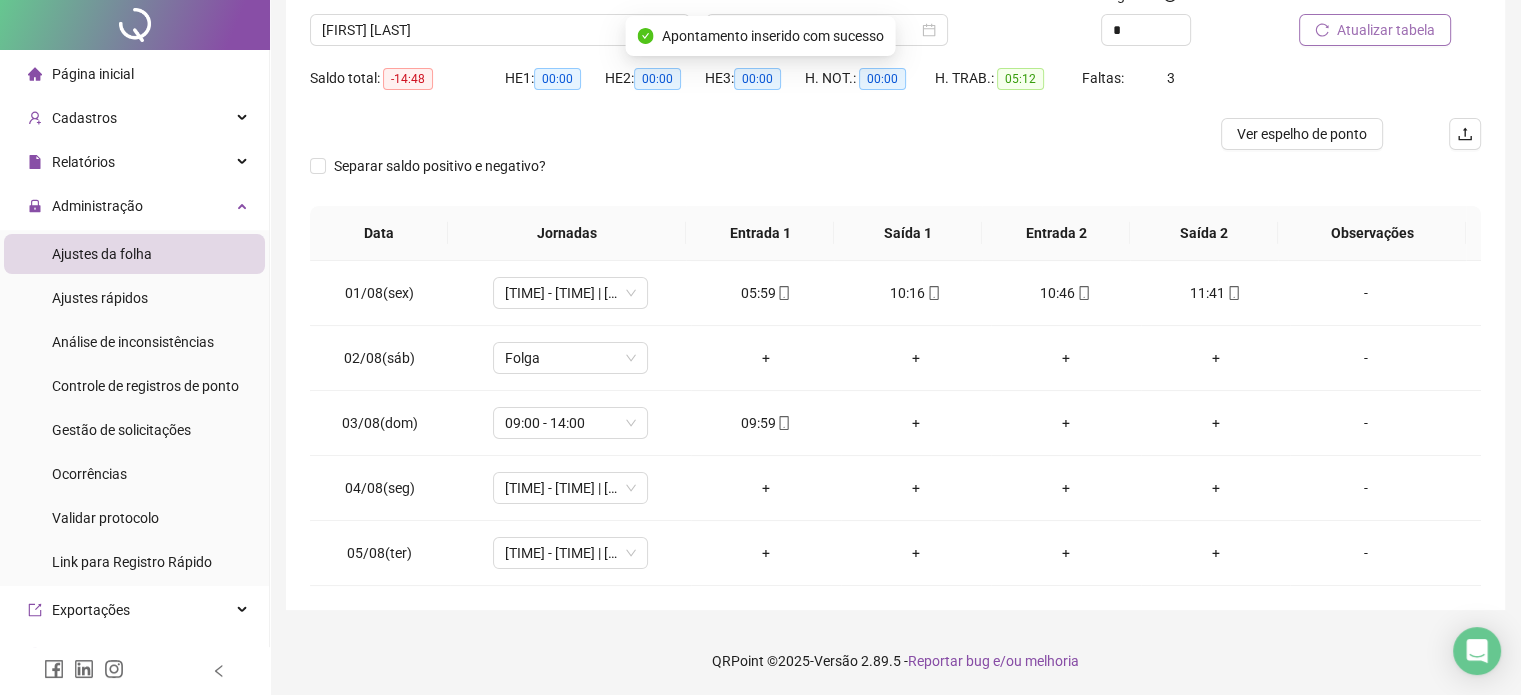 scroll, scrollTop: 0, scrollLeft: 0, axis: both 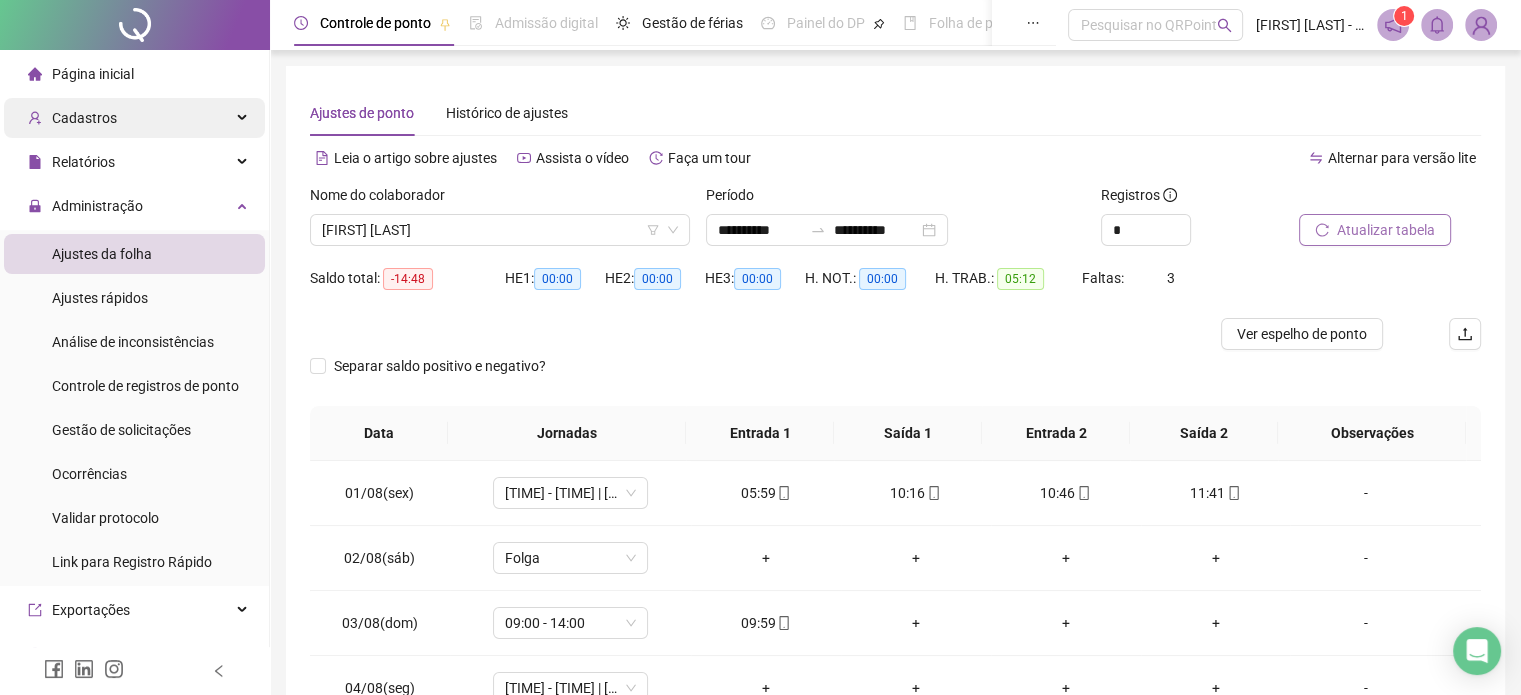 click on "Cadastros" at bounding box center [134, 118] 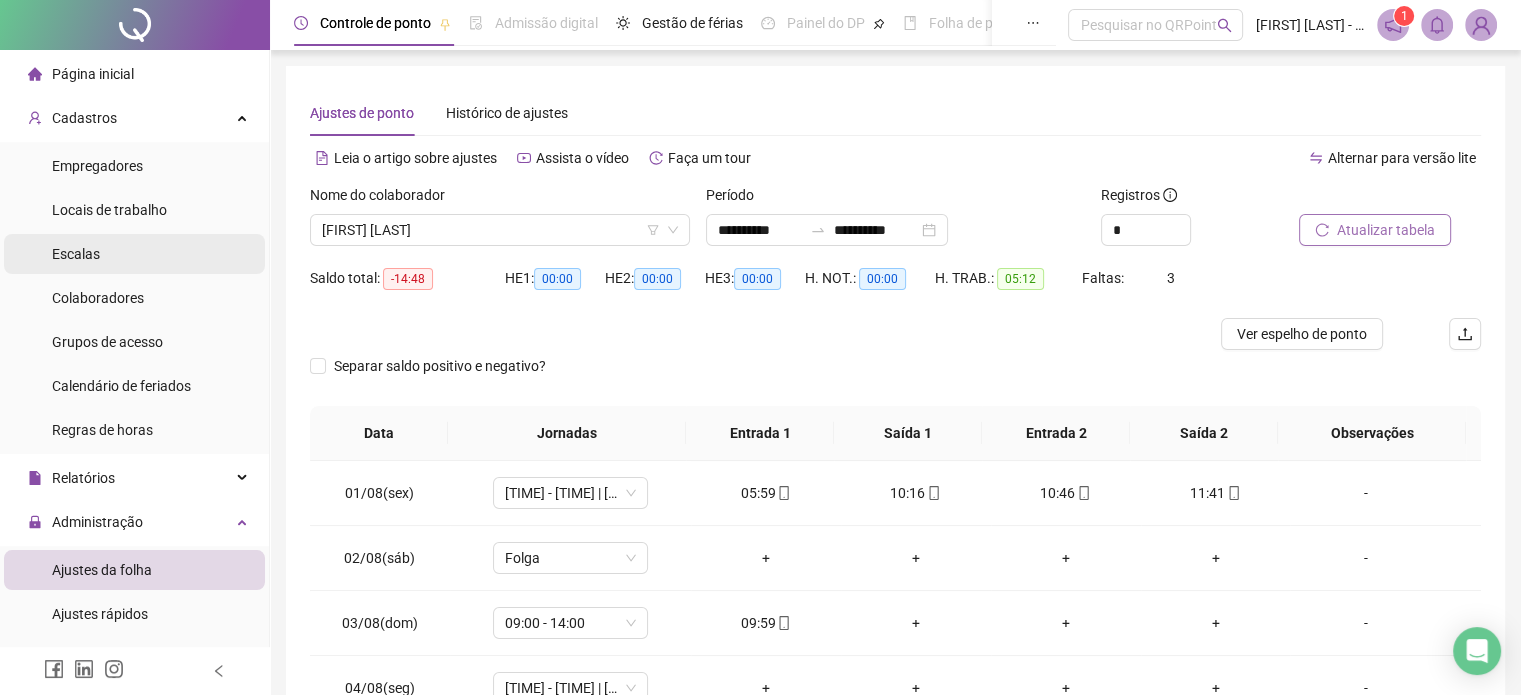click on "Escalas" at bounding box center [76, 254] 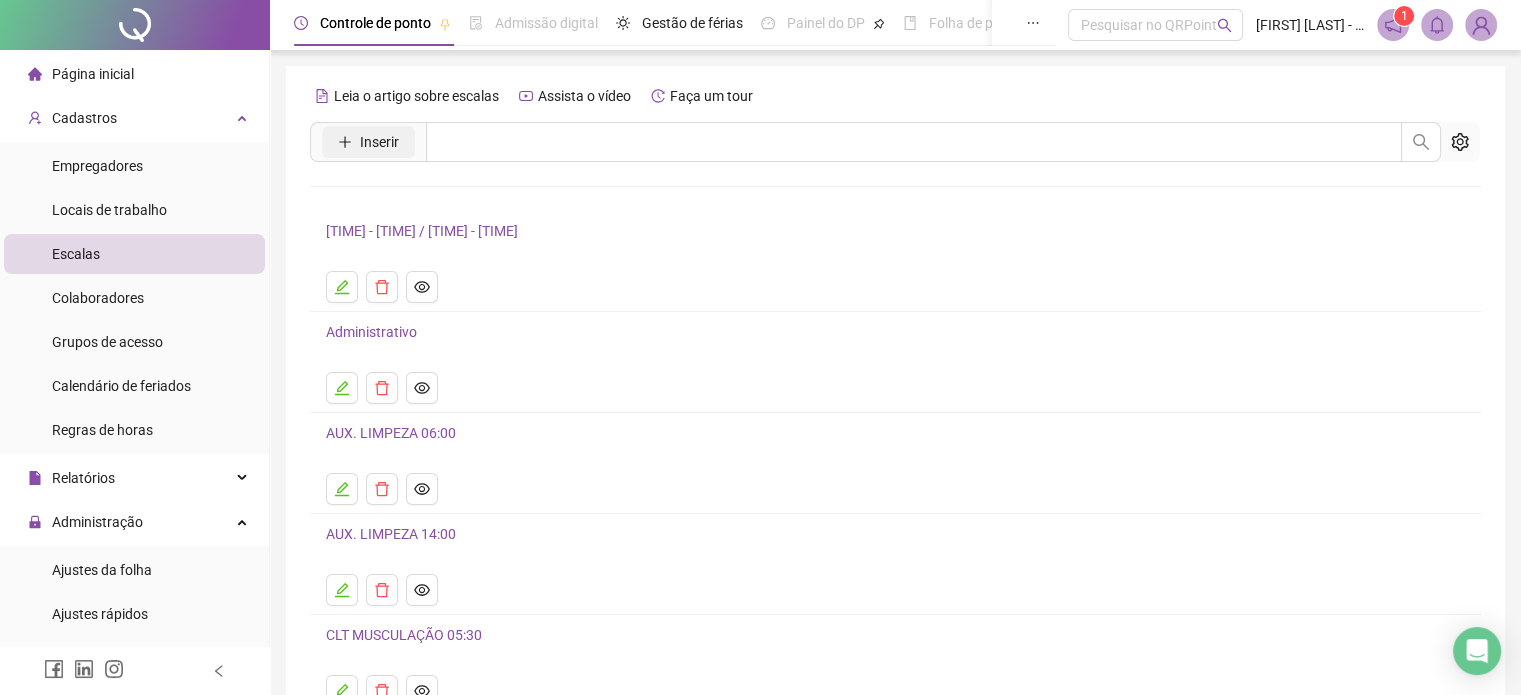 click on "Inserir" at bounding box center [379, 142] 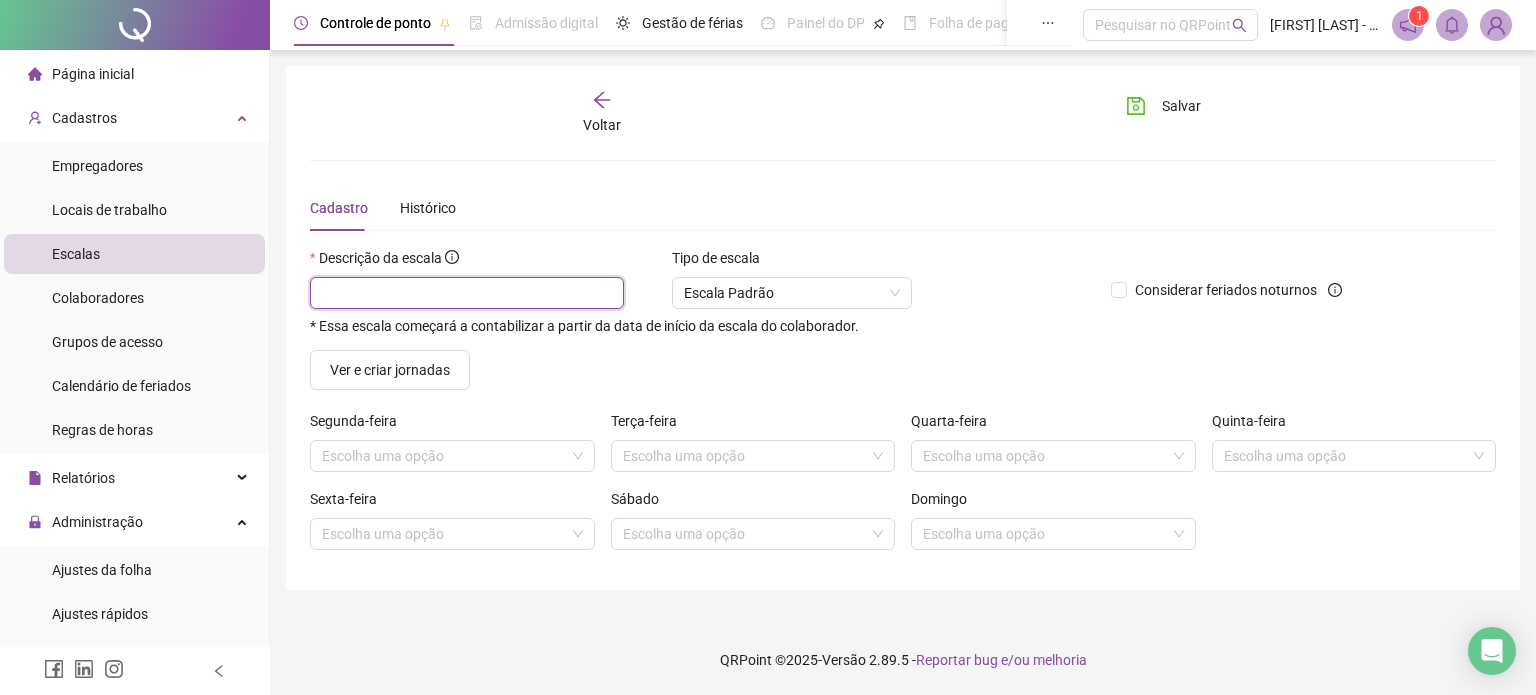 click at bounding box center (467, 293) 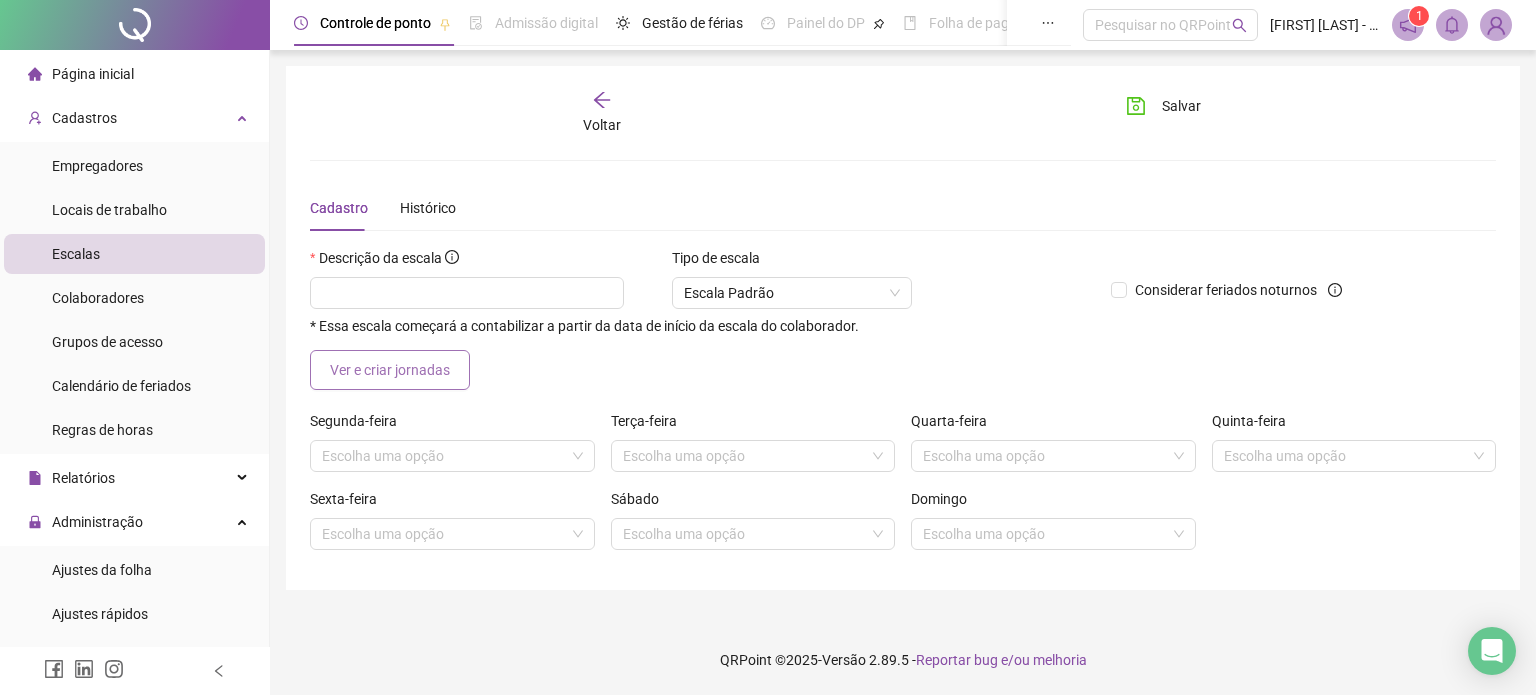 click on "Ver e criar jornadas" at bounding box center (390, 370) 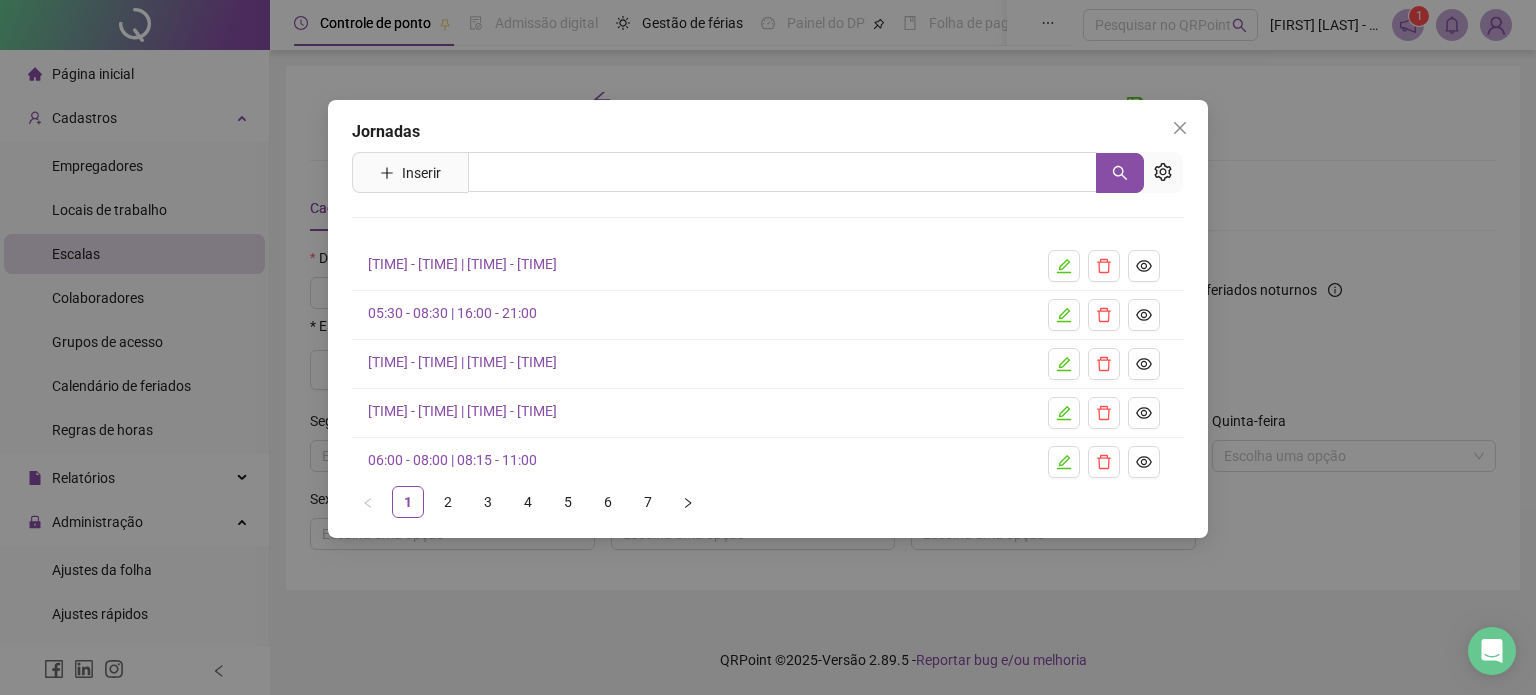 click on "Inserir" at bounding box center (410, 172) 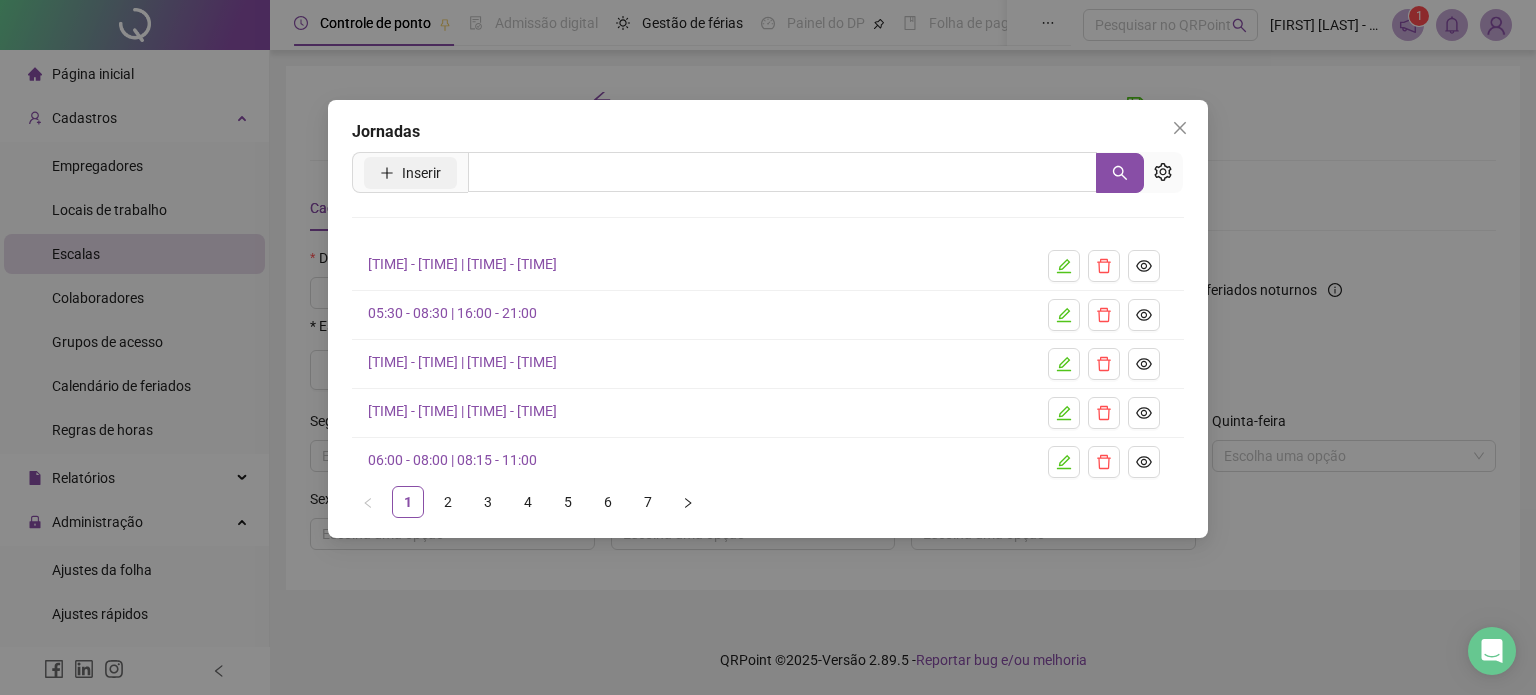 click on "Inserir" at bounding box center [421, 173] 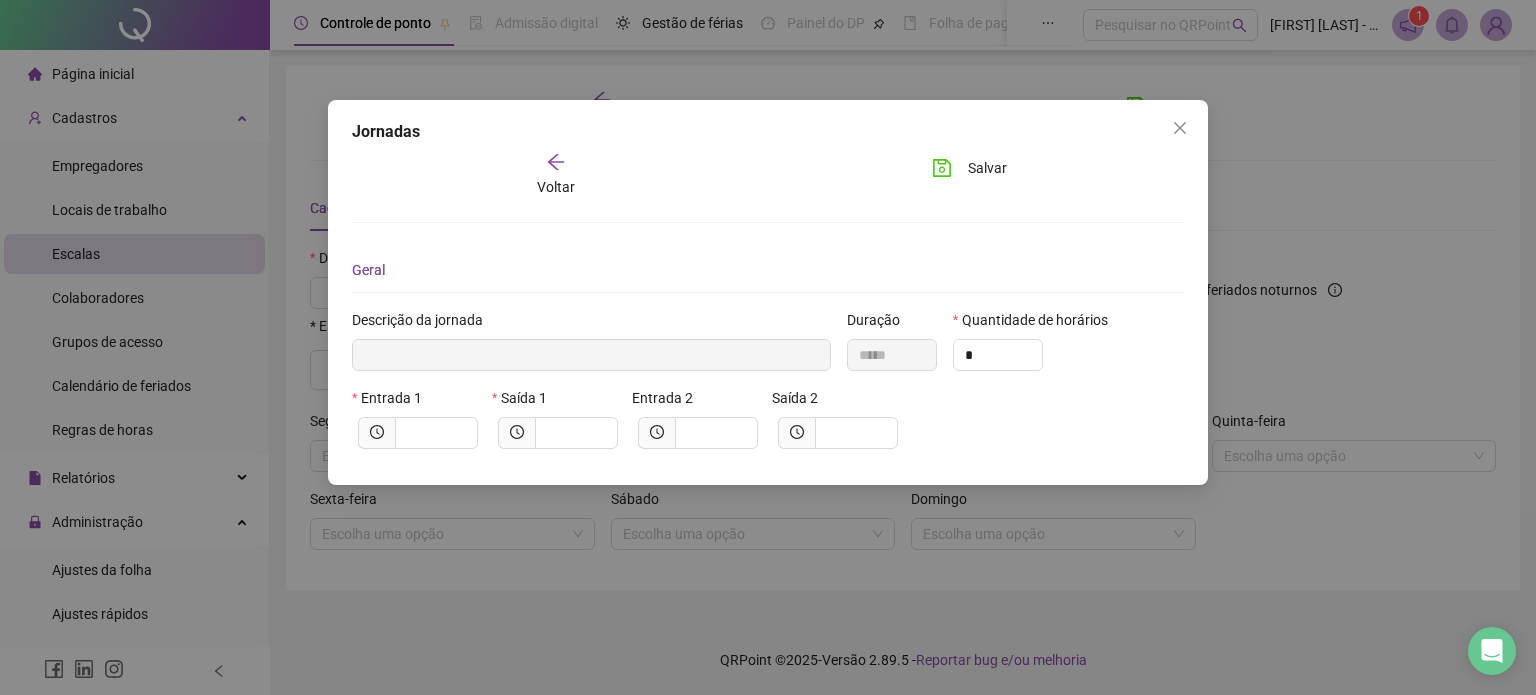 type 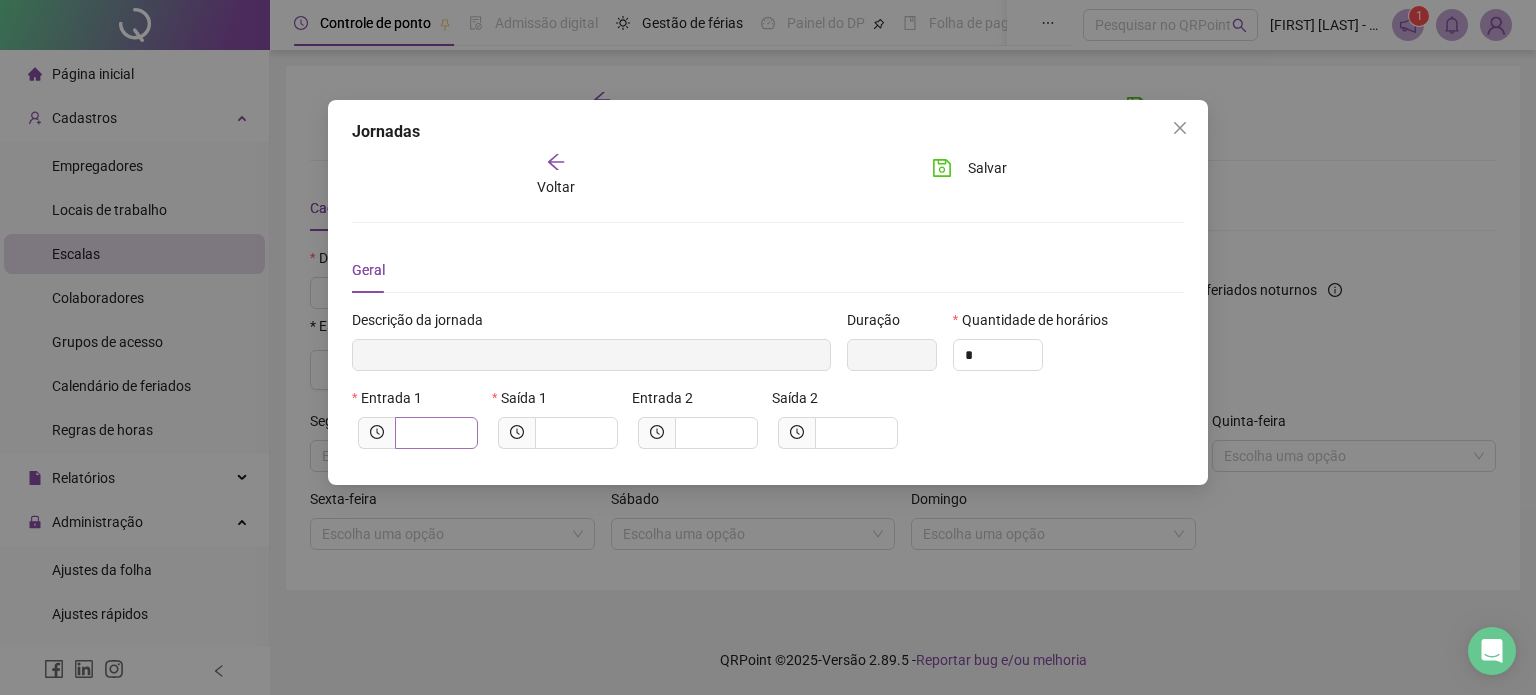 click at bounding box center [436, 433] 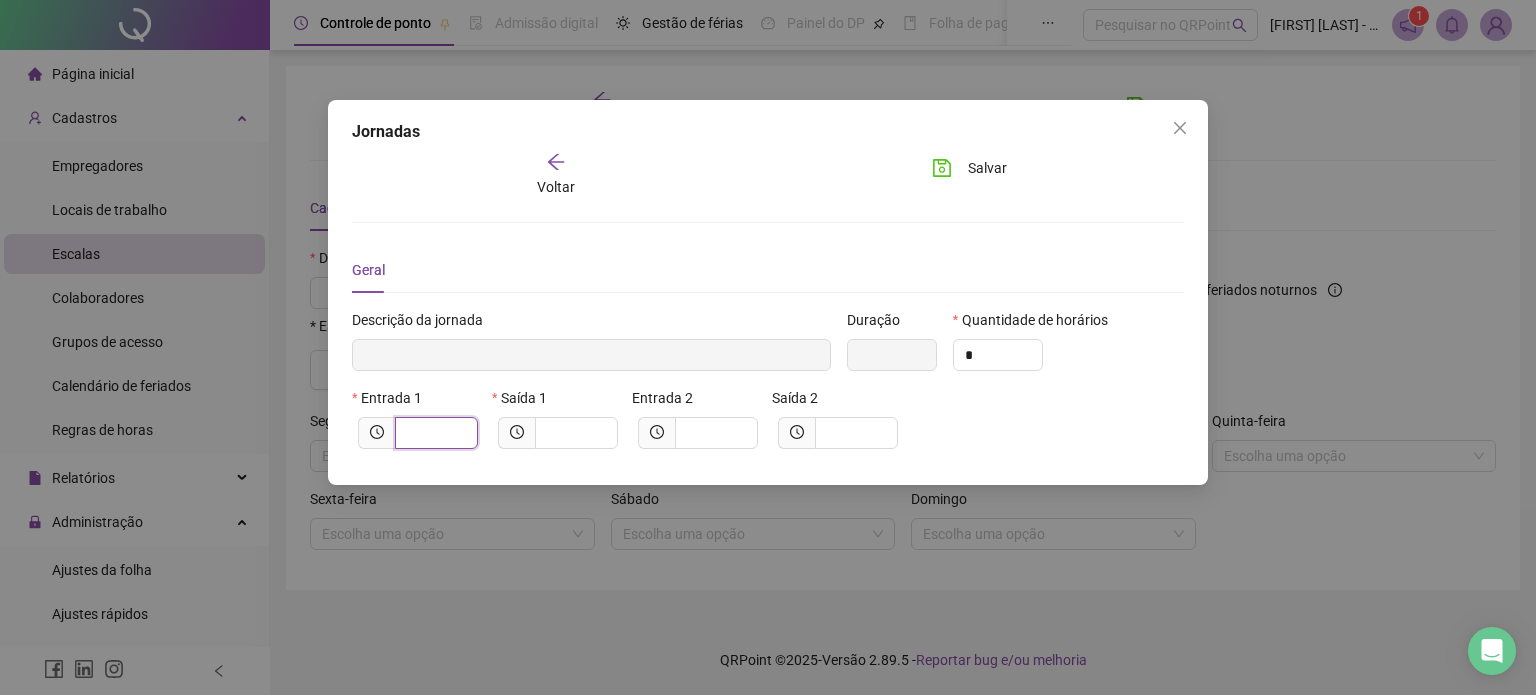 click at bounding box center (434, 433) 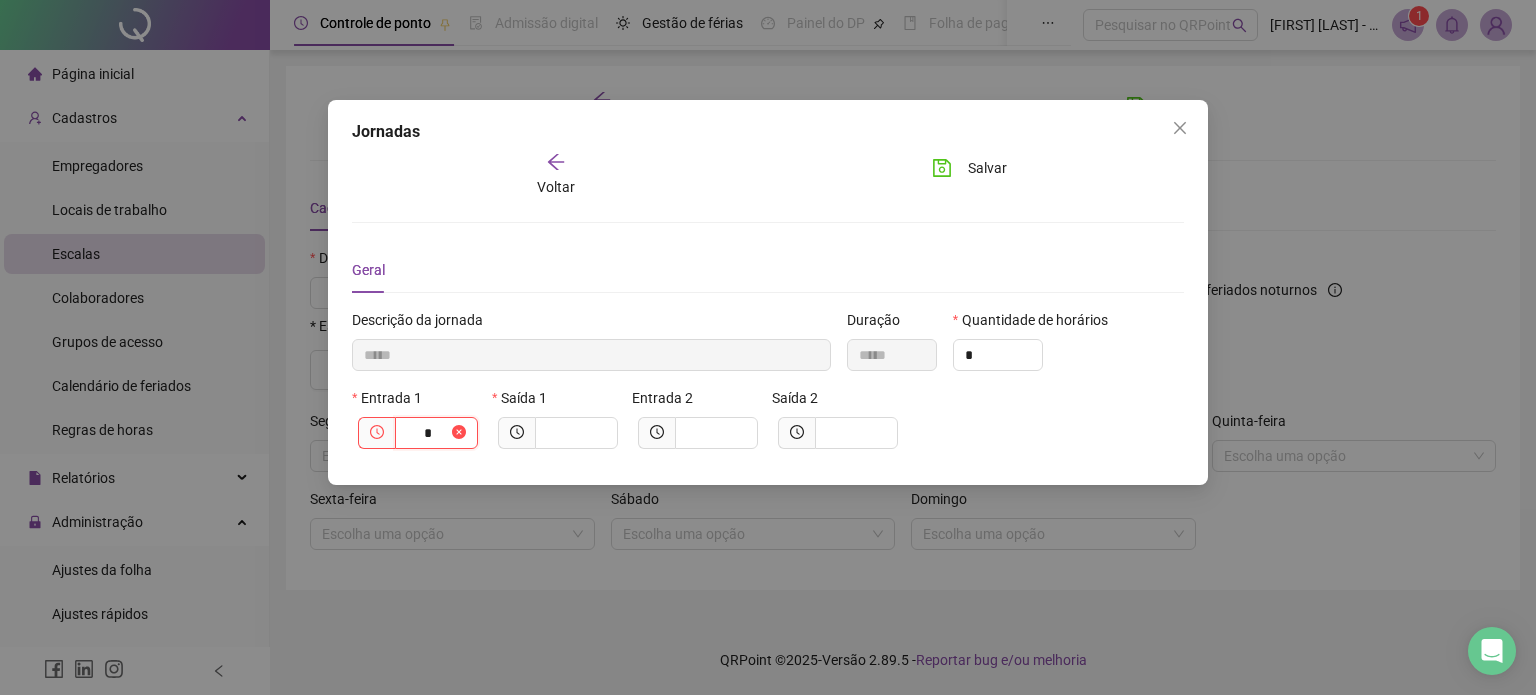 type on "******" 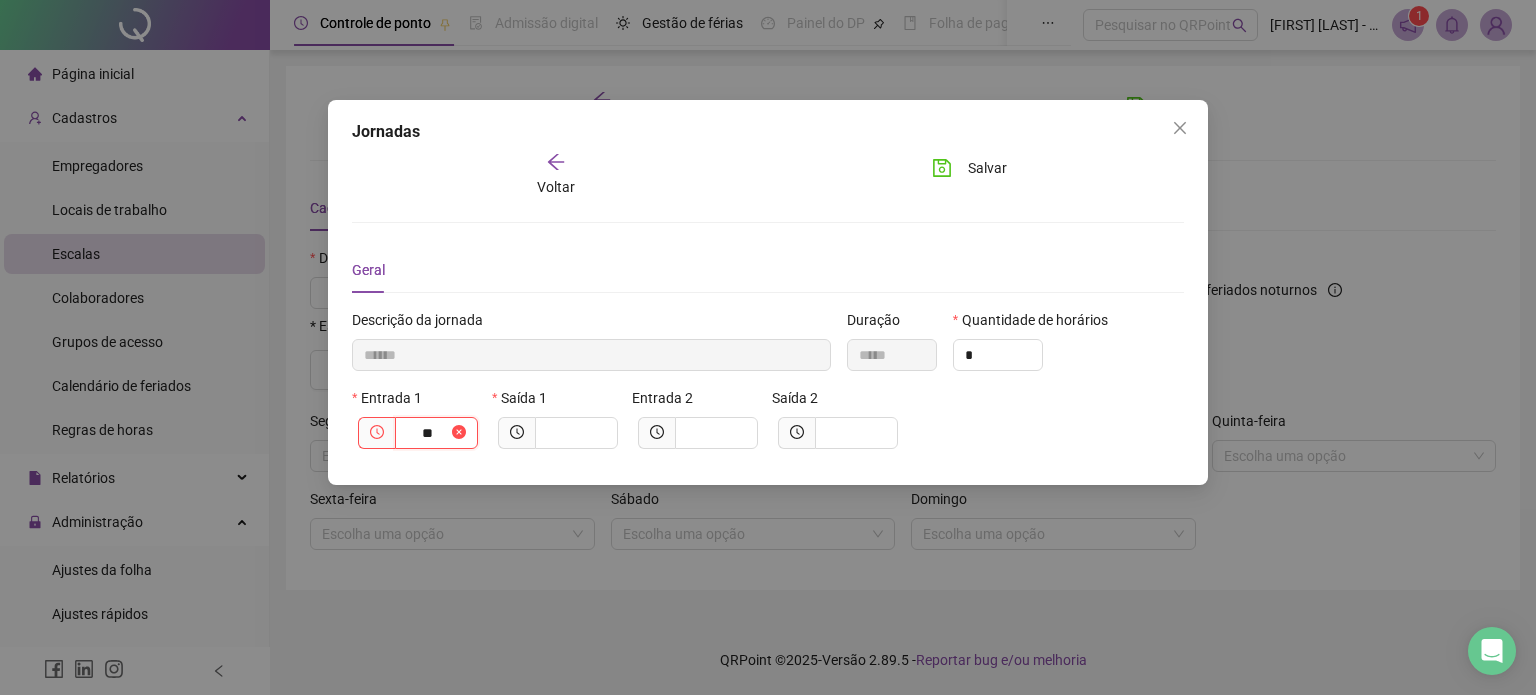 type on "********" 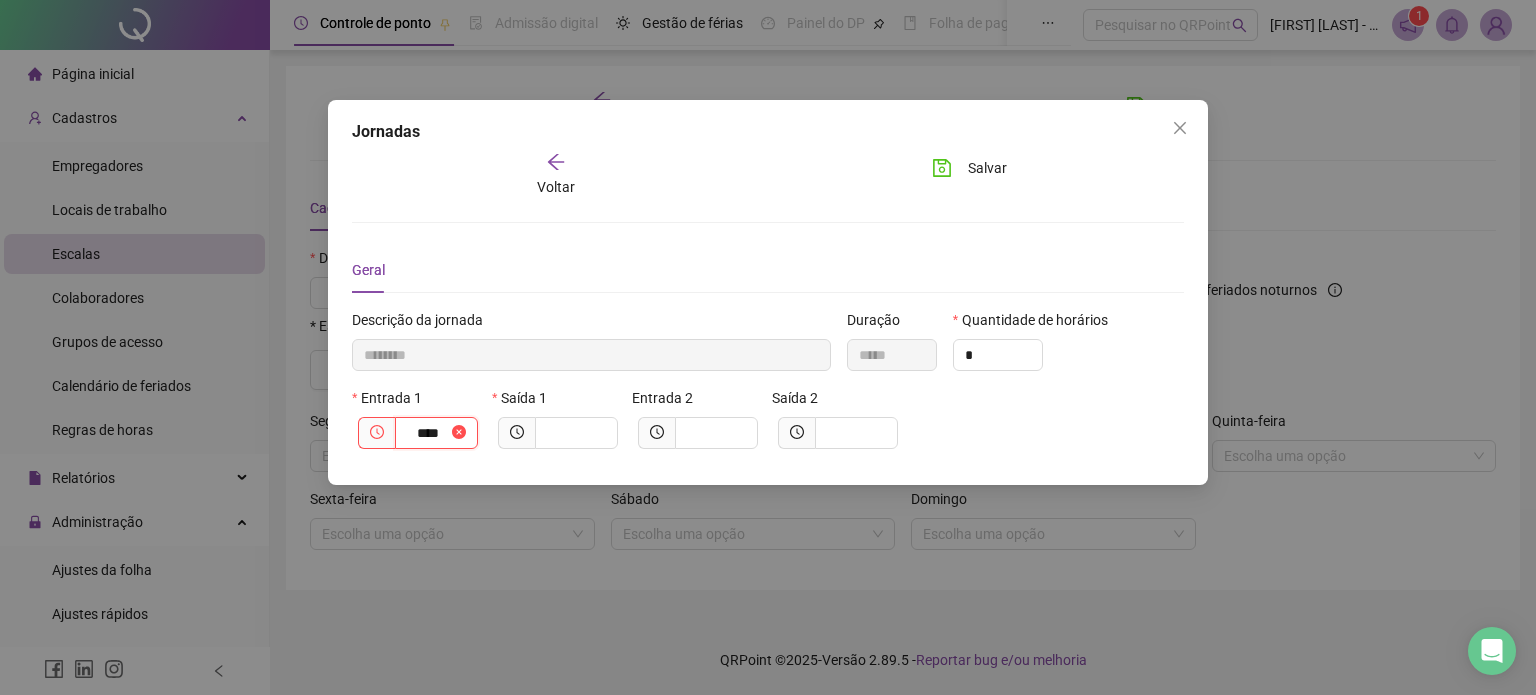 type on "*********" 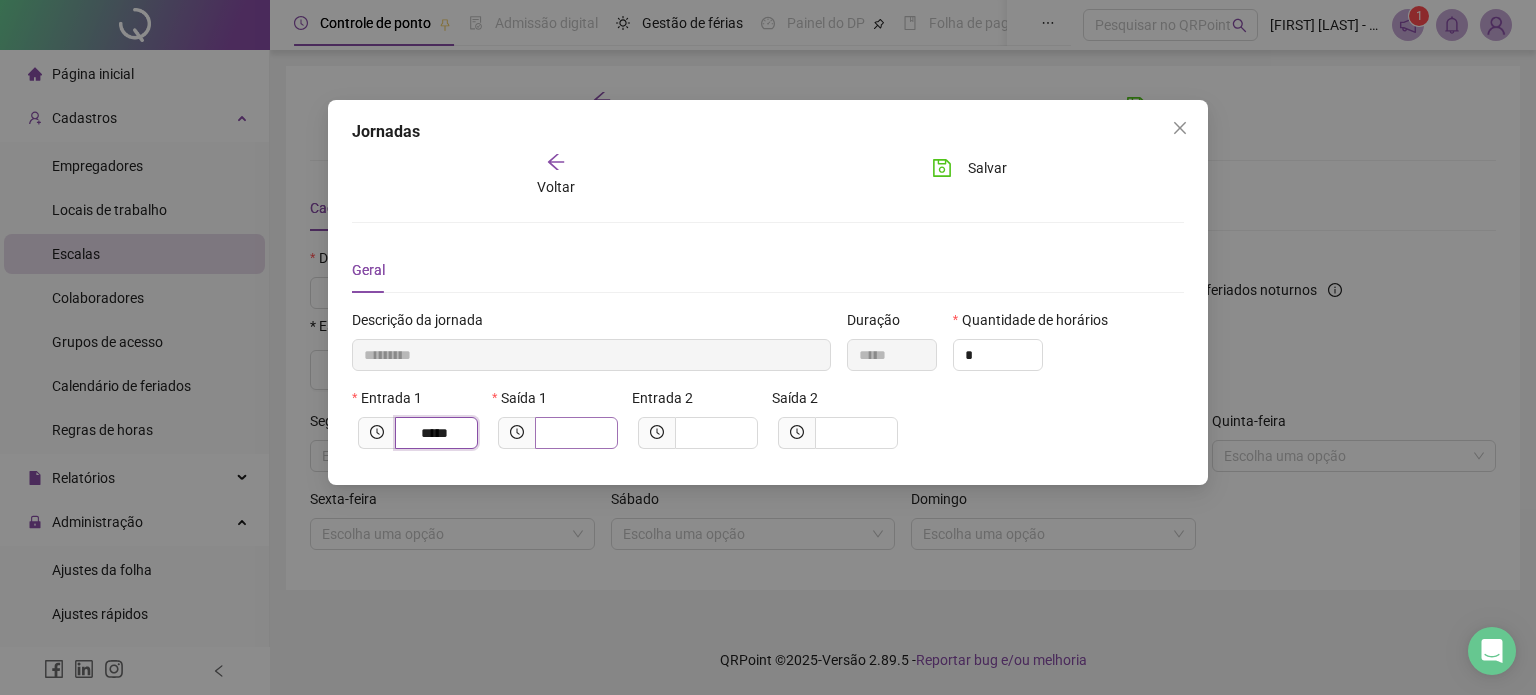 type on "*****" 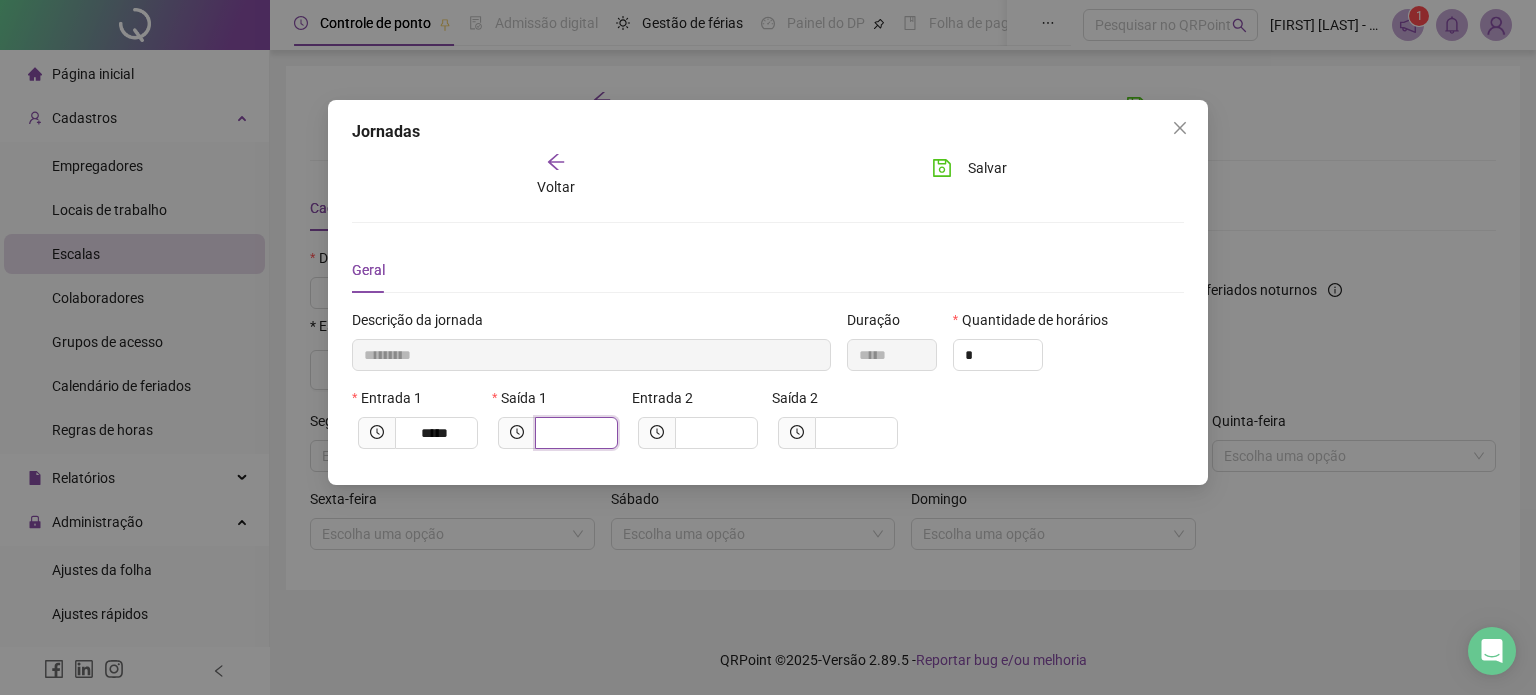 click at bounding box center (574, 433) 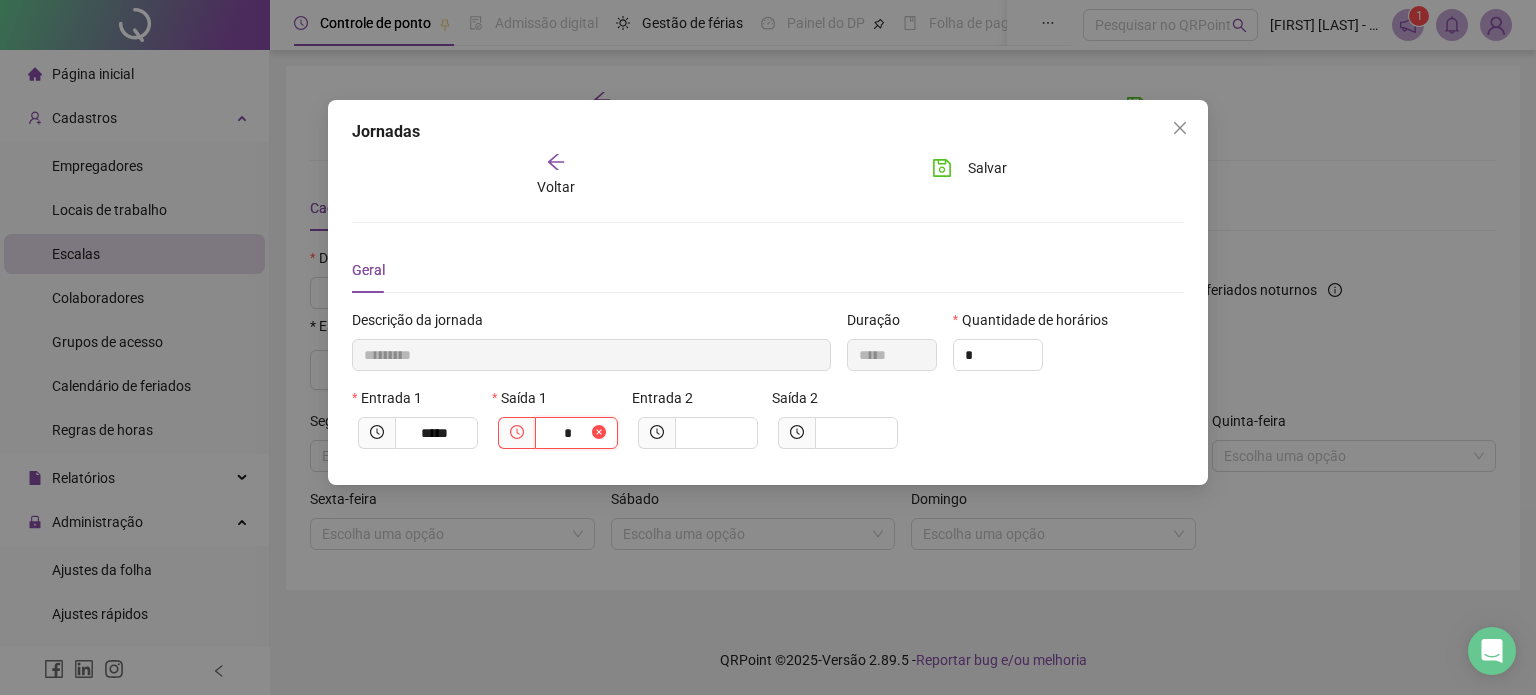 type on "*********" 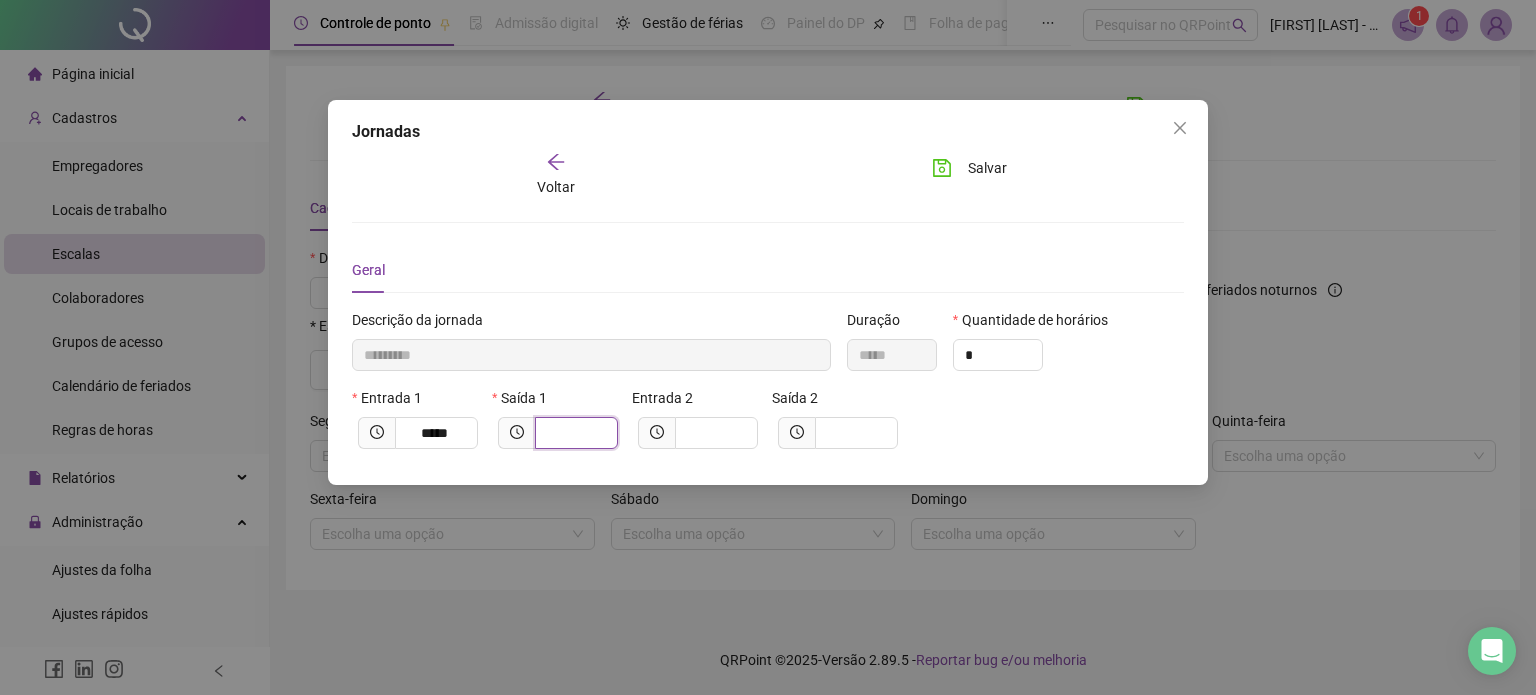 type on "*********" 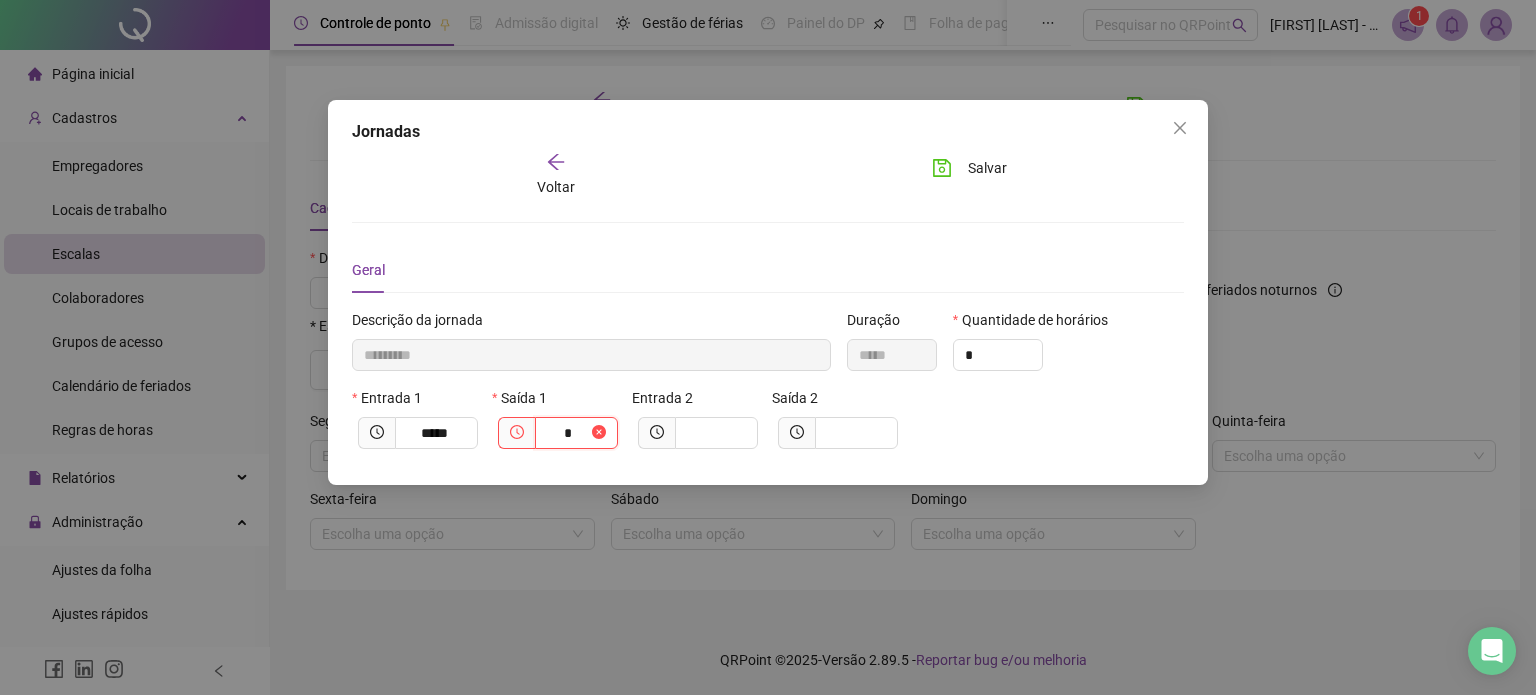 type on "**********" 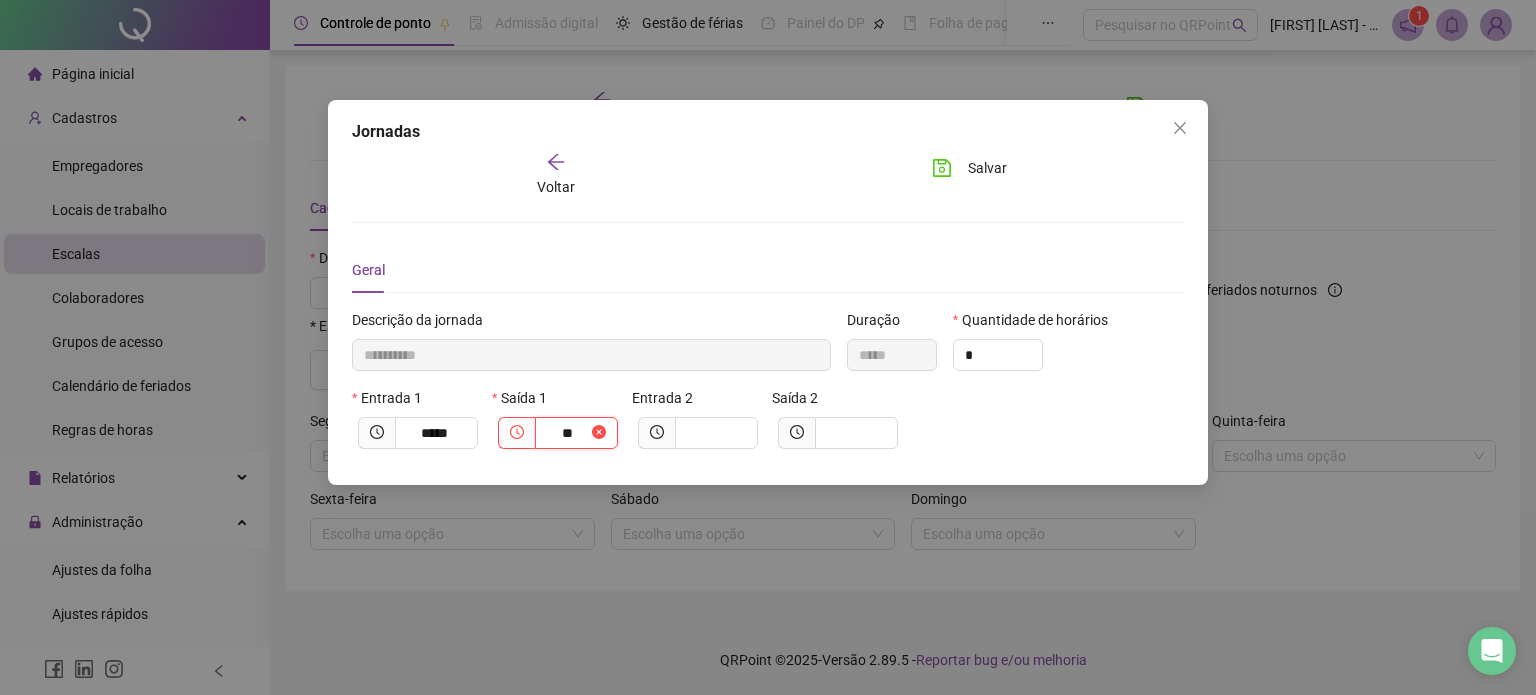 type on "**********" 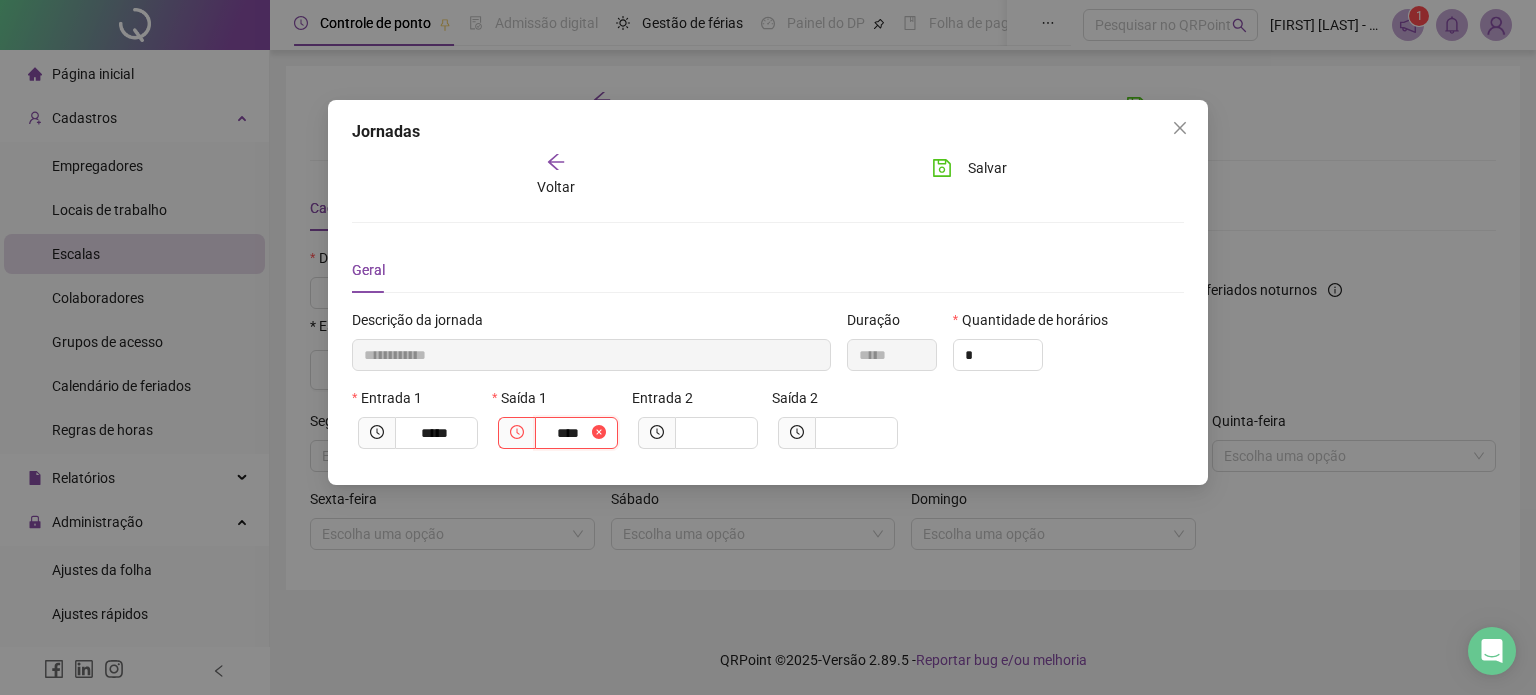 type on "**********" 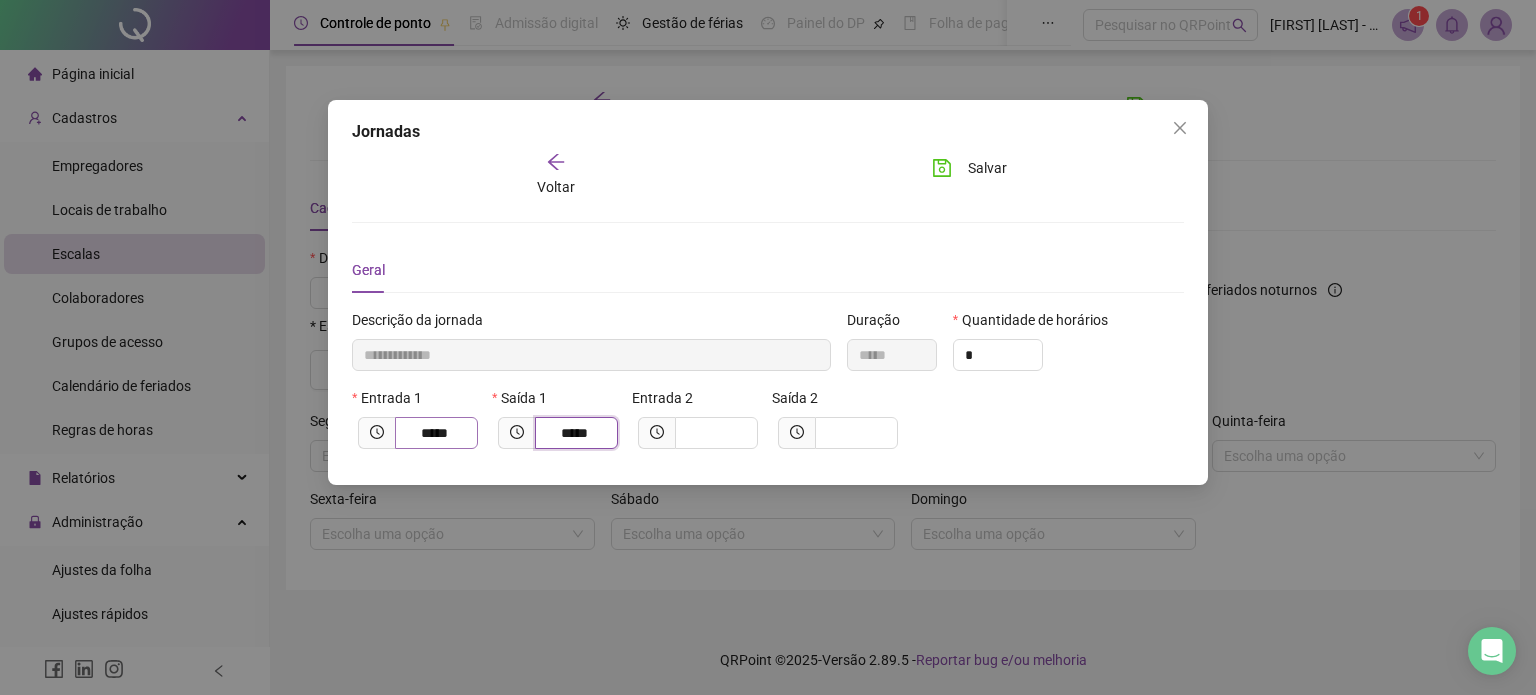 type on "*****" 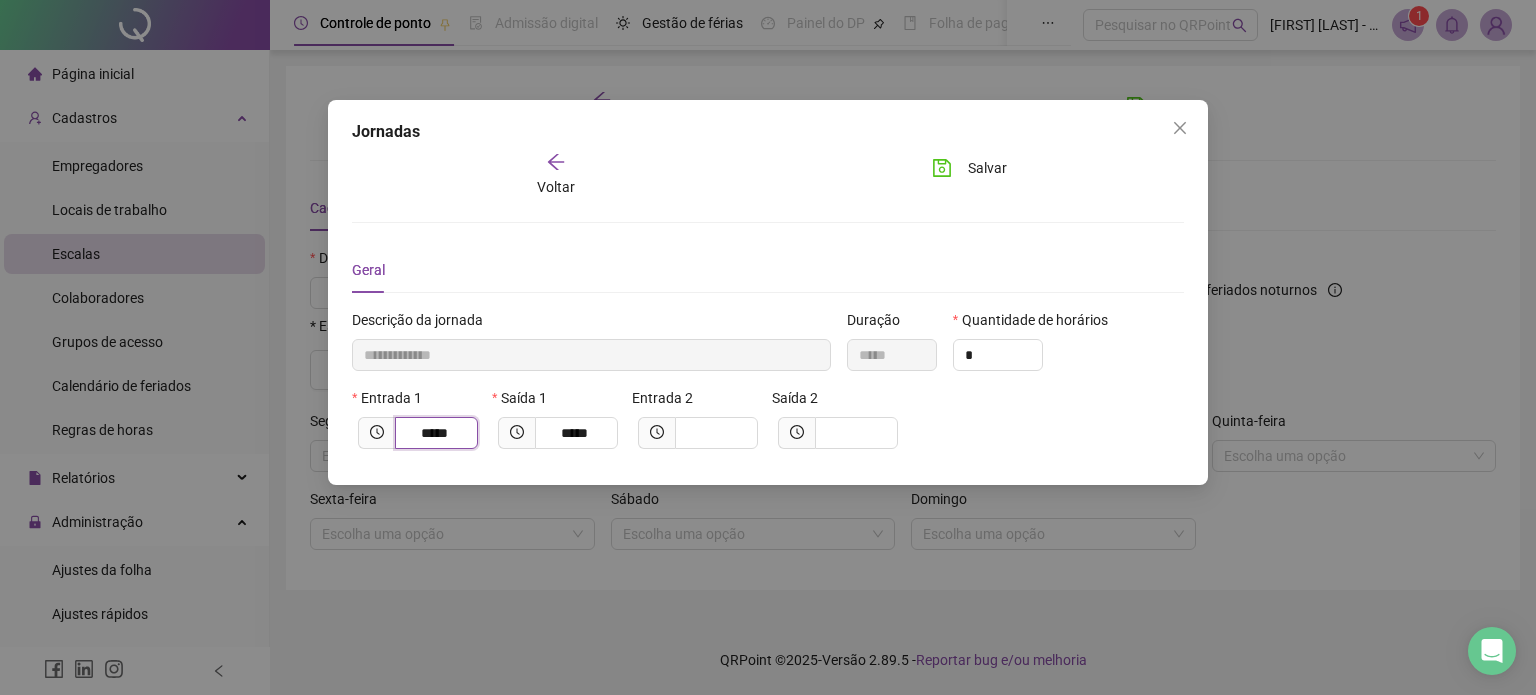 click on "*****" at bounding box center [434, 433] 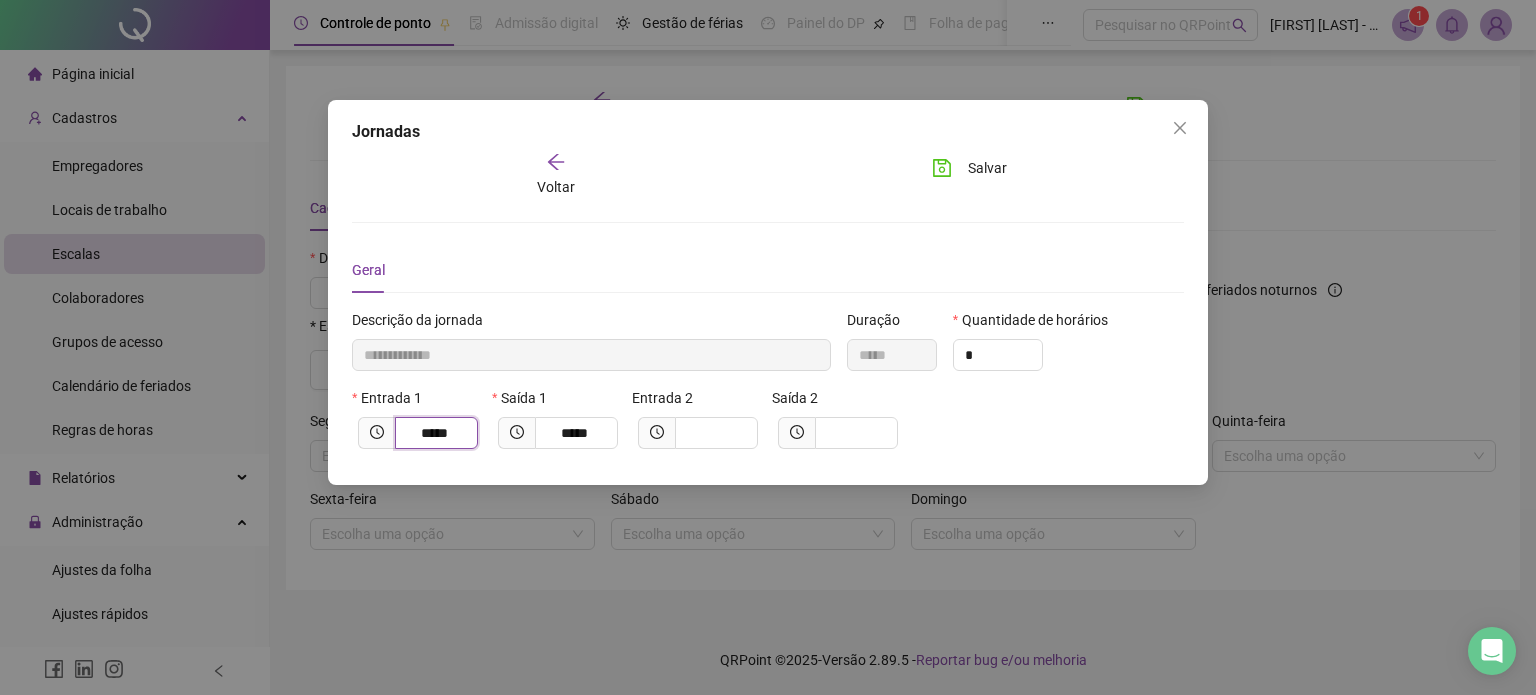 type on "**********" 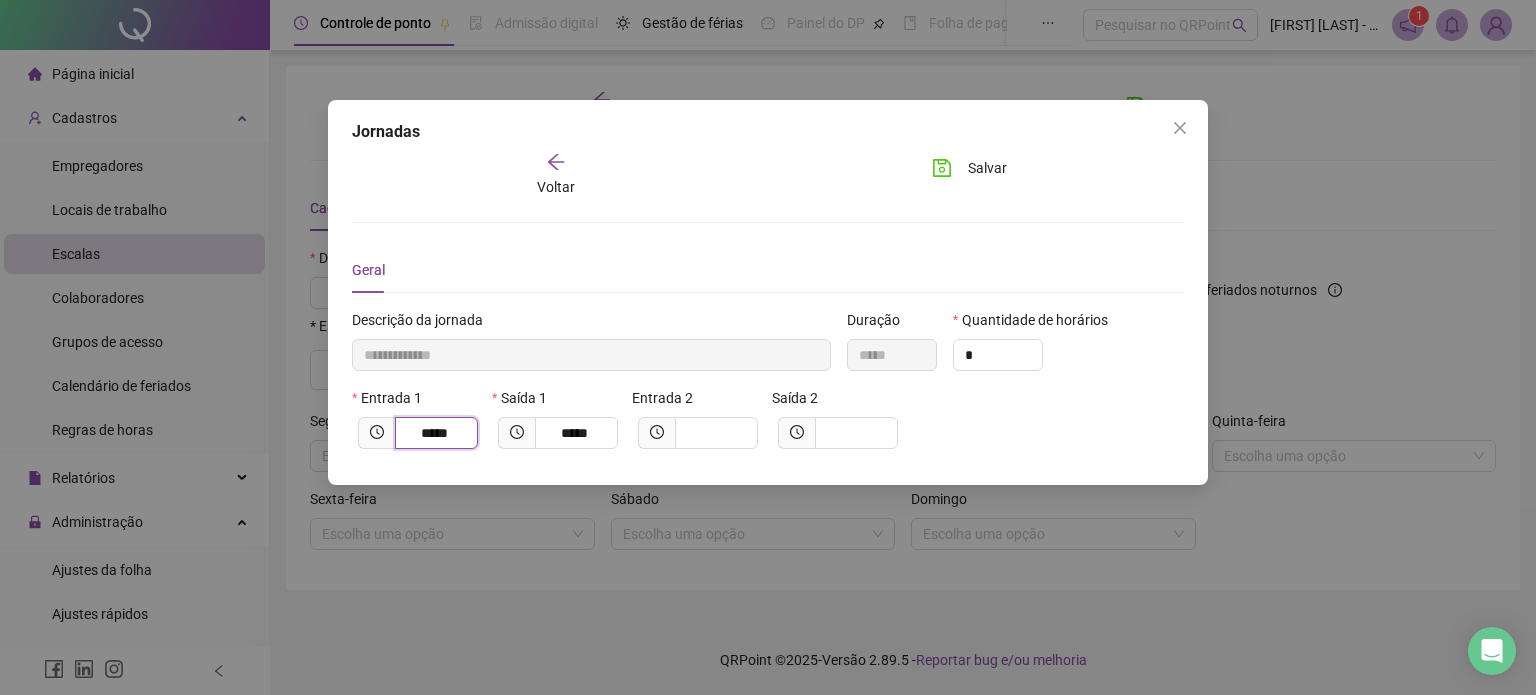 type on "*****" 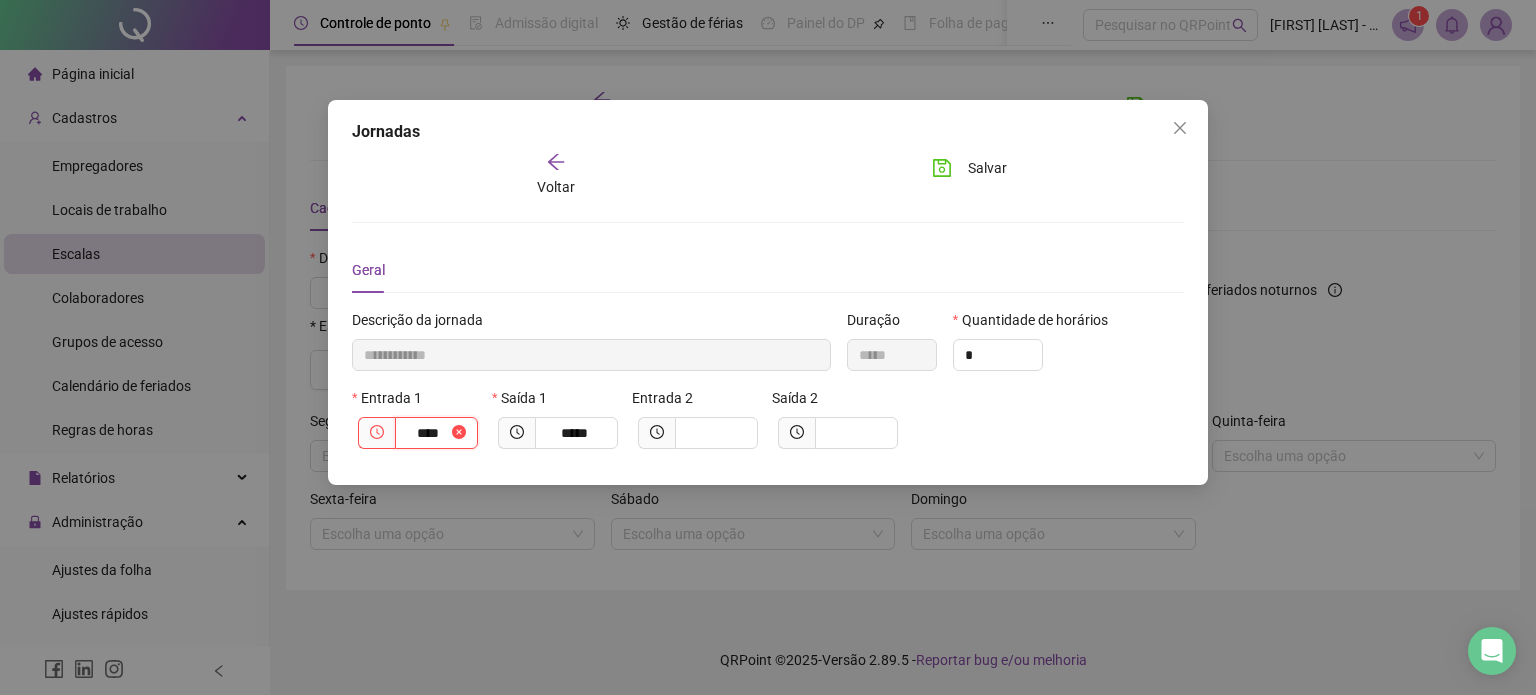 type on "**********" 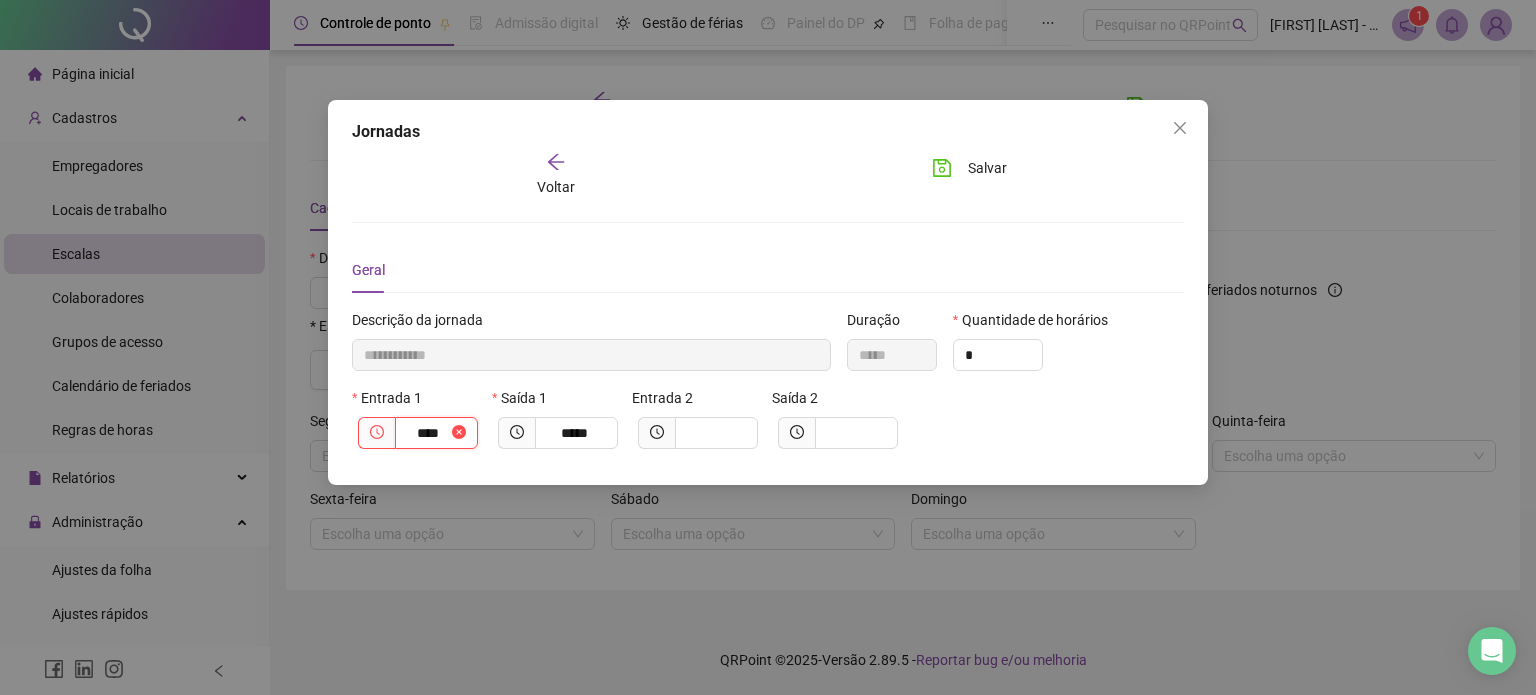 type on "*****" 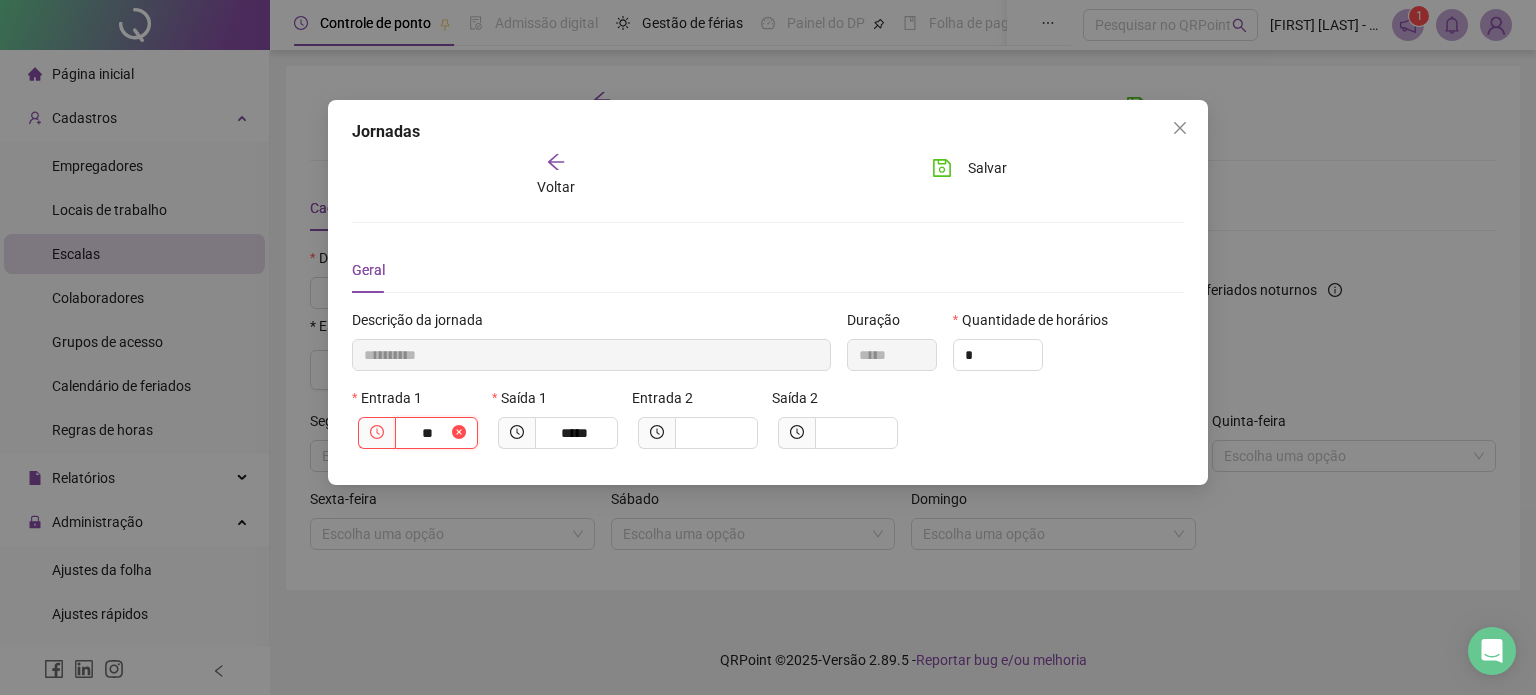 type on "**********" 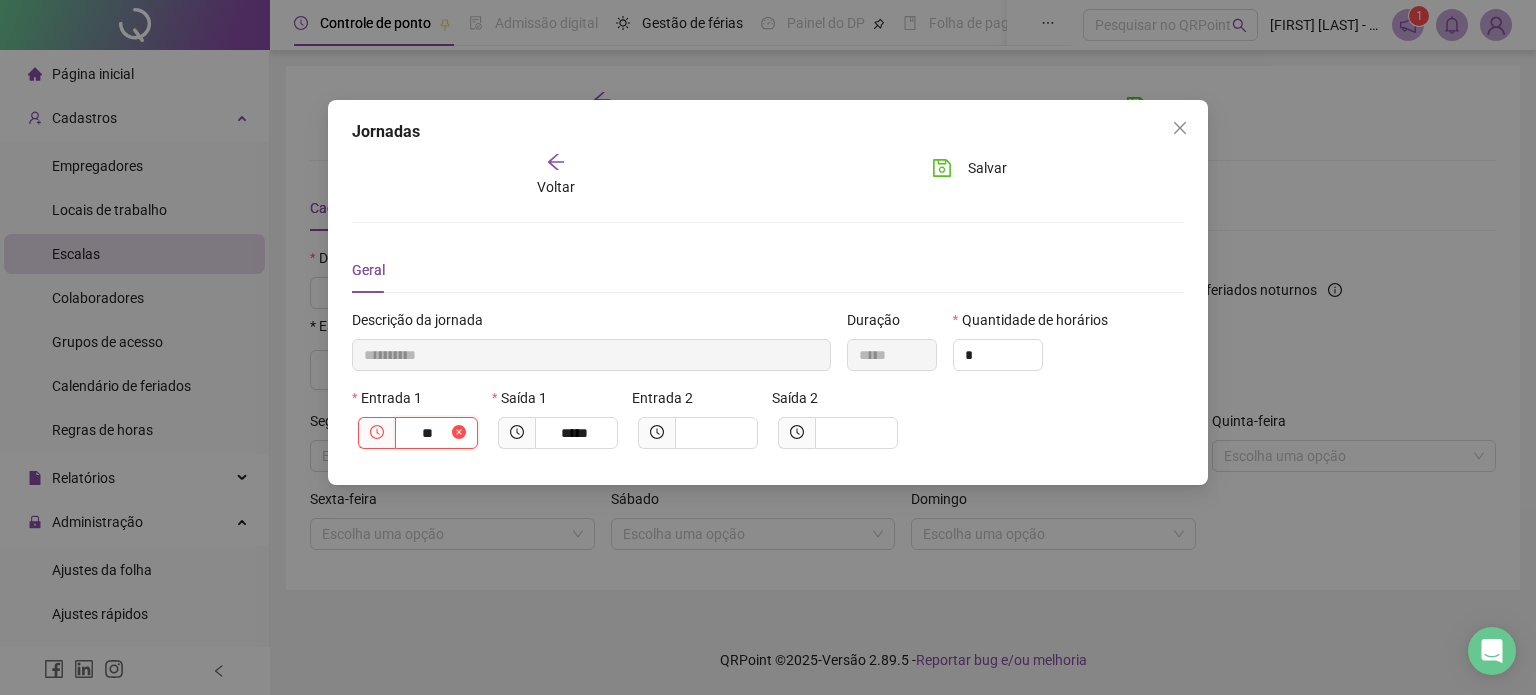 type on "*****" 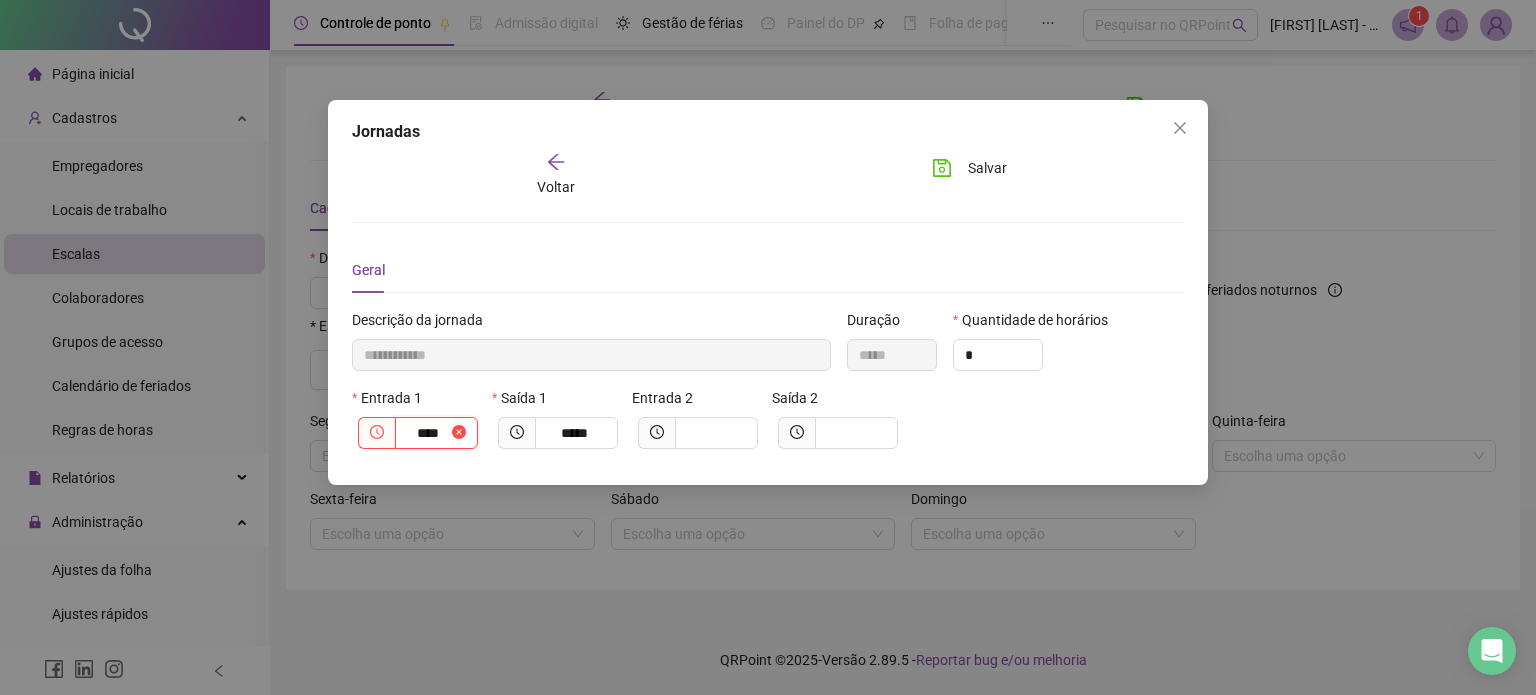 type on "**********" 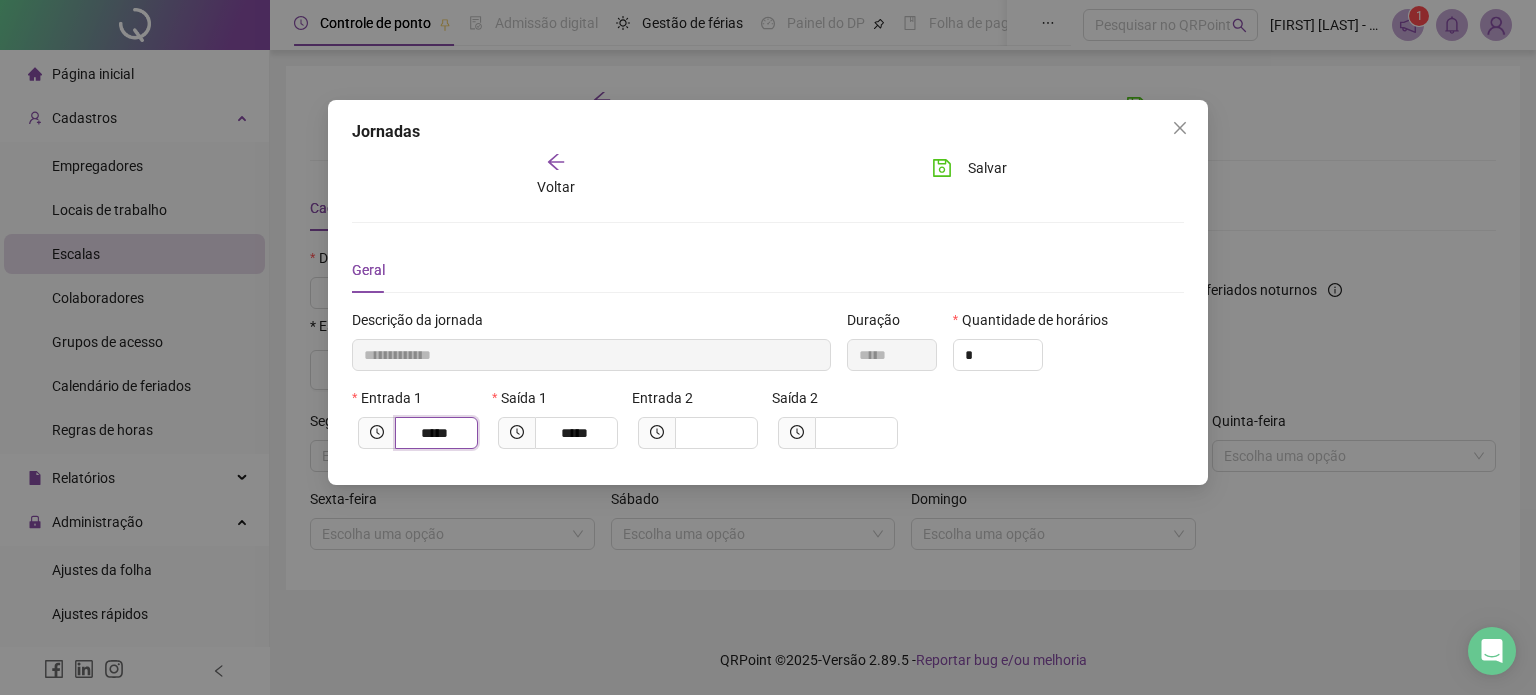 type on "**********" 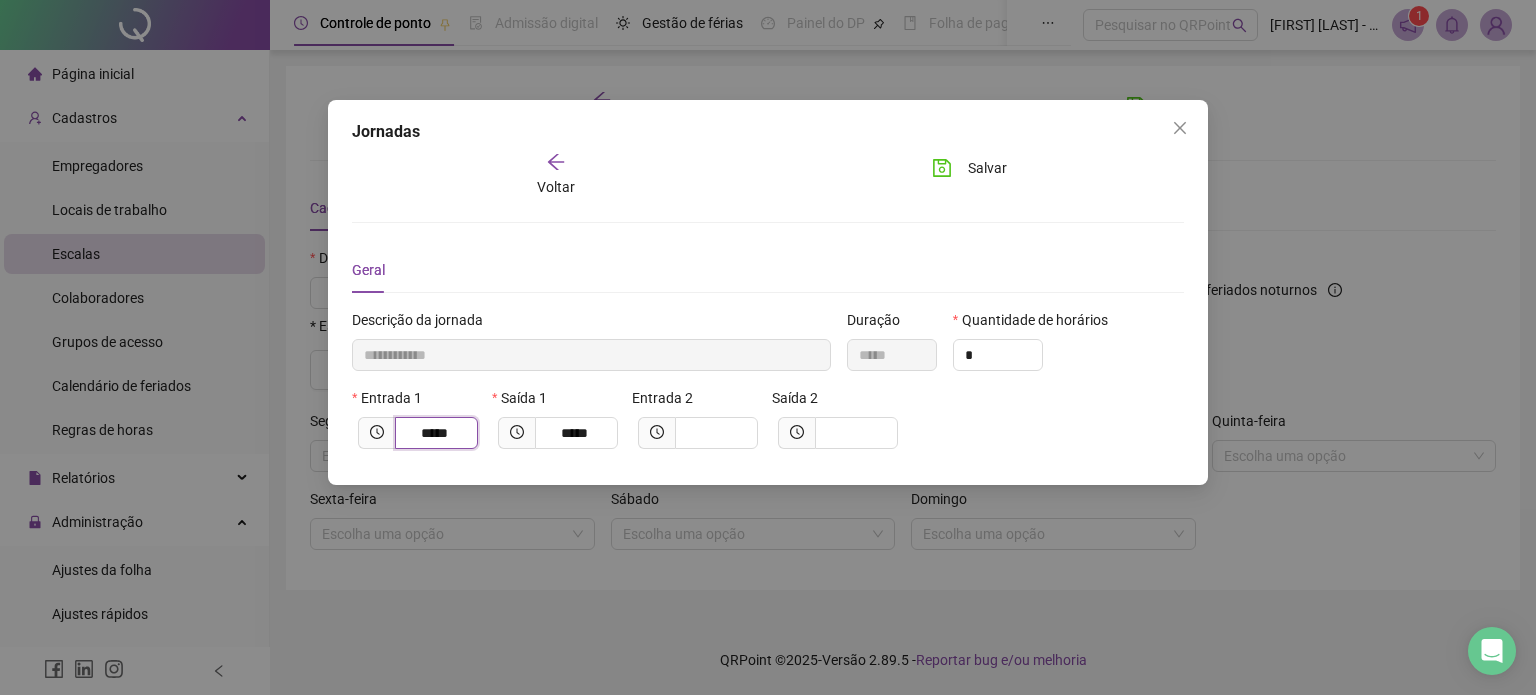 type on "*****" 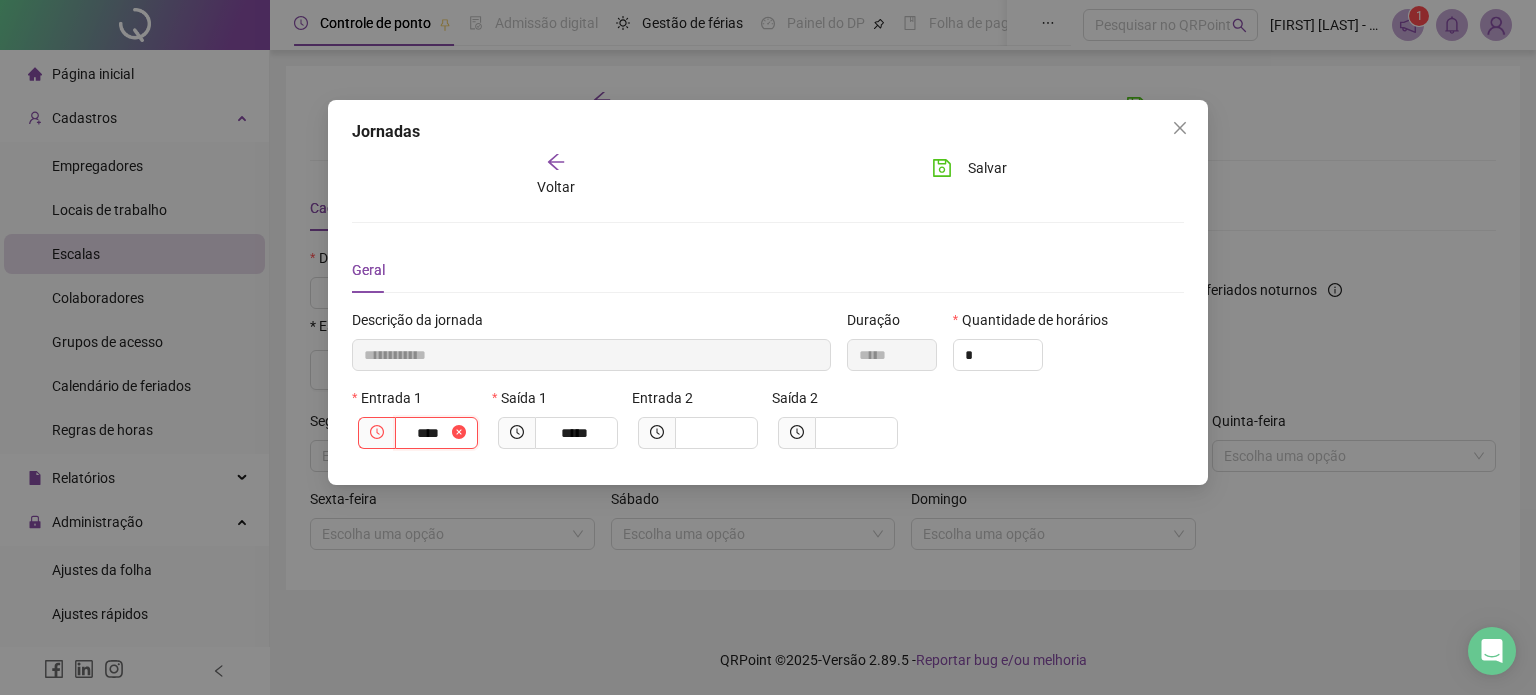 type on "**********" 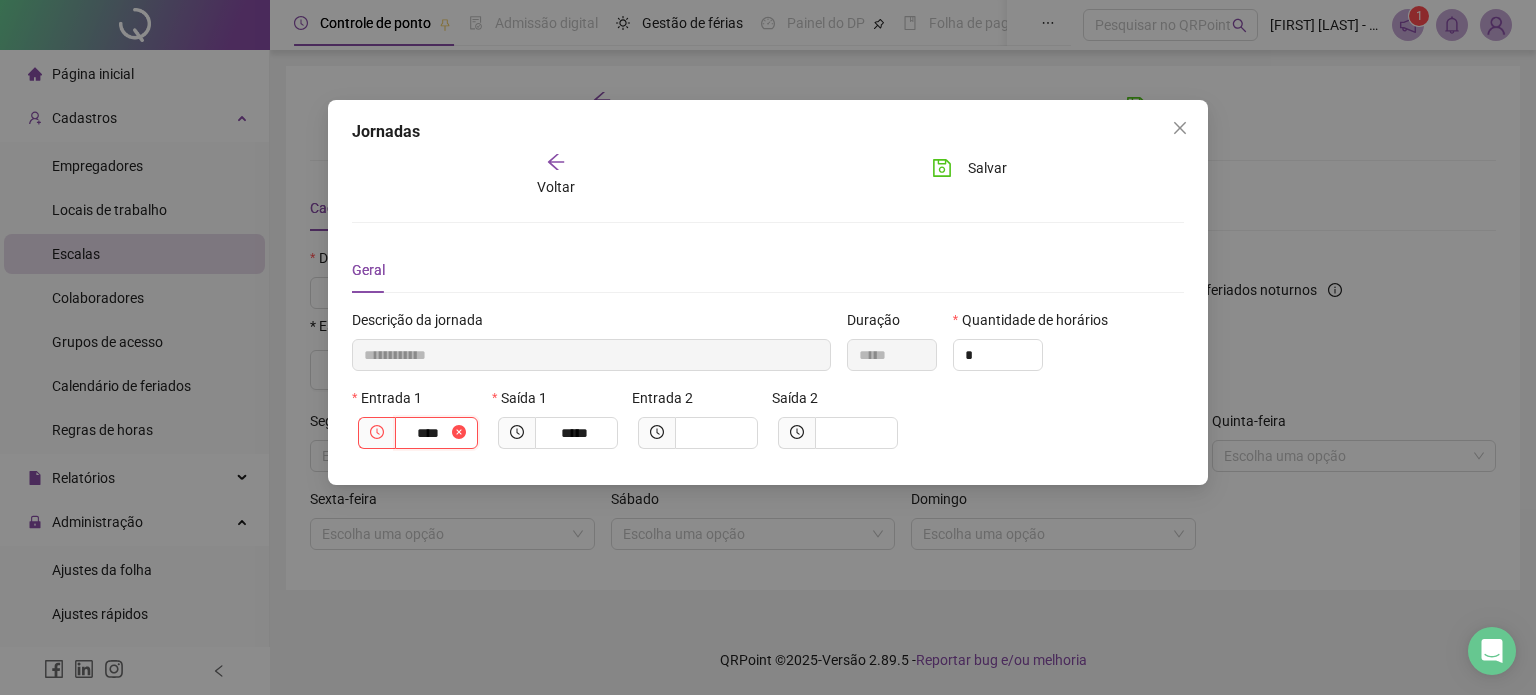 type on "*****" 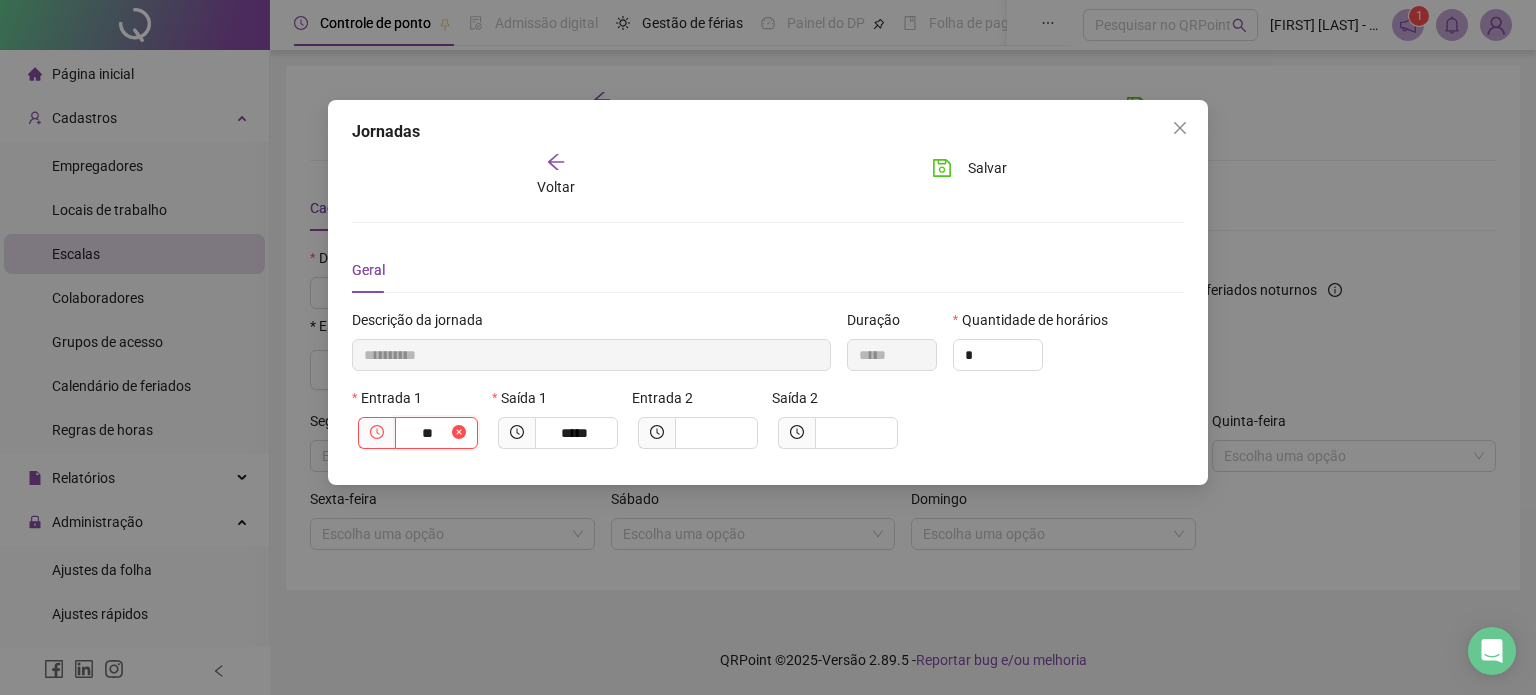 type on "*********" 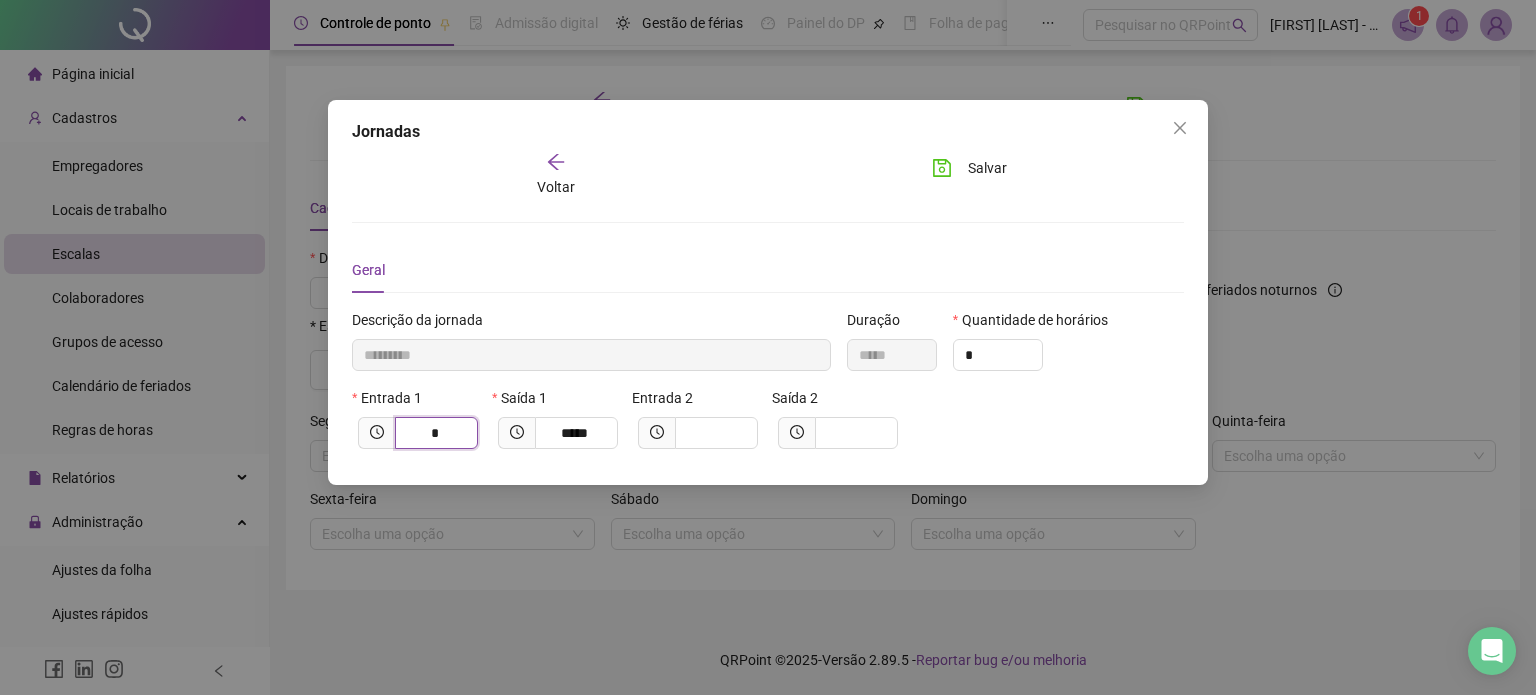 type on "*********" 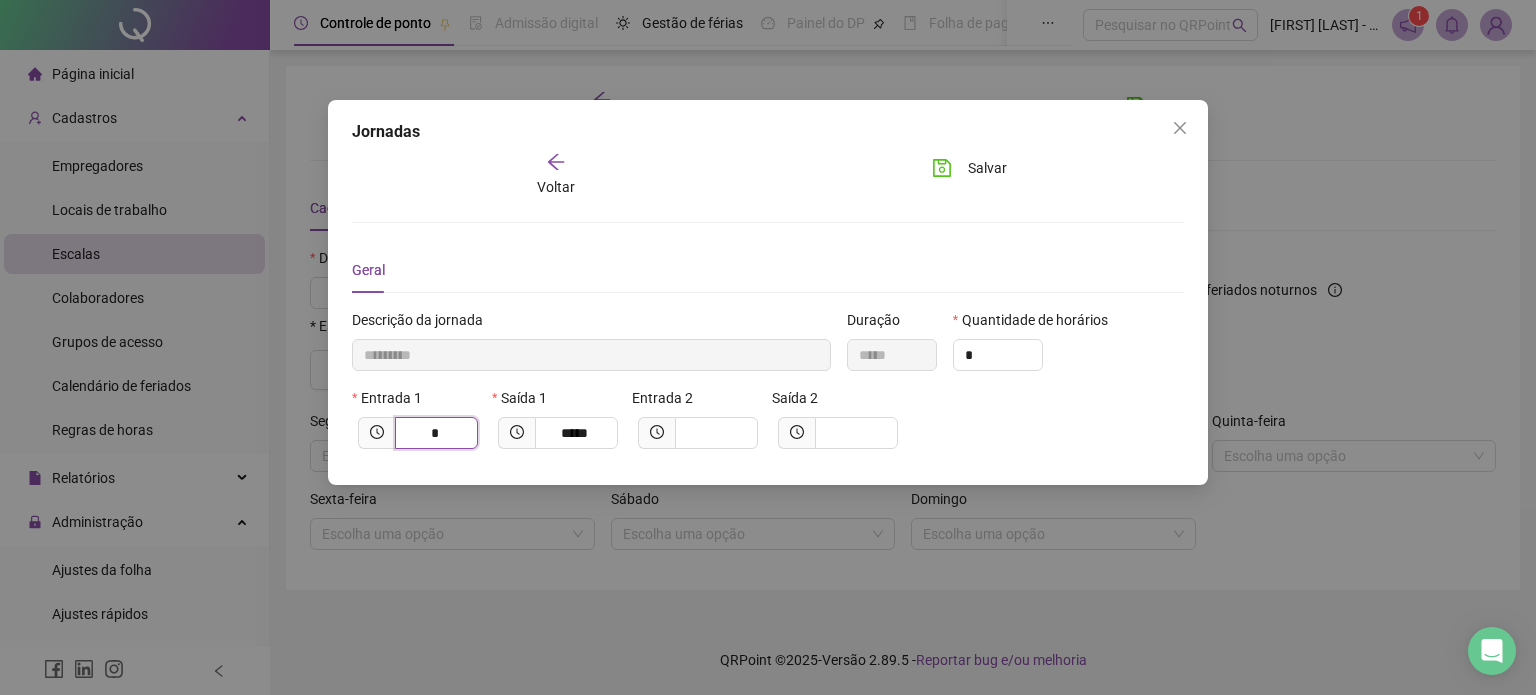 type 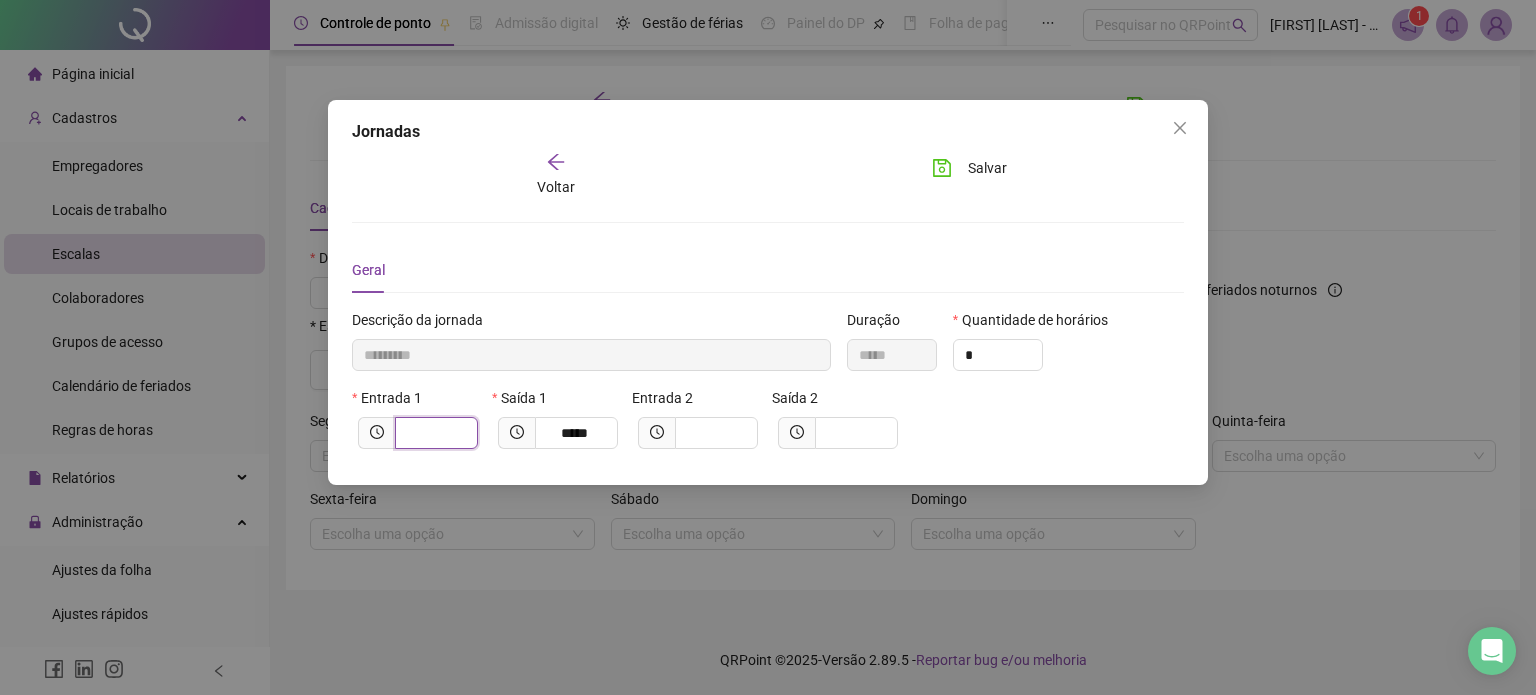 type on "*********" 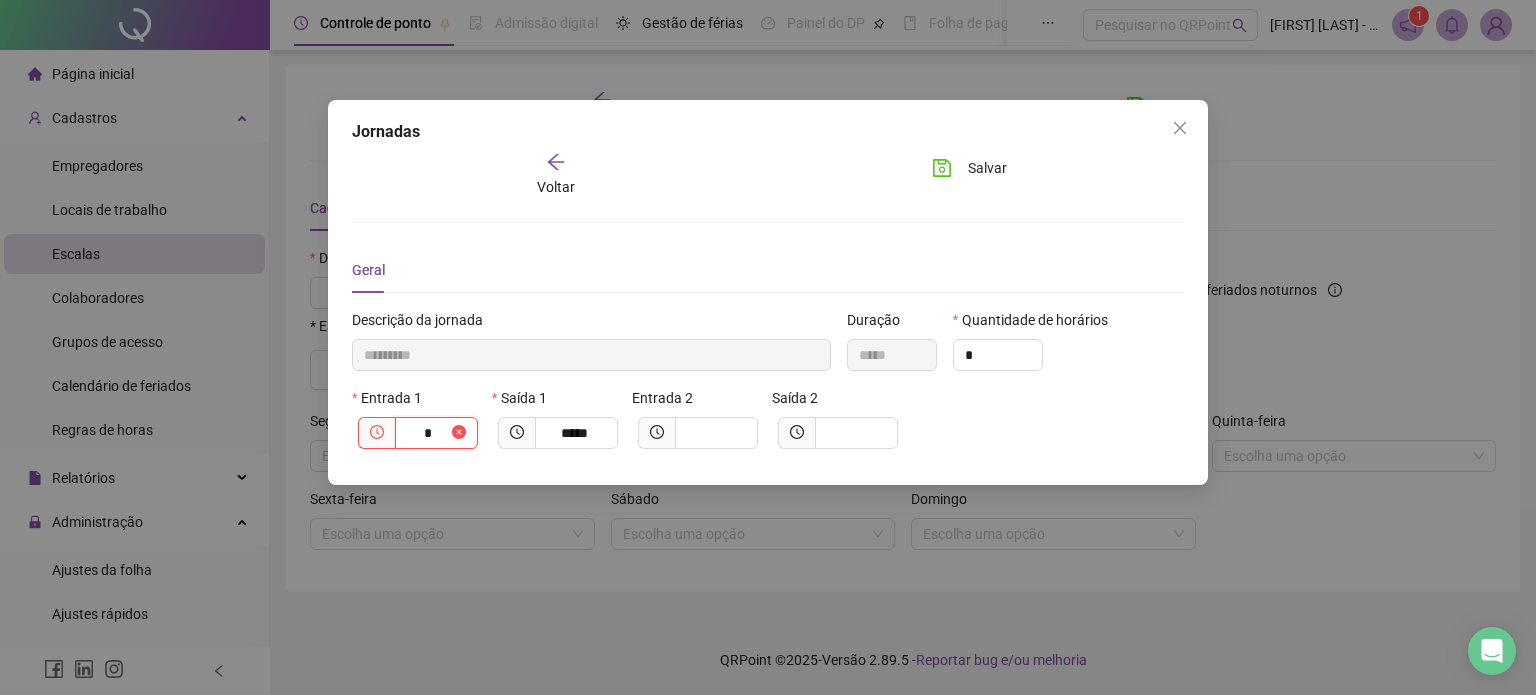 type on "**********" 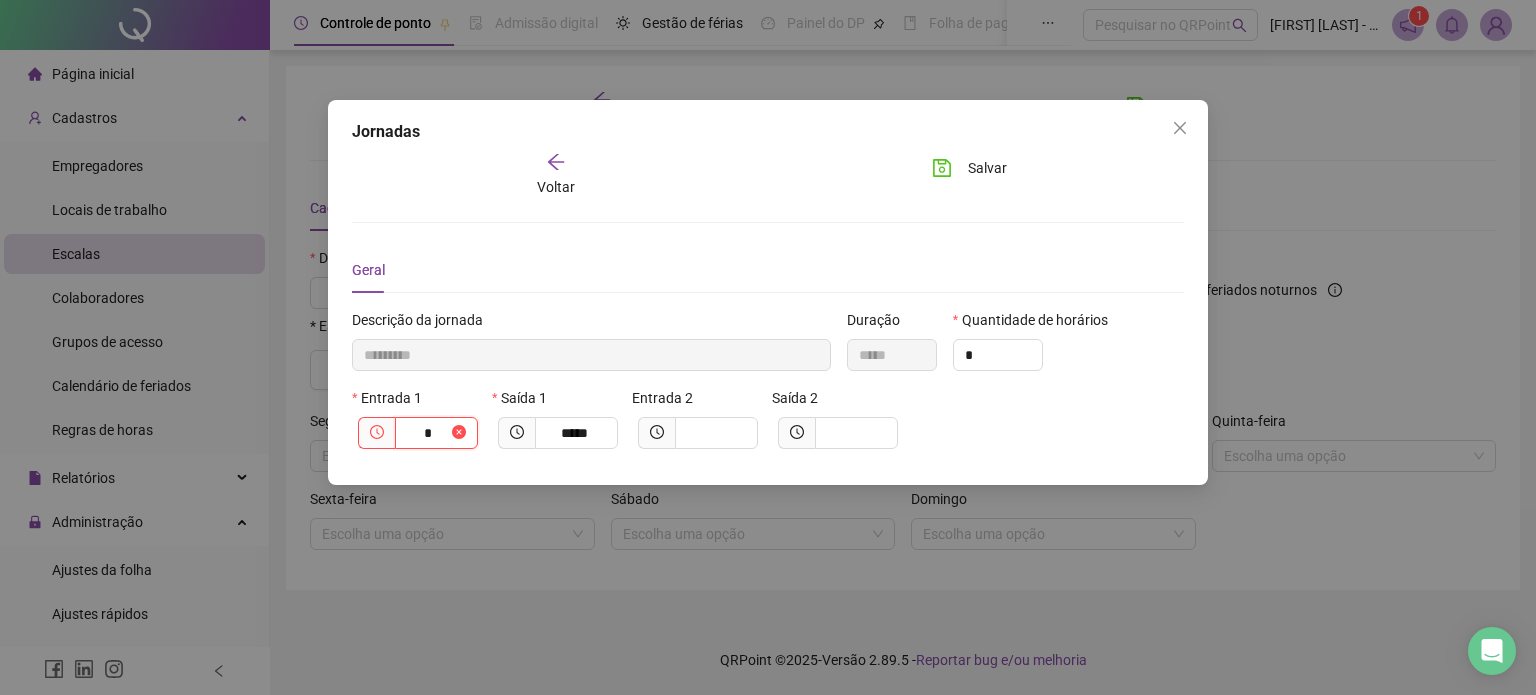type on "**" 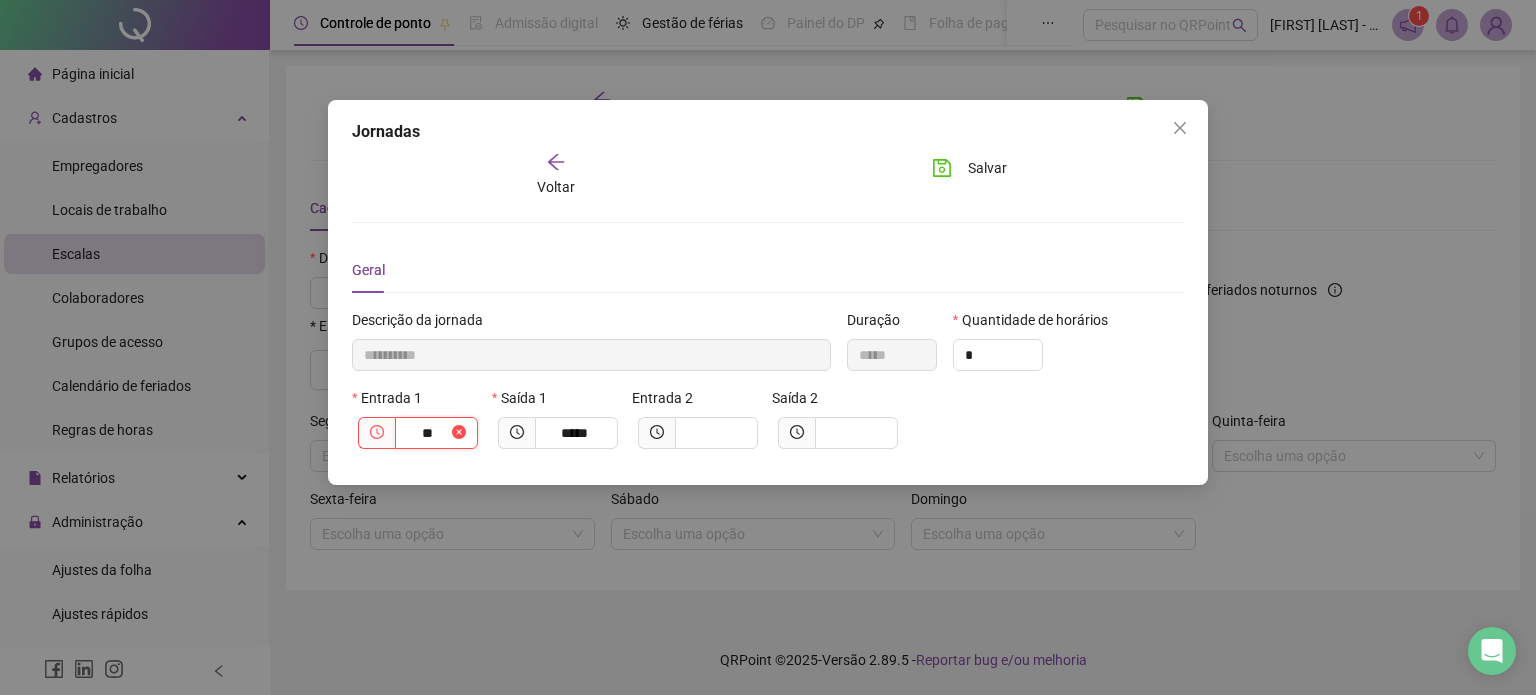 type on "**********" 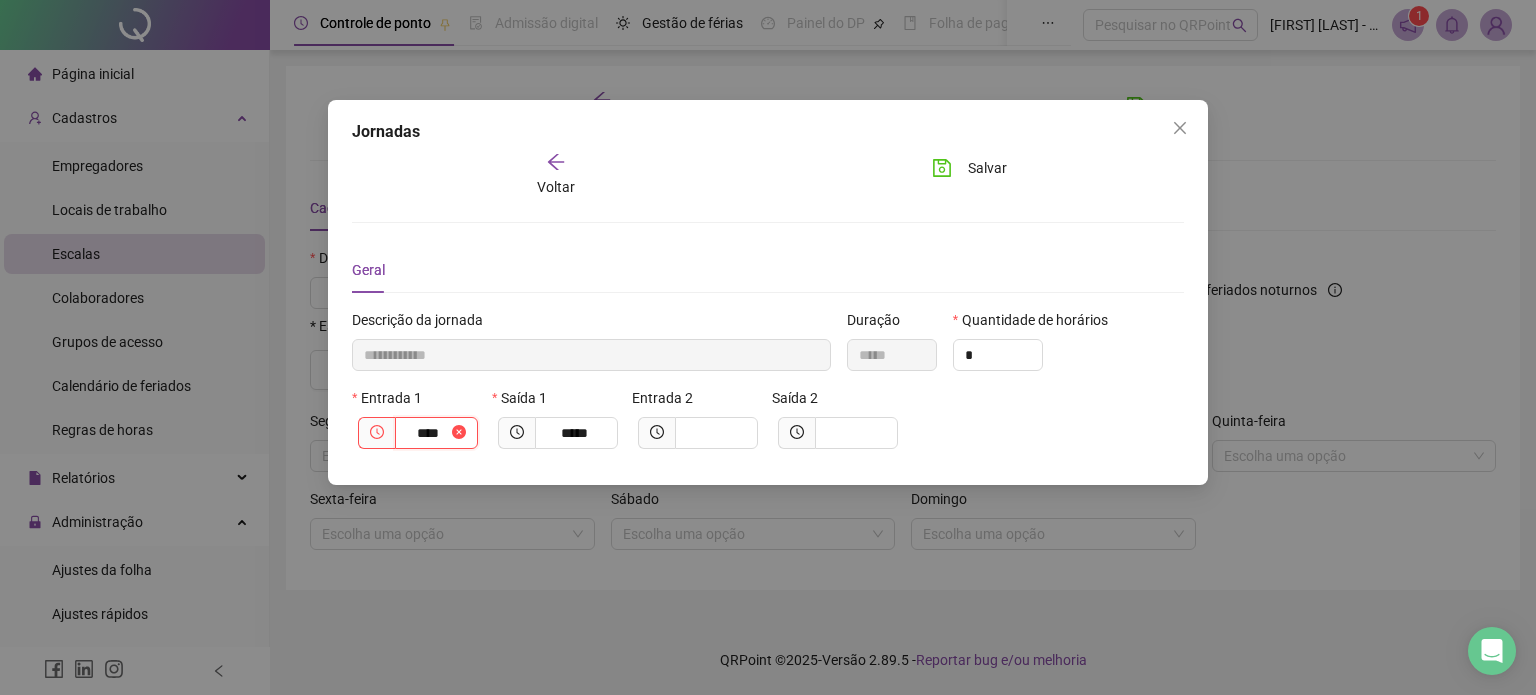 type on "**********" 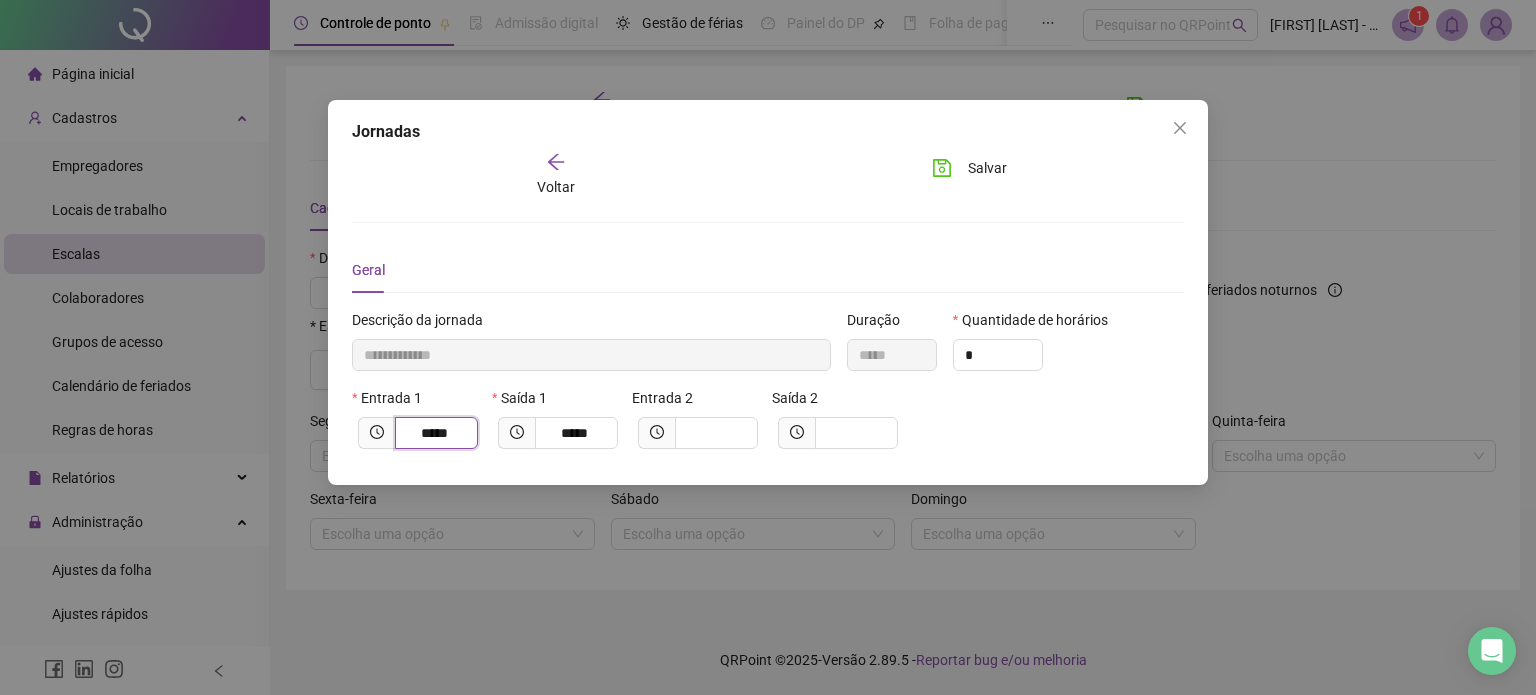 type on "*****" 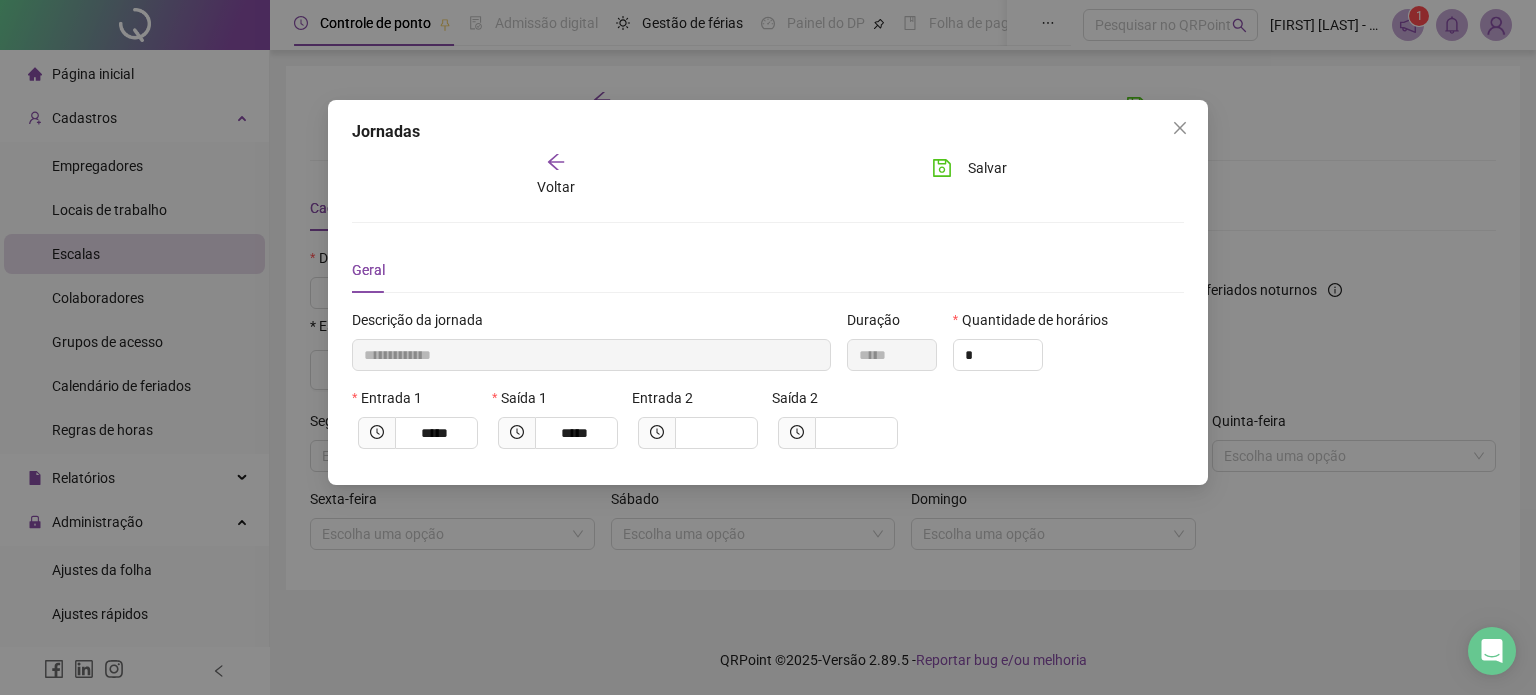 click on "Saída 1" at bounding box center (558, 402) 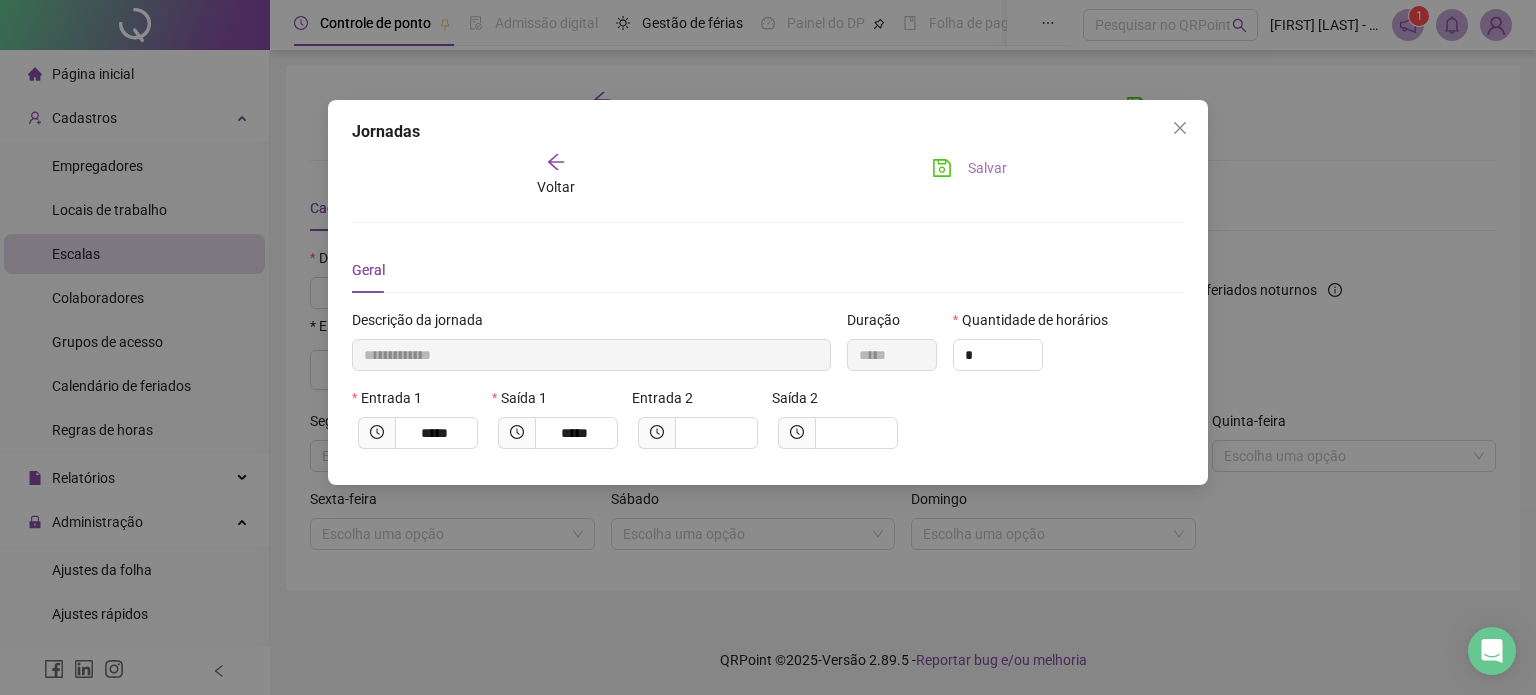 click 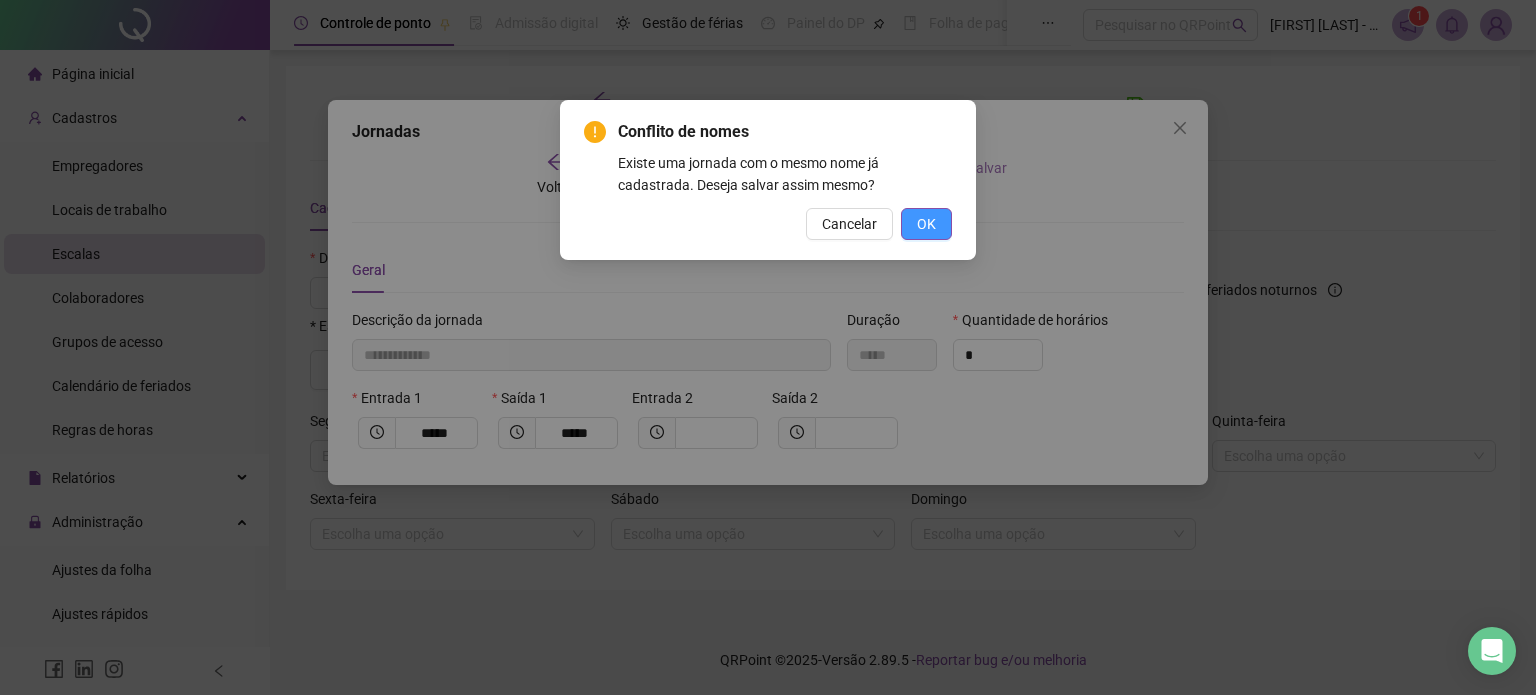 click on "OK" at bounding box center (926, 224) 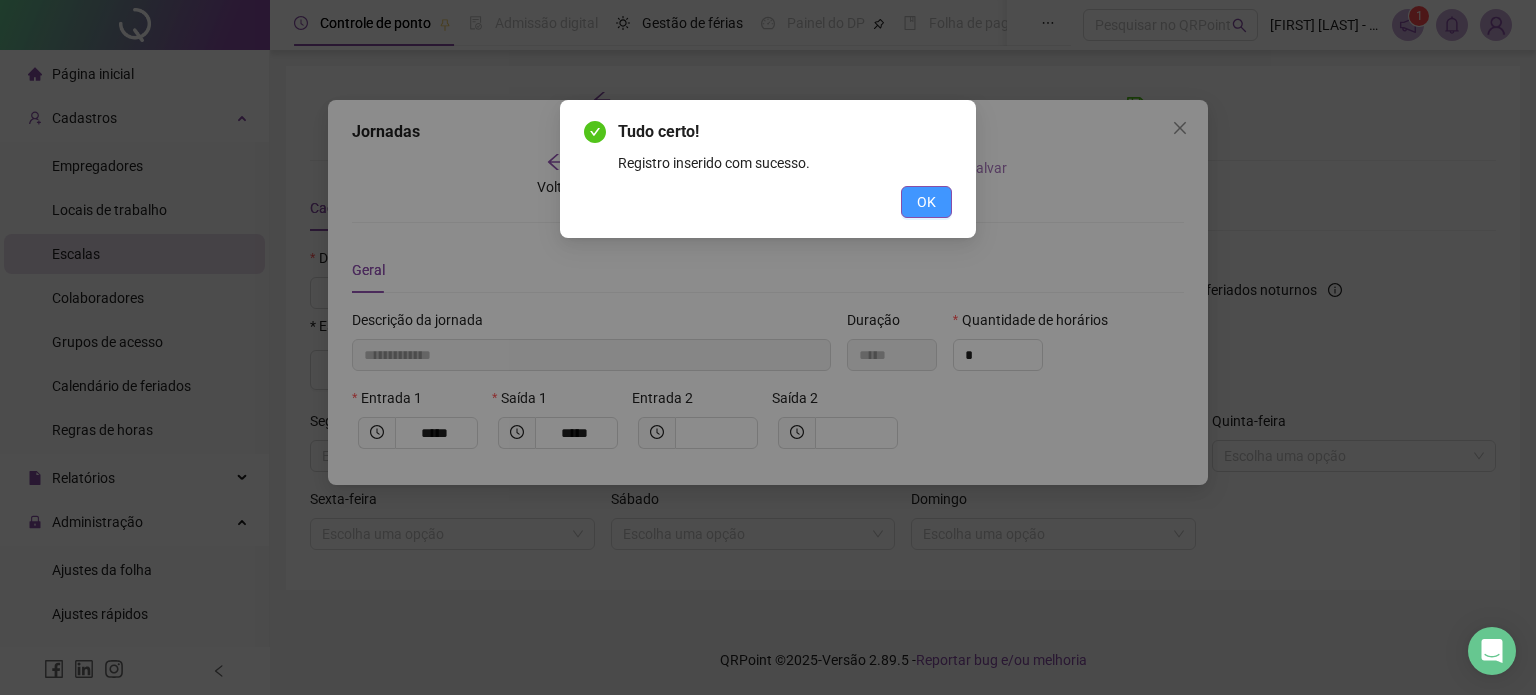 click on "OK" at bounding box center [926, 202] 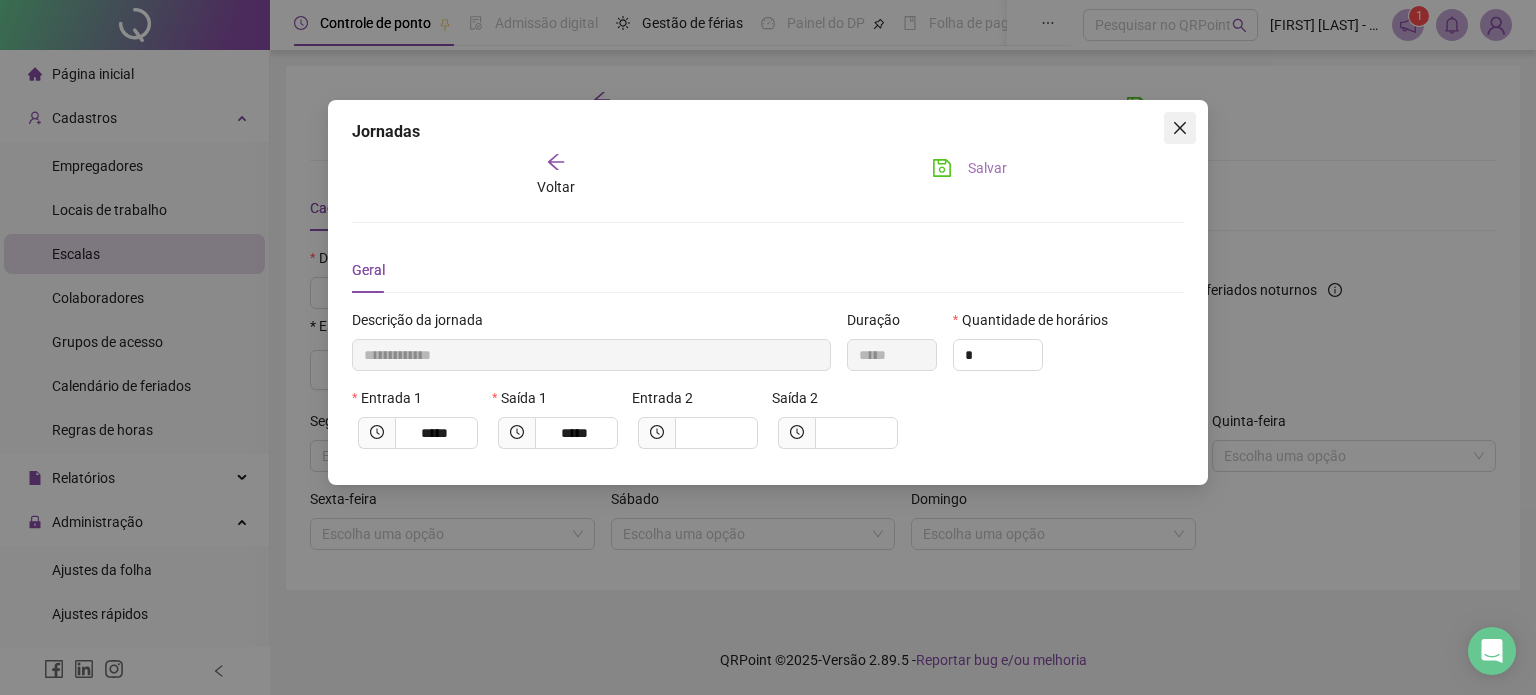 click 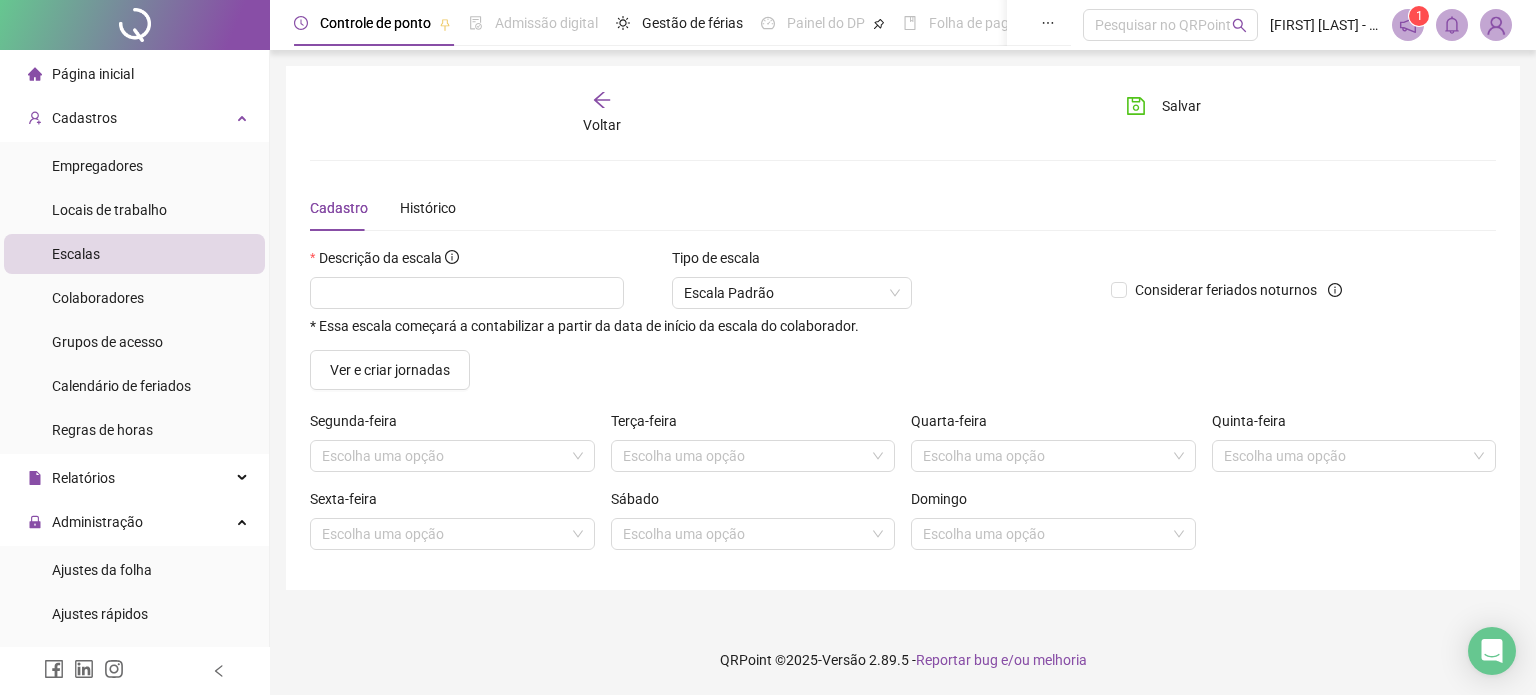 click 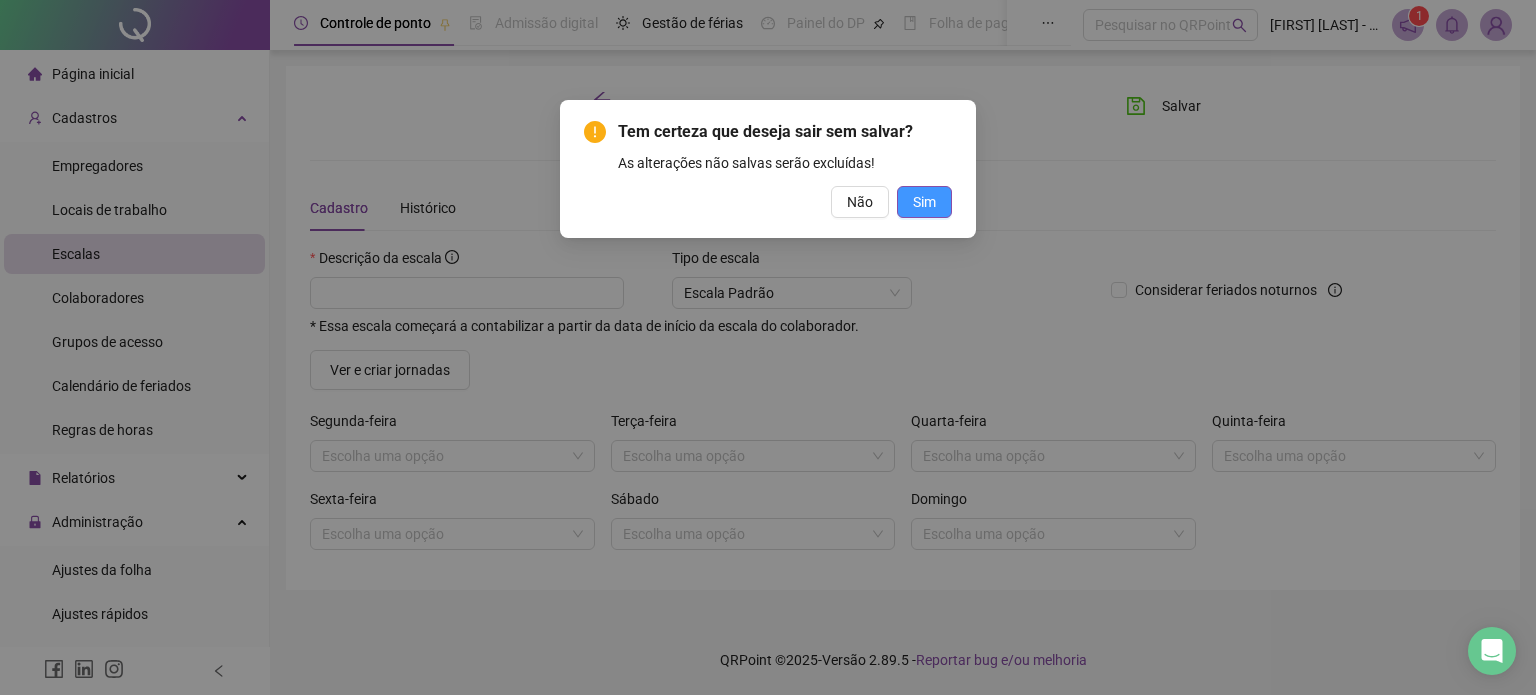 click on "Sim" at bounding box center (924, 202) 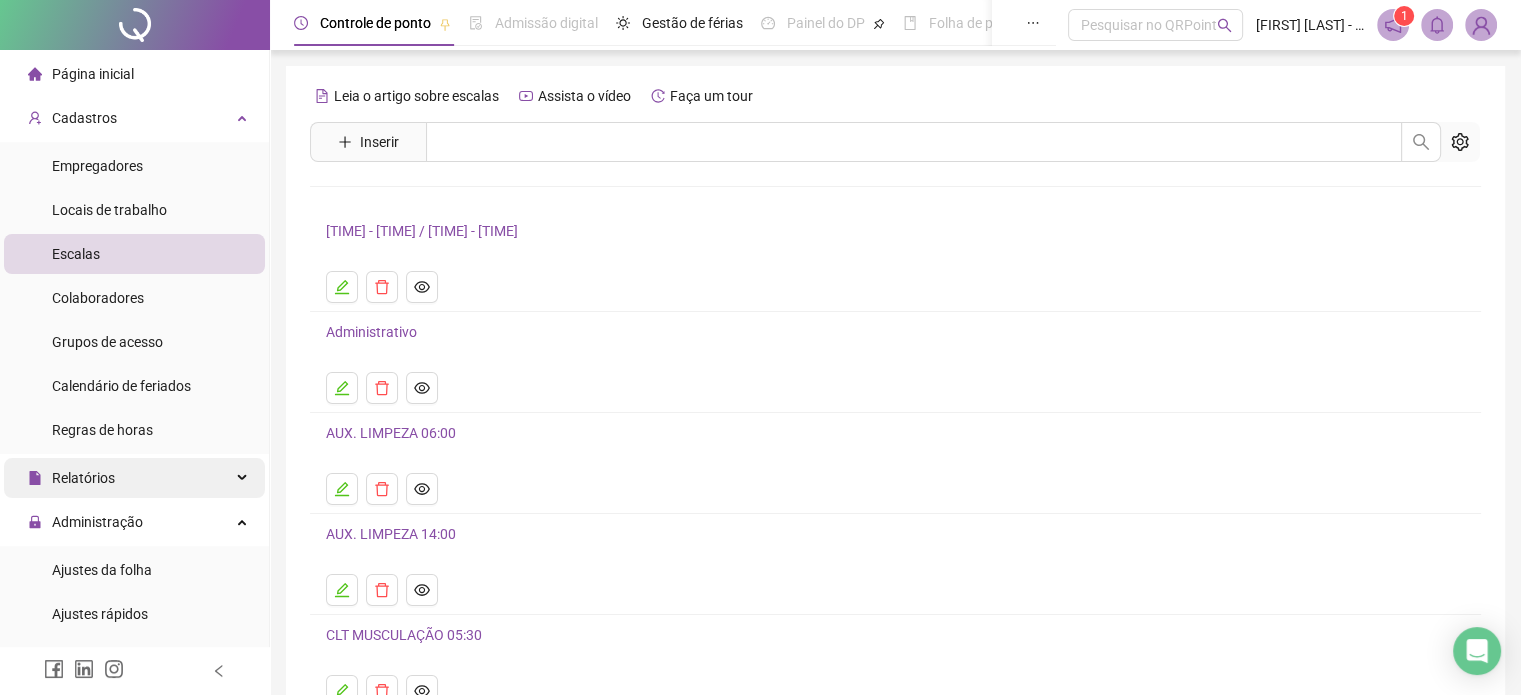 click on "Relatórios" at bounding box center [134, 478] 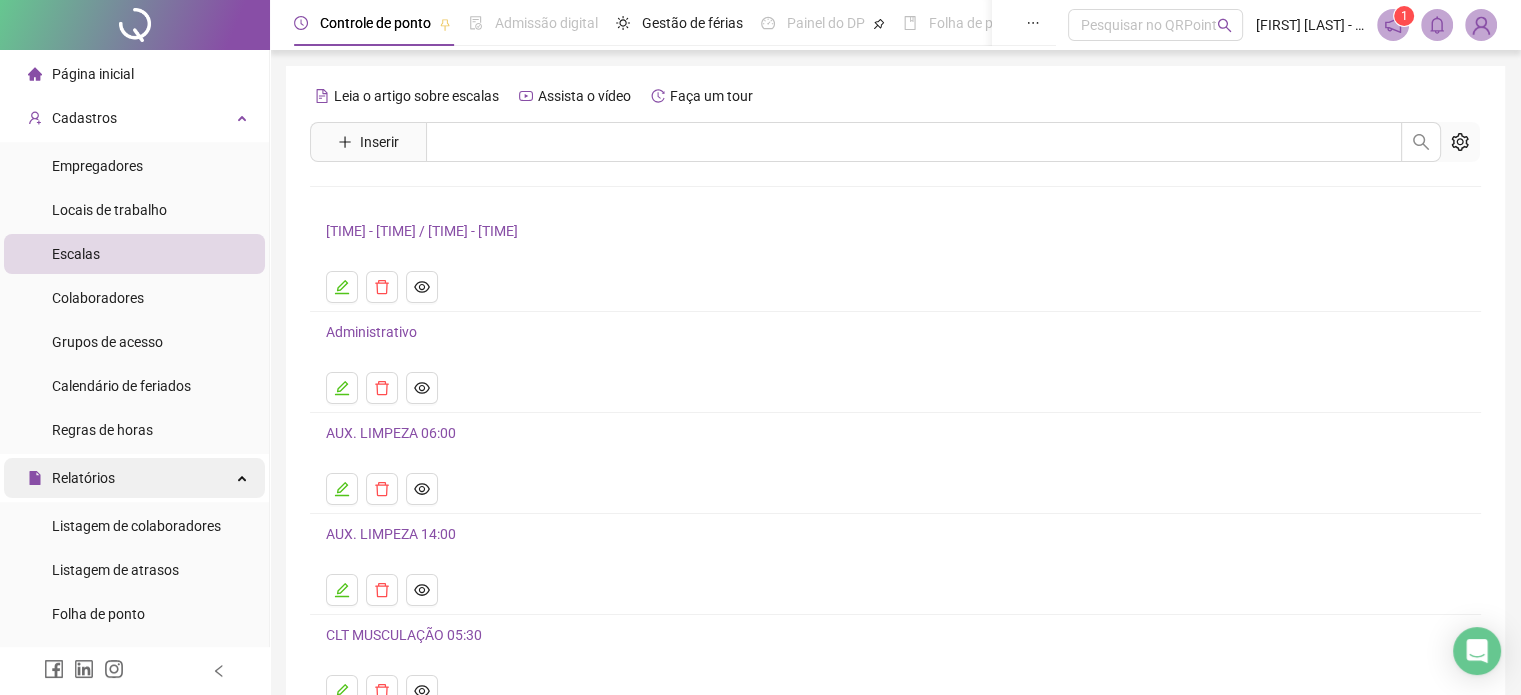 click on "Relatórios" at bounding box center (71, 478) 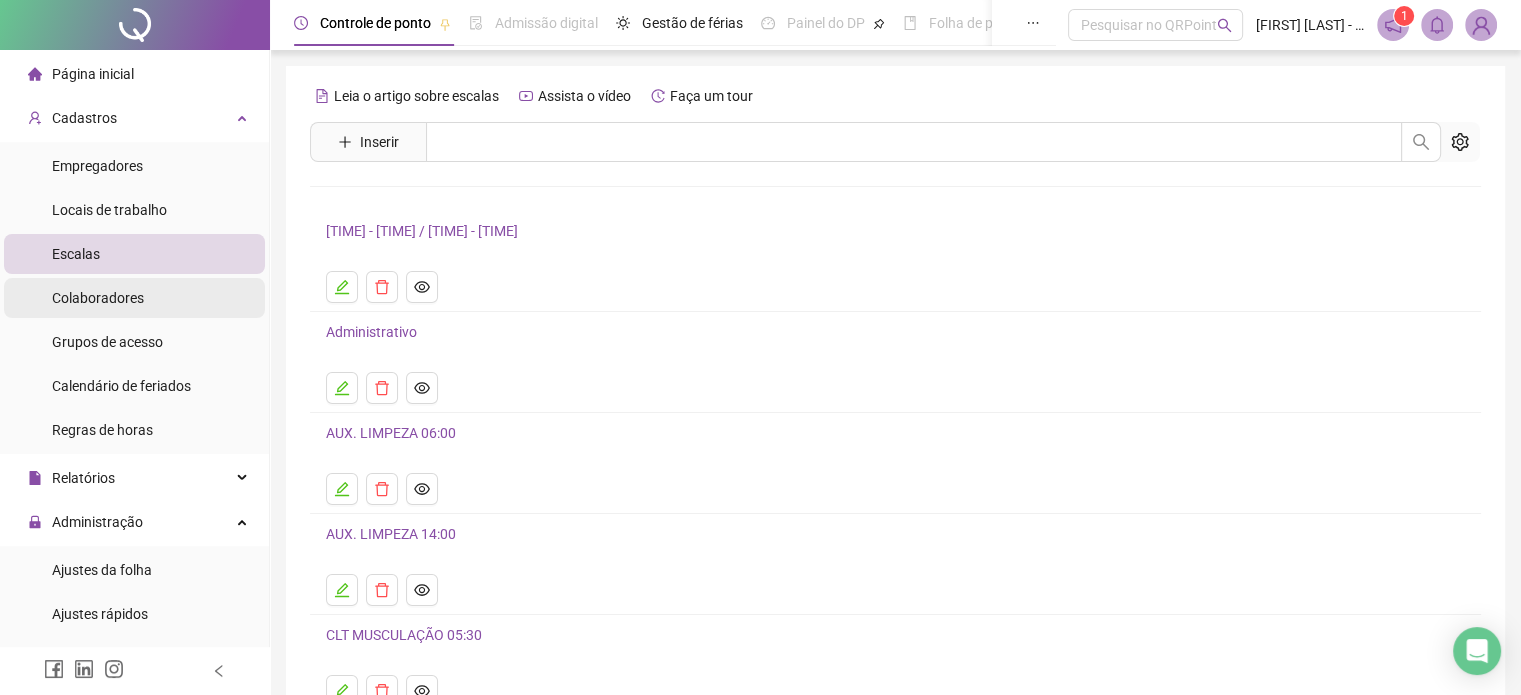 click on "Colaboradores" at bounding box center (134, 298) 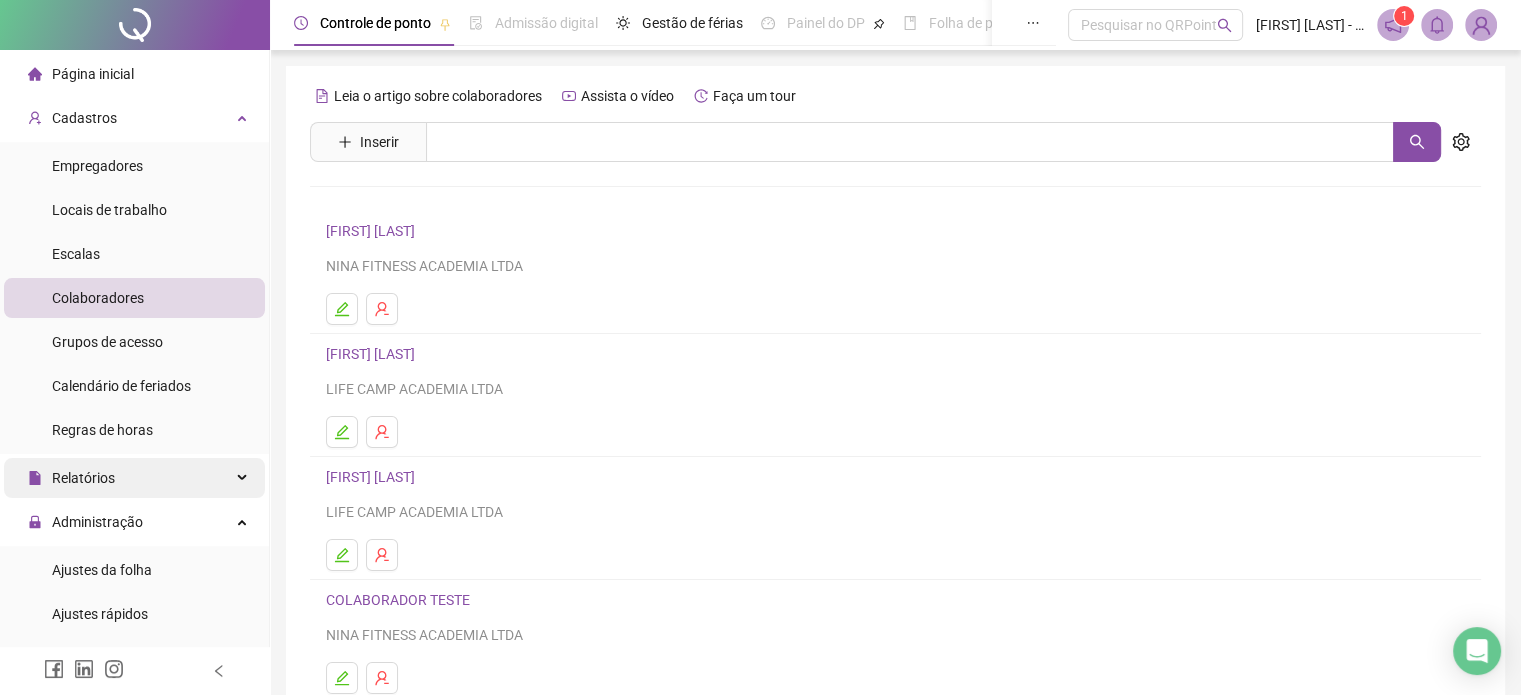 click on "Relatórios" at bounding box center (134, 478) 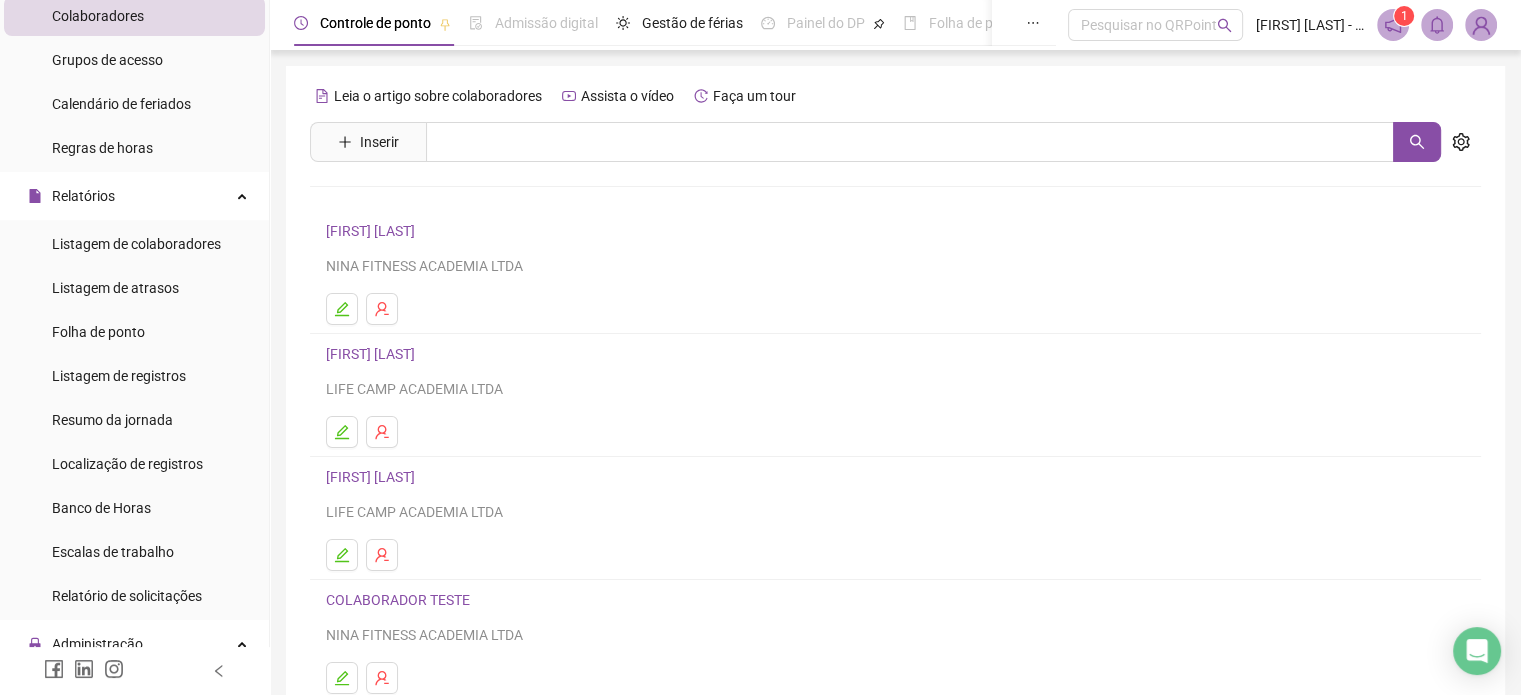 scroll, scrollTop: 0, scrollLeft: 0, axis: both 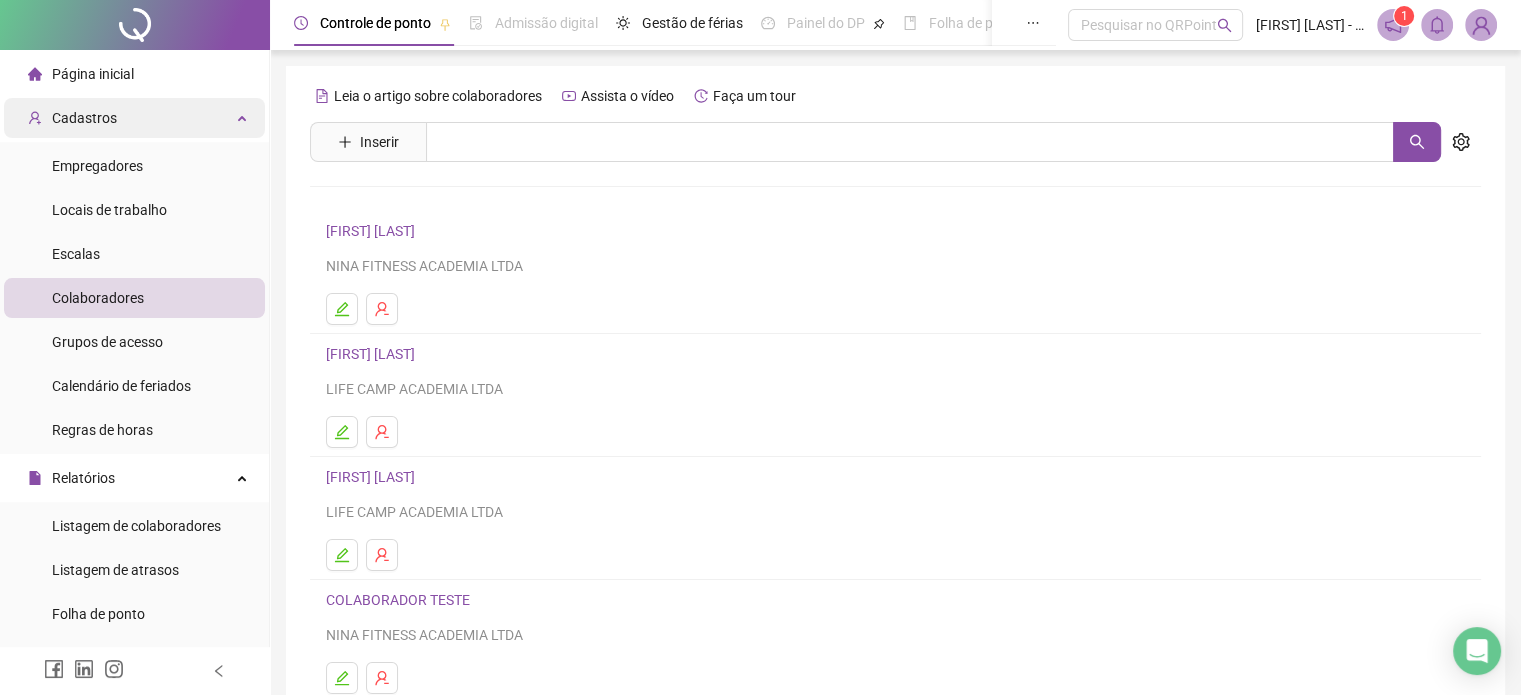 click on "Cadastros" at bounding box center [134, 118] 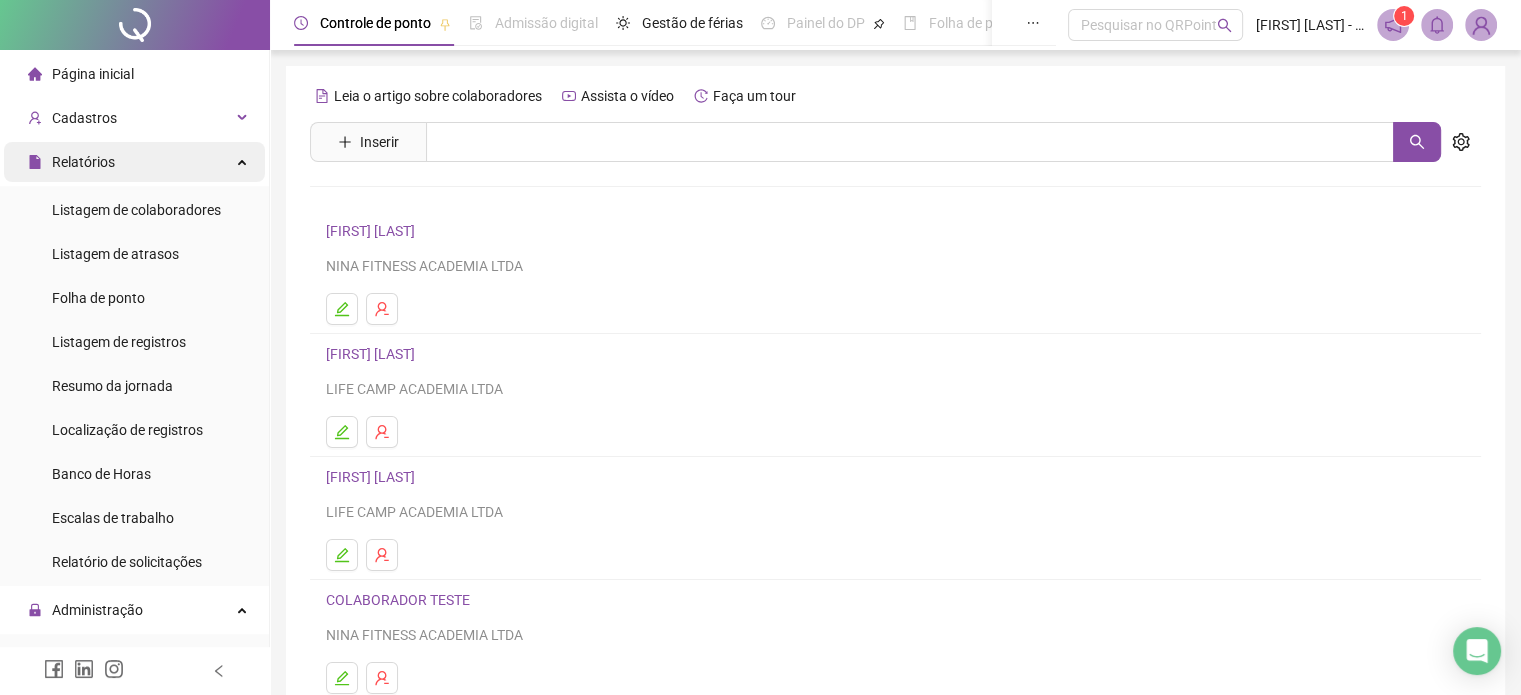 click on "Relatórios" at bounding box center [134, 162] 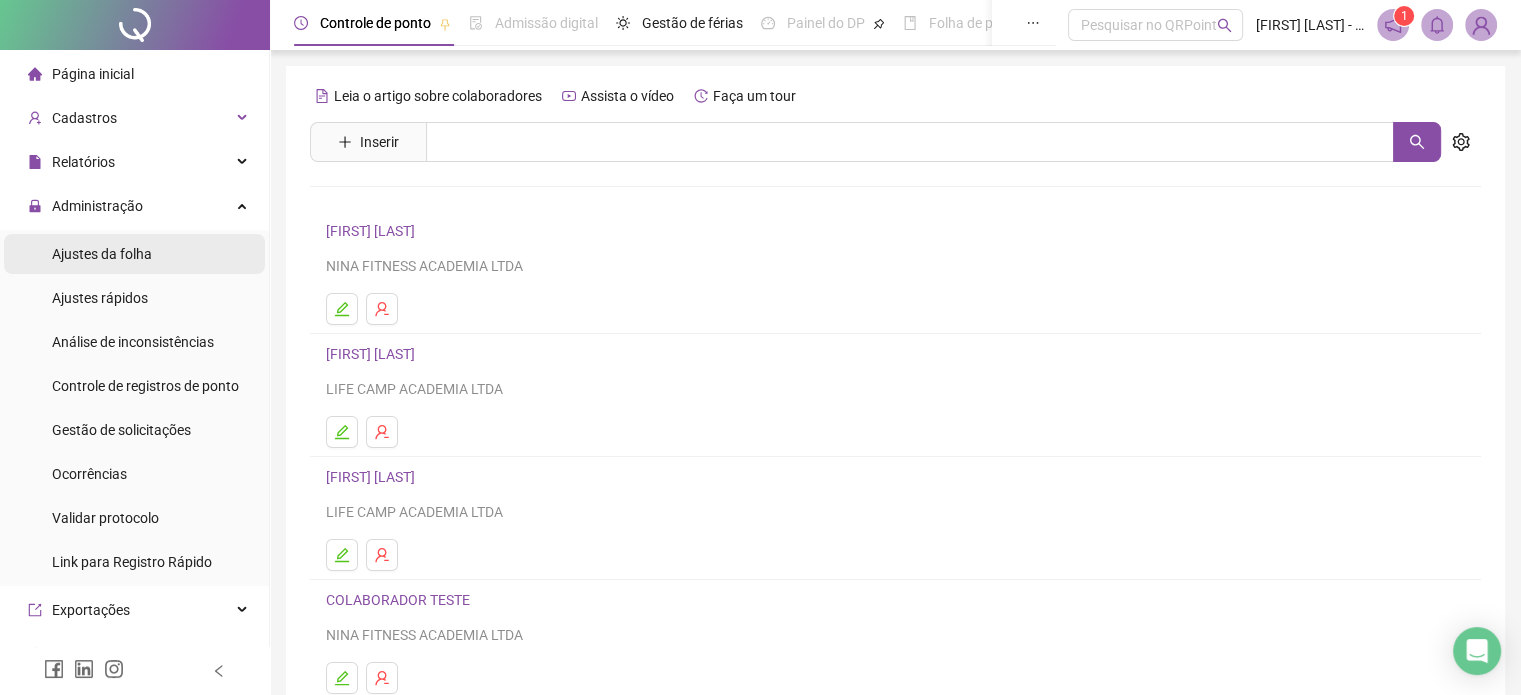 click on "Ajustes da folha" at bounding box center (102, 254) 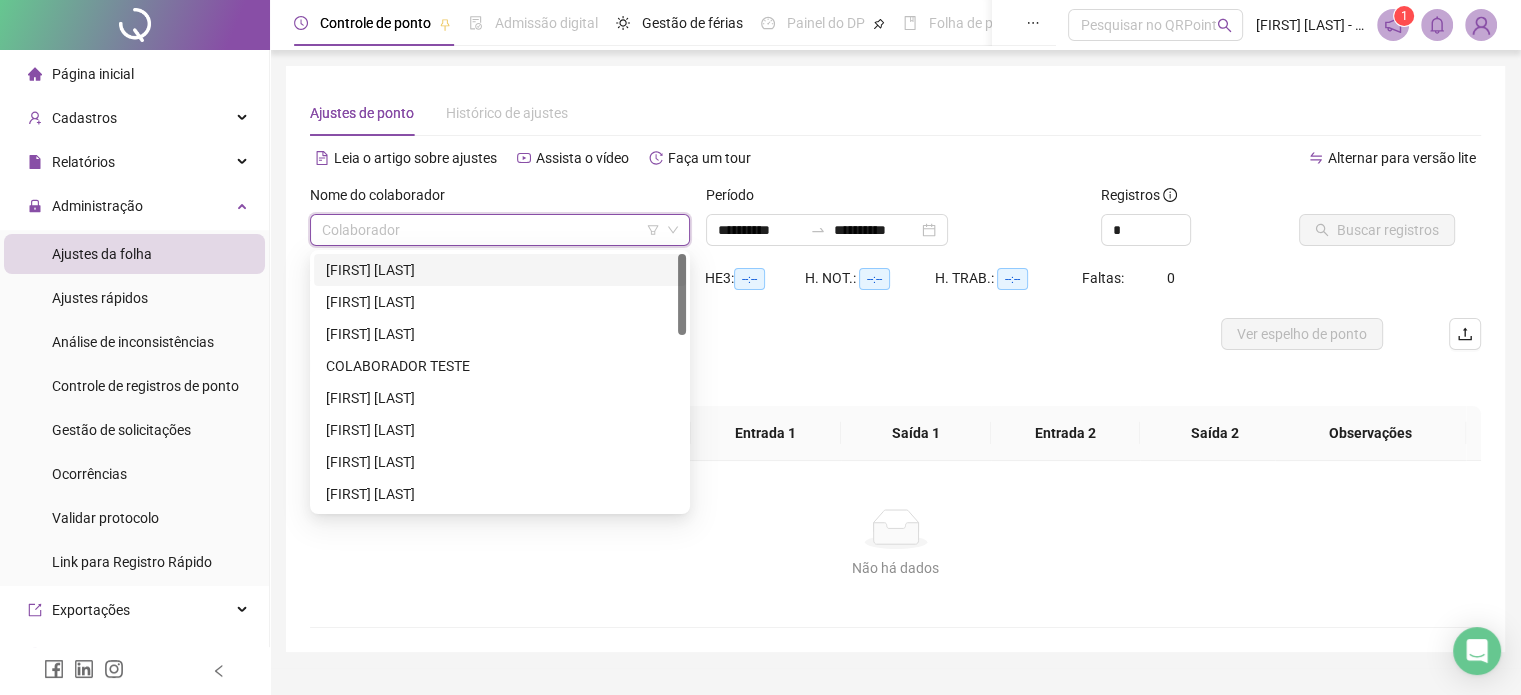 click at bounding box center [491, 230] 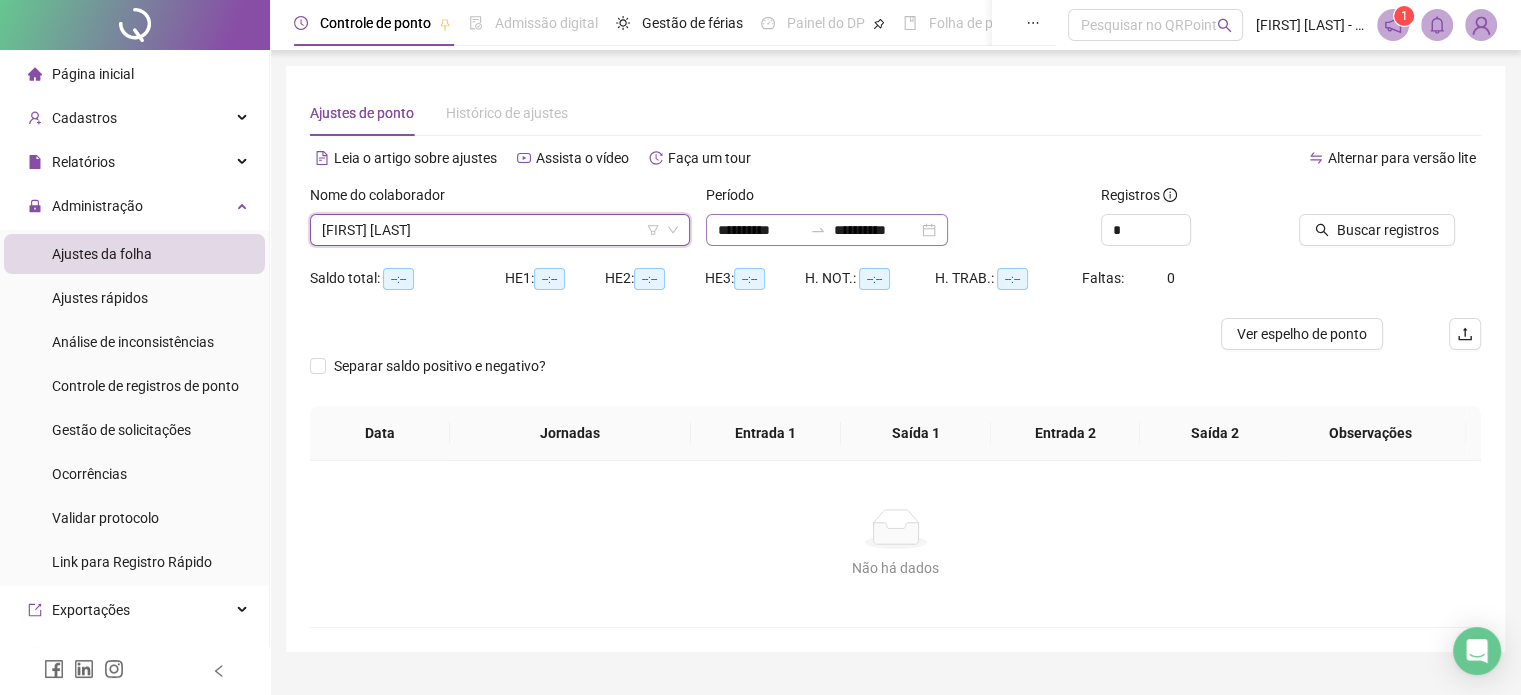click on "**********" at bounding box center [827, 230] 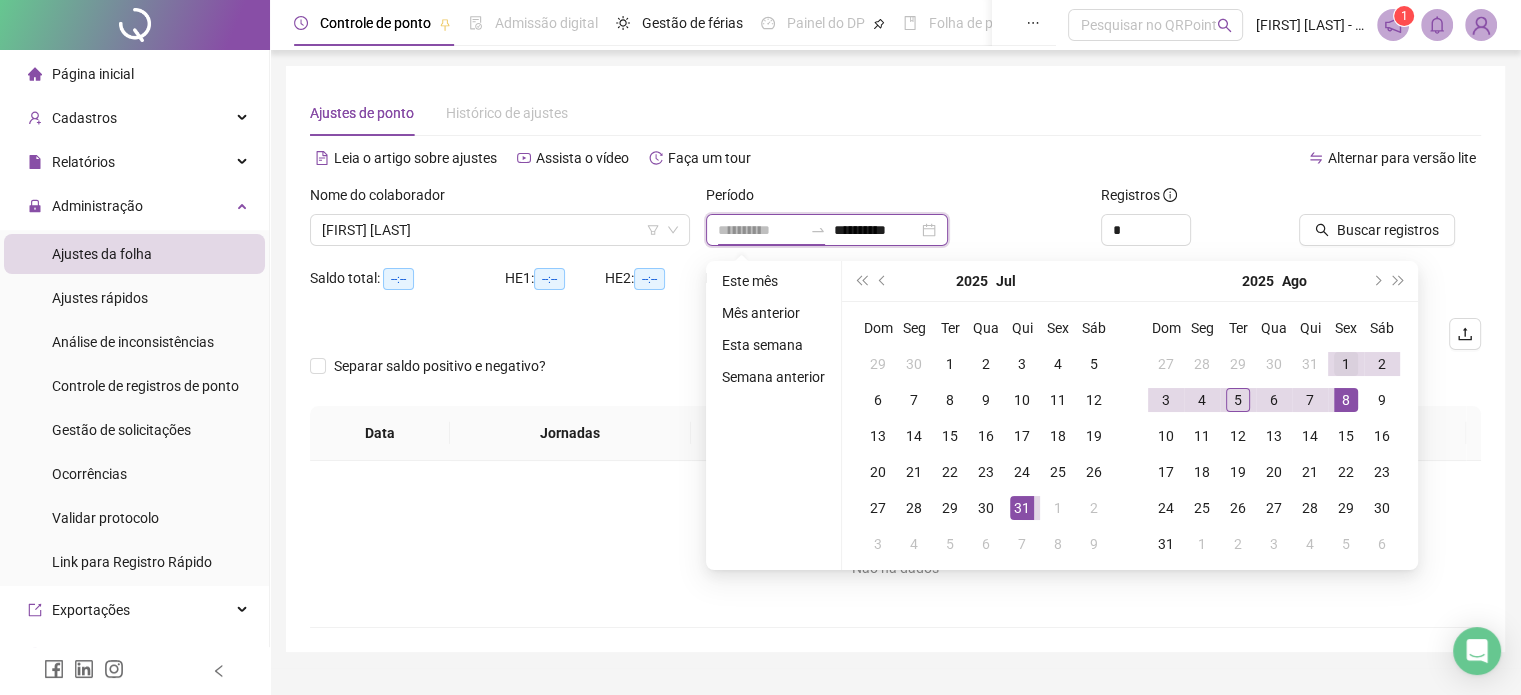 type on "**********" 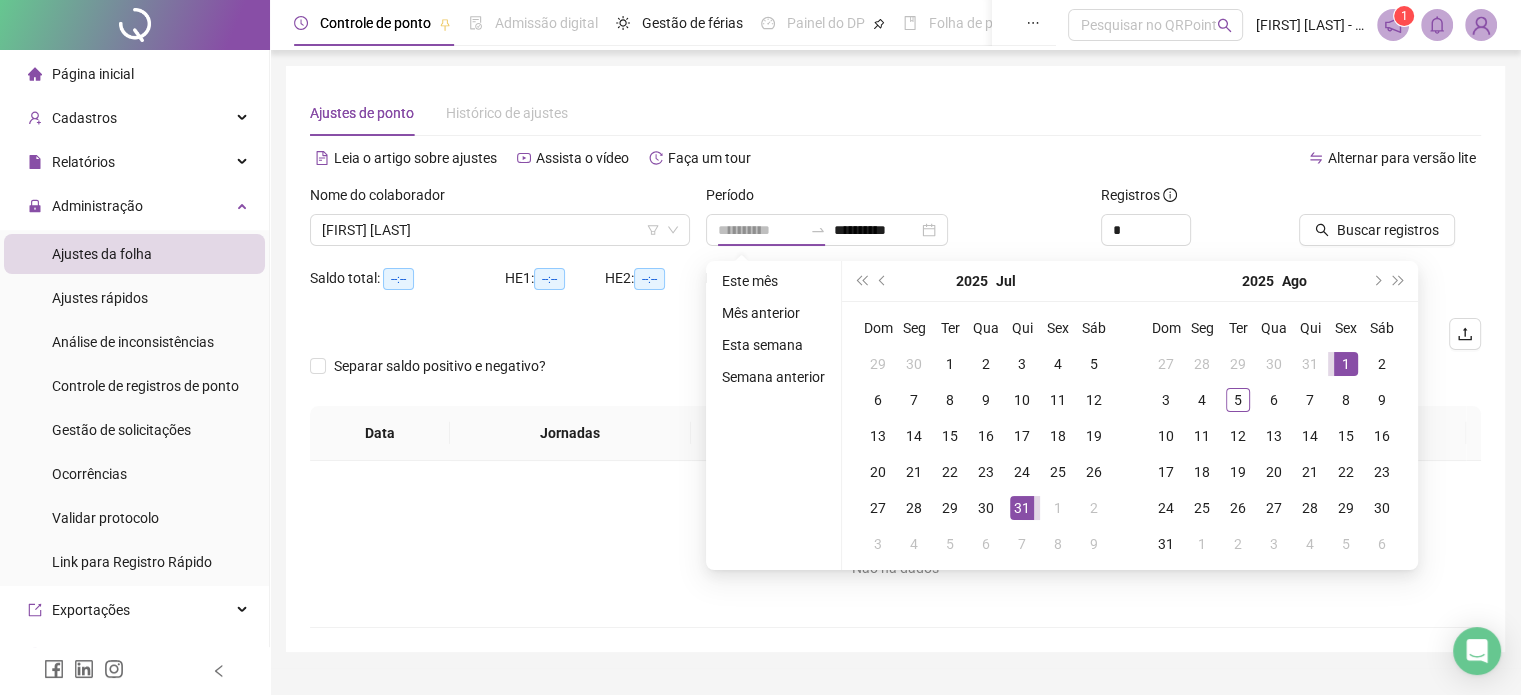 click on "1" at bounding box center [1346, 364] 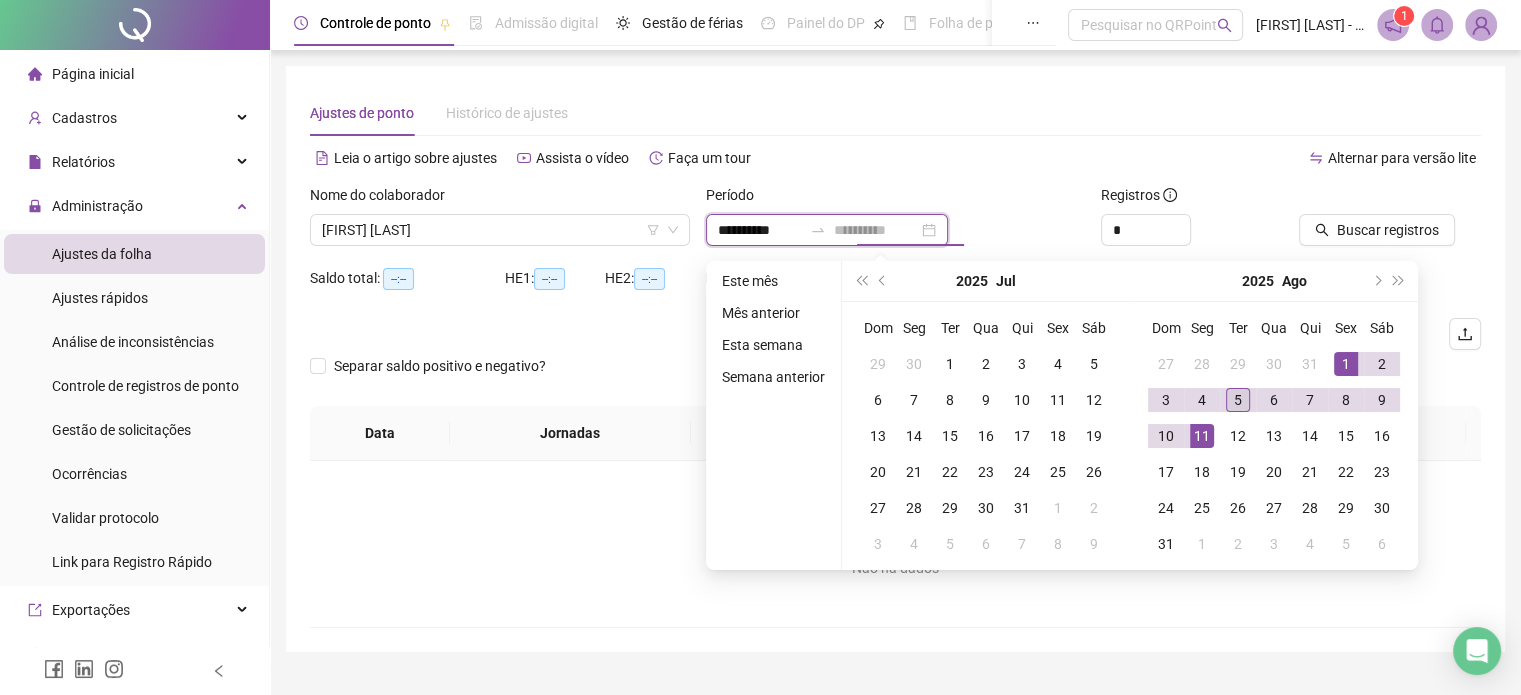 type on "**********" 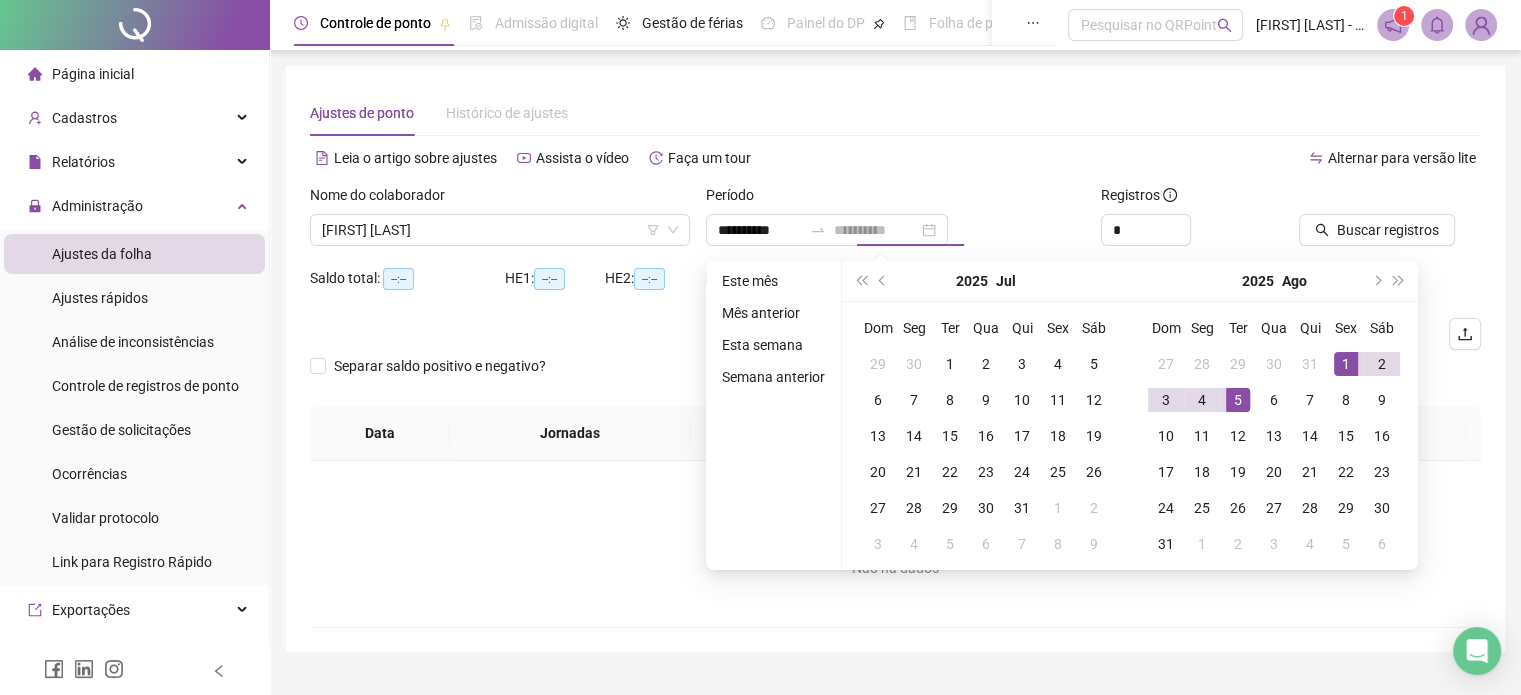 click on "5" at bounding box center (1238, 400) 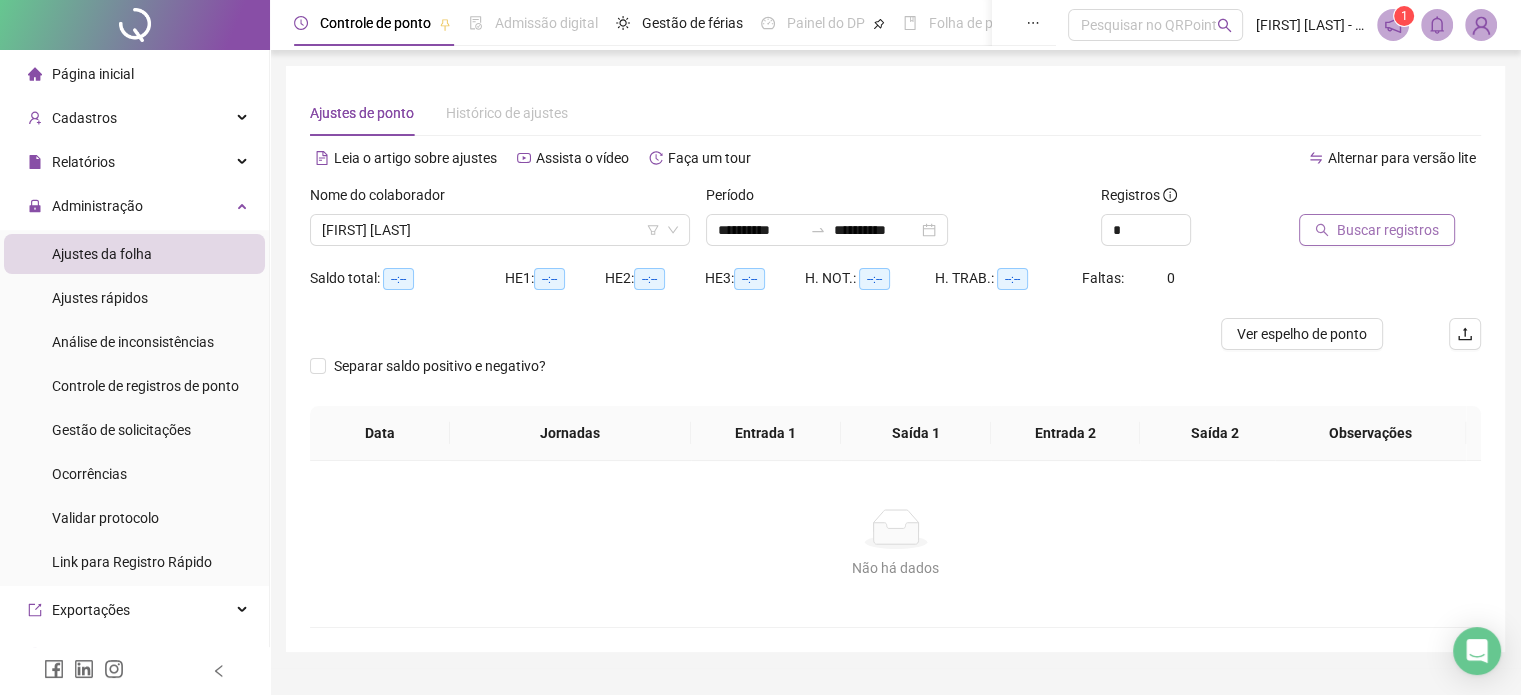 click on "Buscar registros" at bounding box center (1388, 230) 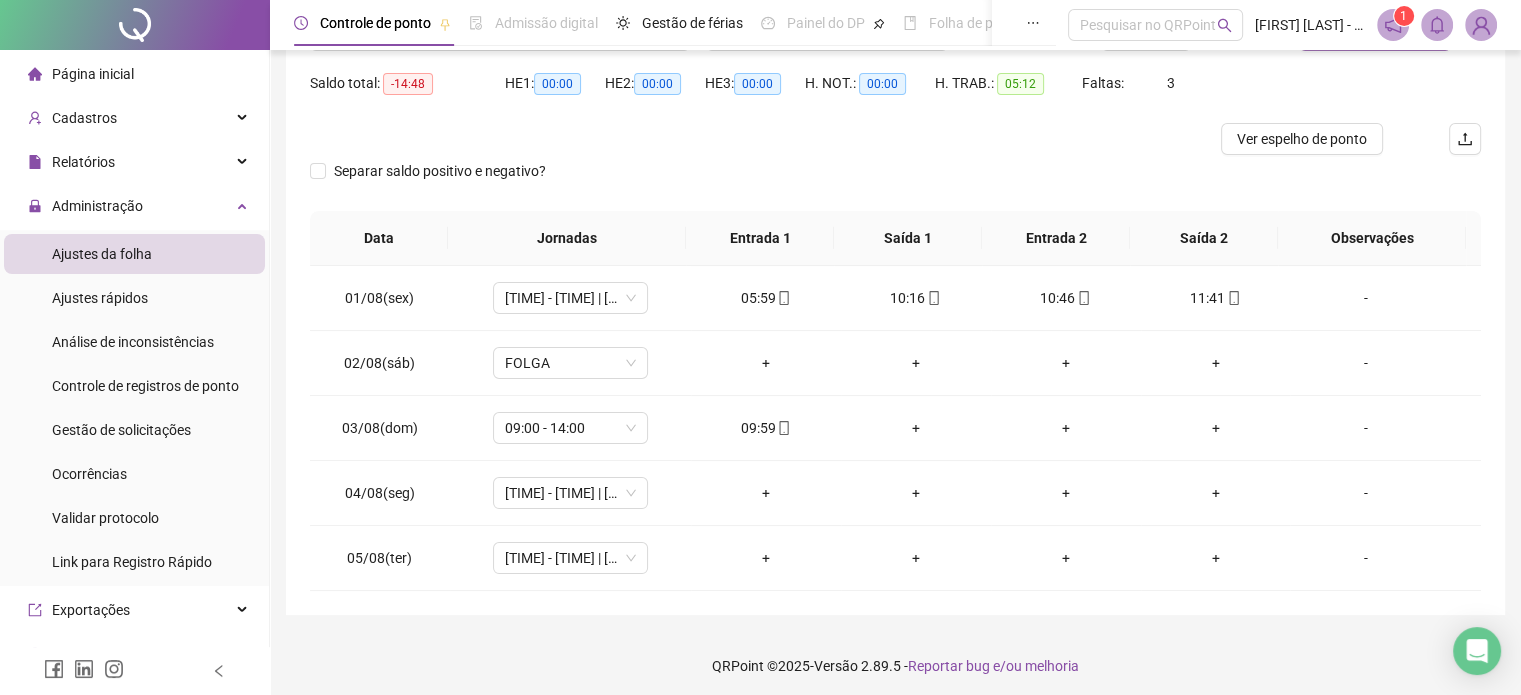 scroll, scrollTop: 200, scrollLeft: 0, axis: vertical 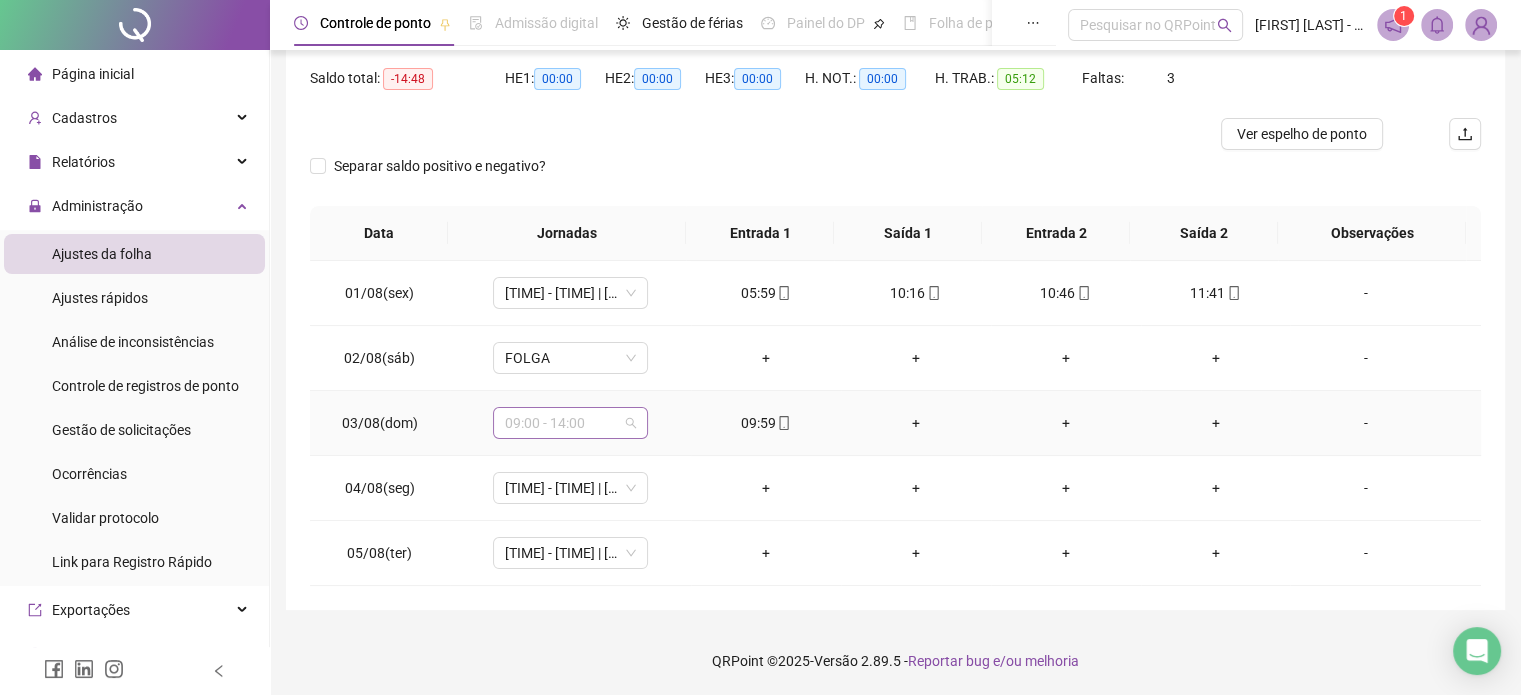 click on "09:00 - 14:00" at bounding box center (570, 423) 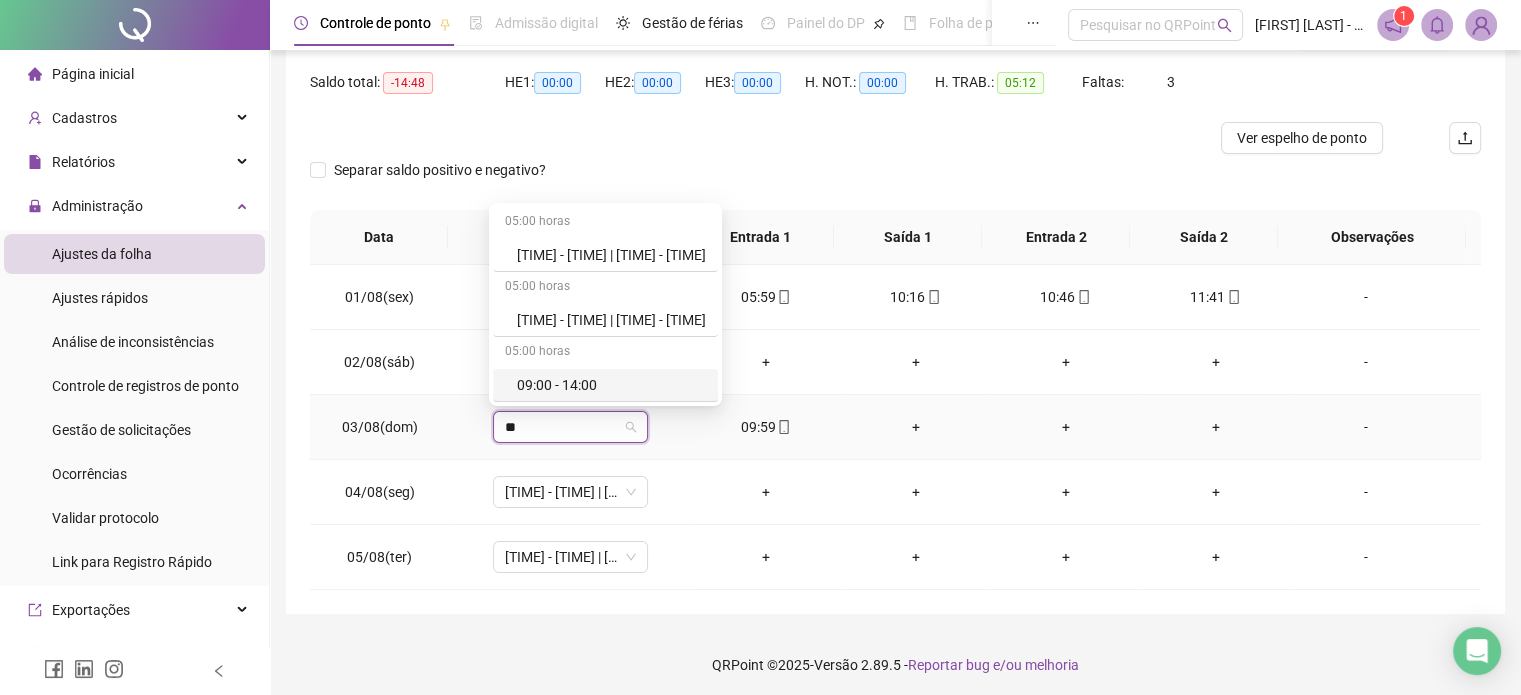scroll, scrollTop: 200, scrollLeft: 0, axis: vertical 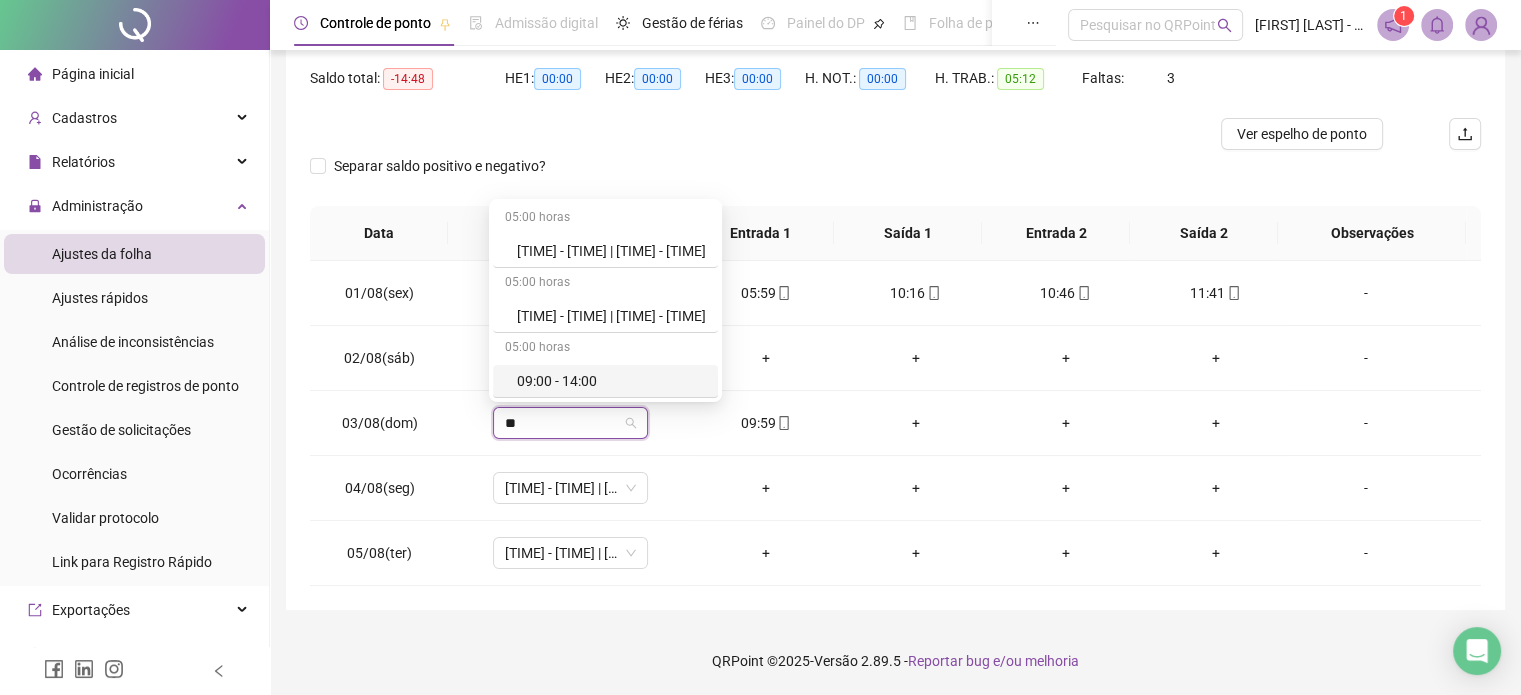 type on "**" 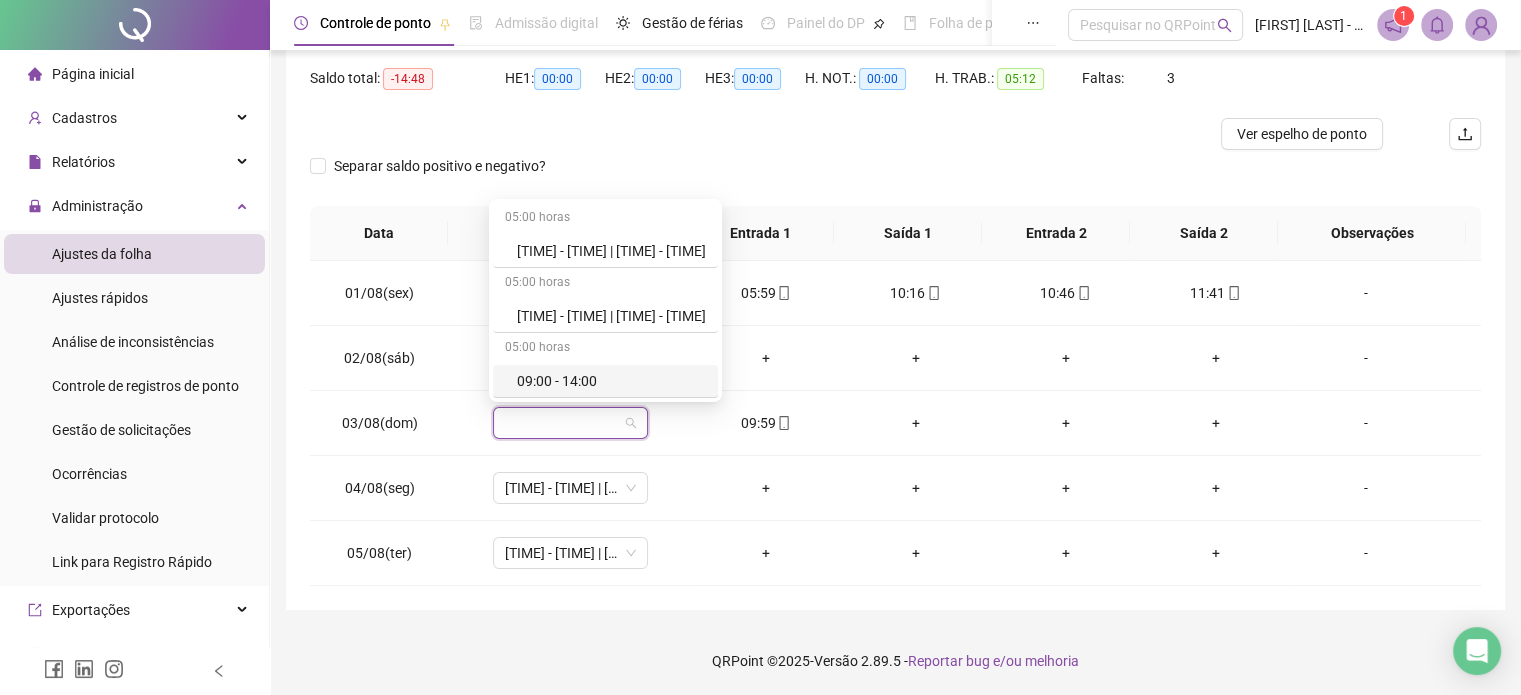 click on "QRPoint © 2025  -  Versão   2.89.5   -  Reportar bug e/ou melhoria" at bounding box center (895, 661) 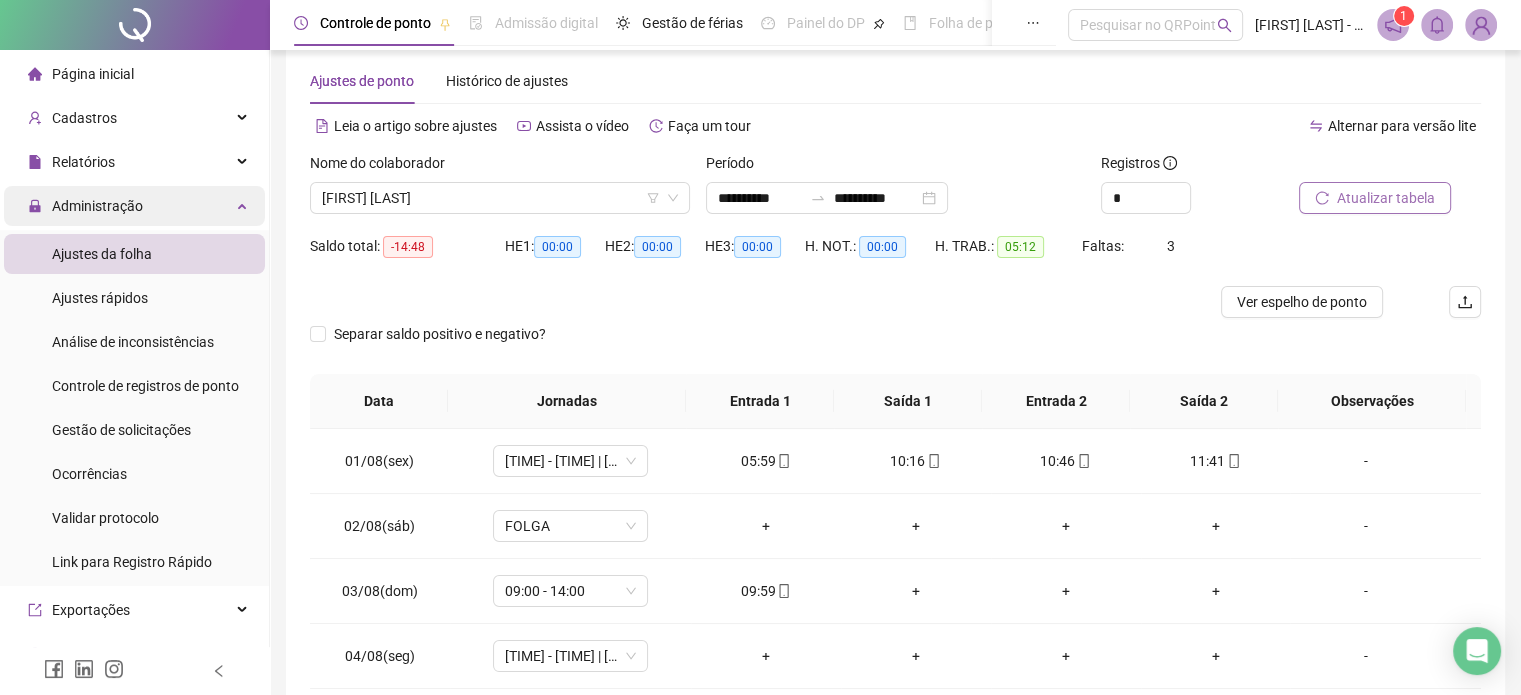 scroll, scrollTop: 0, scrollLeft: 0, axis: both 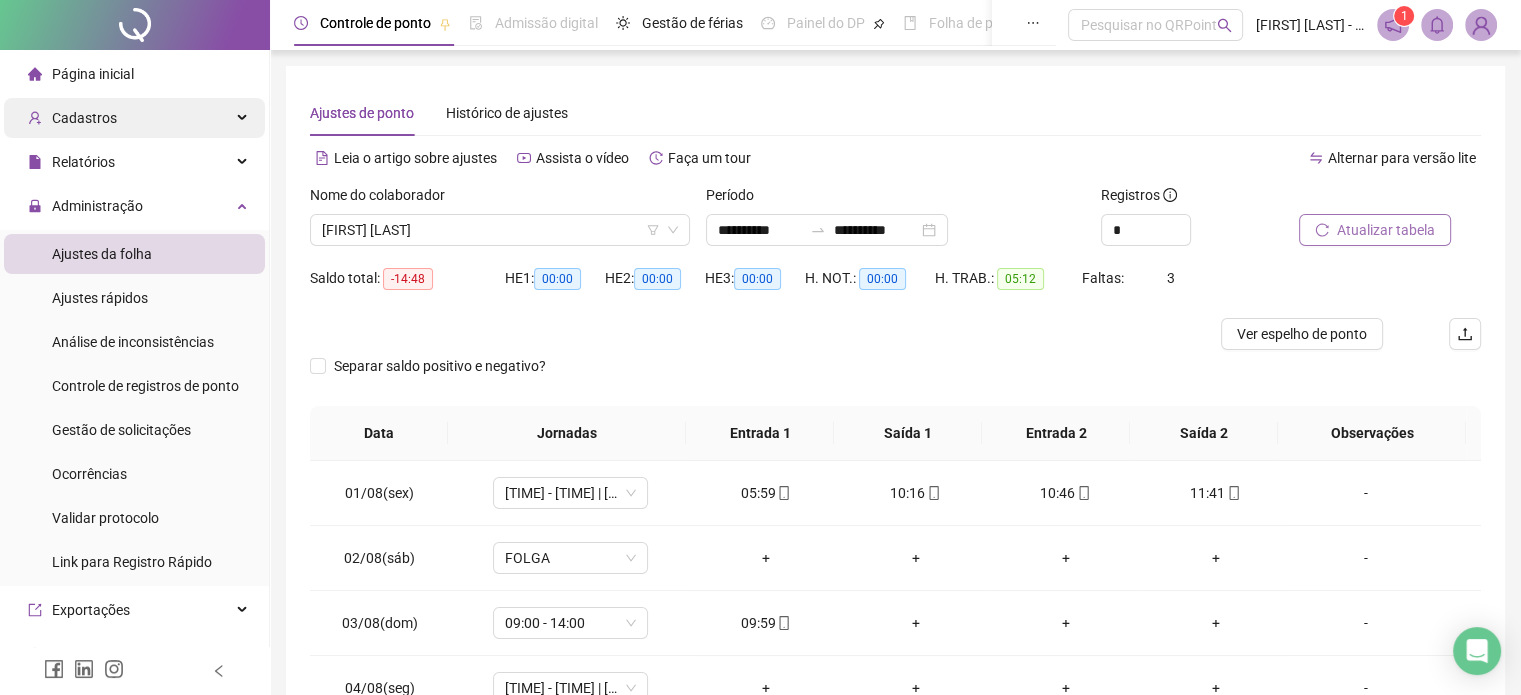 click on "Cadastros" at bounding box center [134, 118] 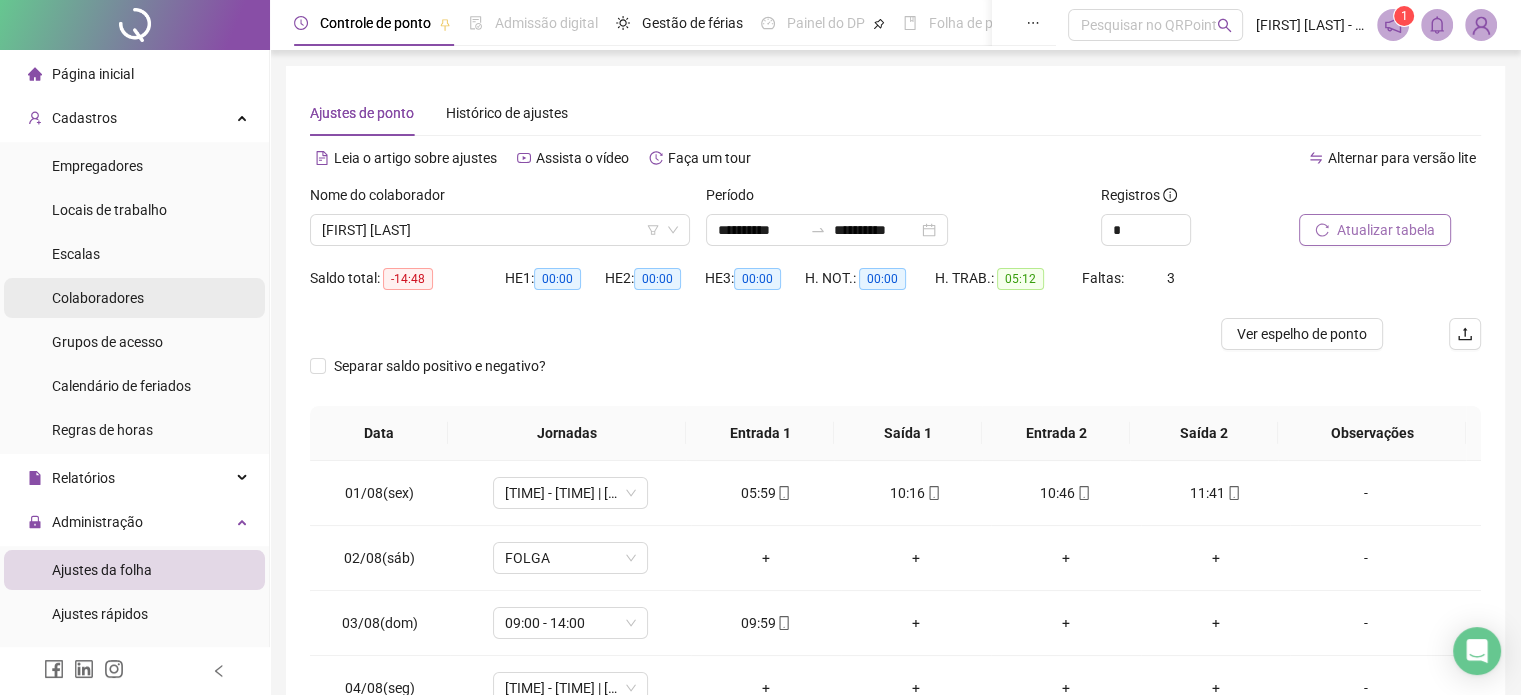 click on "Colaboradores" at bounding box center (98, 298) 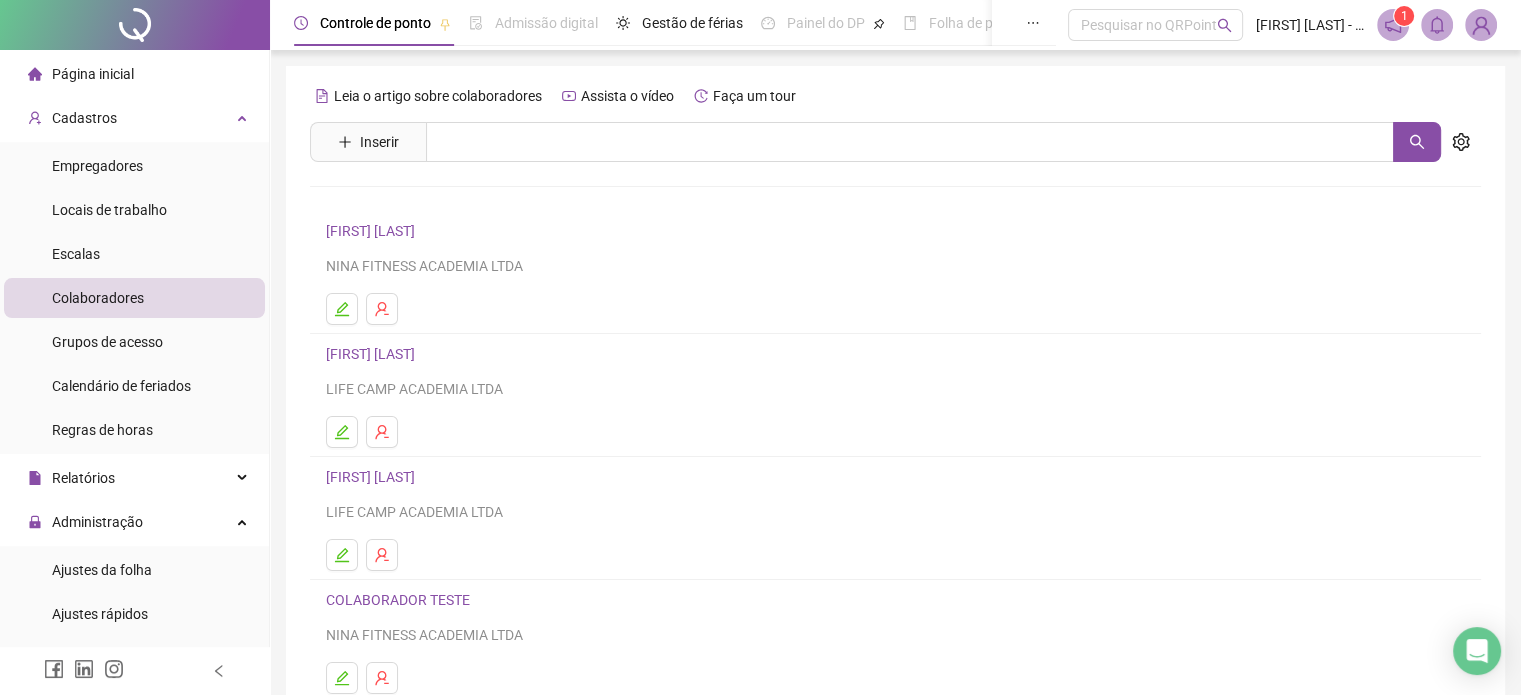click on "[FIRST] [LAST]" at bounding box center (373, 231) 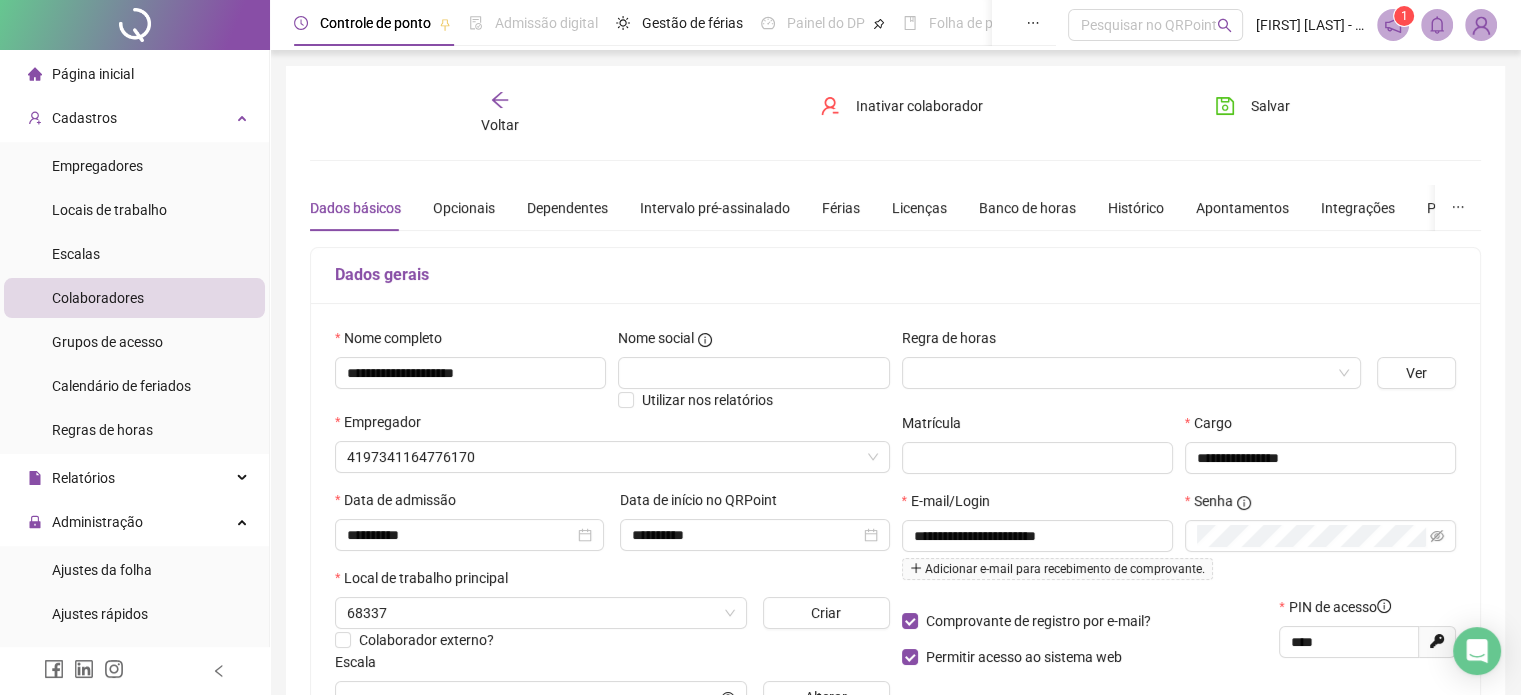 type on "**********" 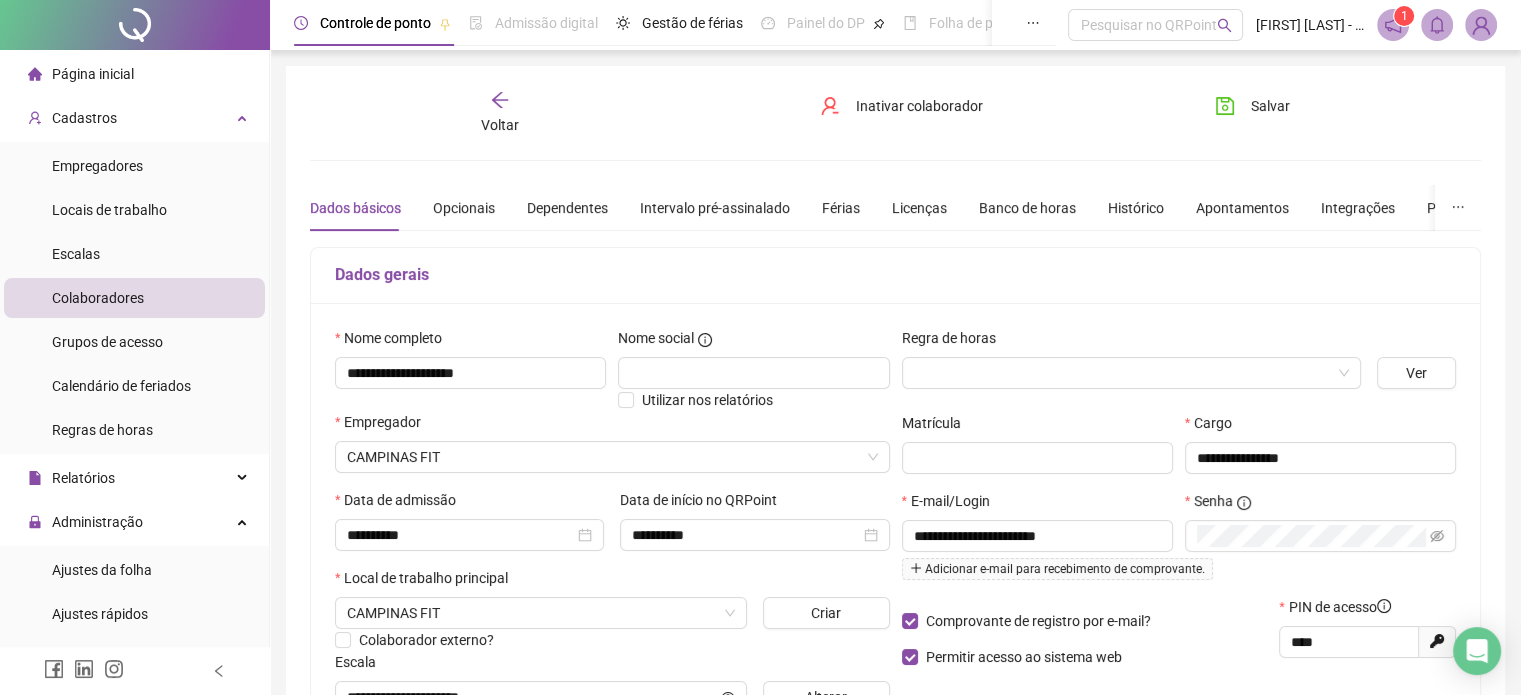 click on "Voltar" at bounding box center [500, 125] 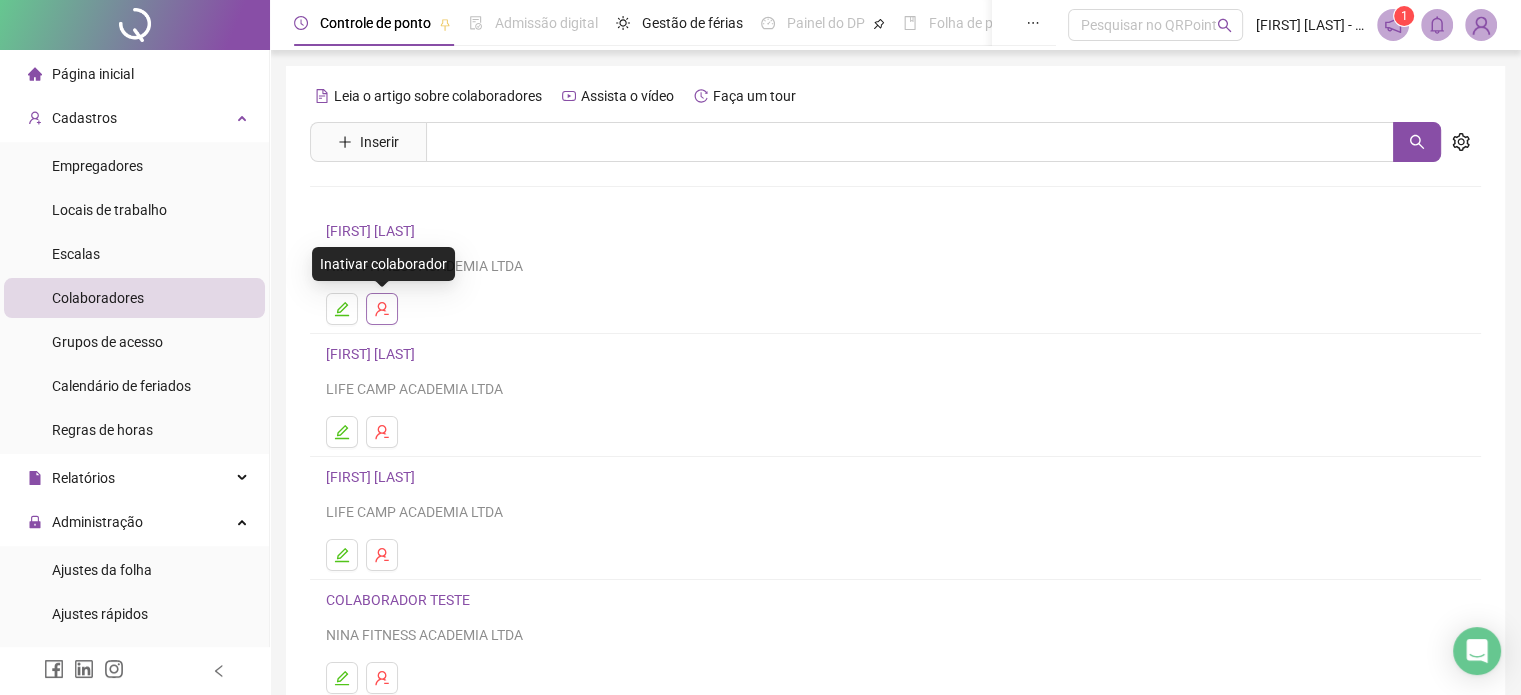 click 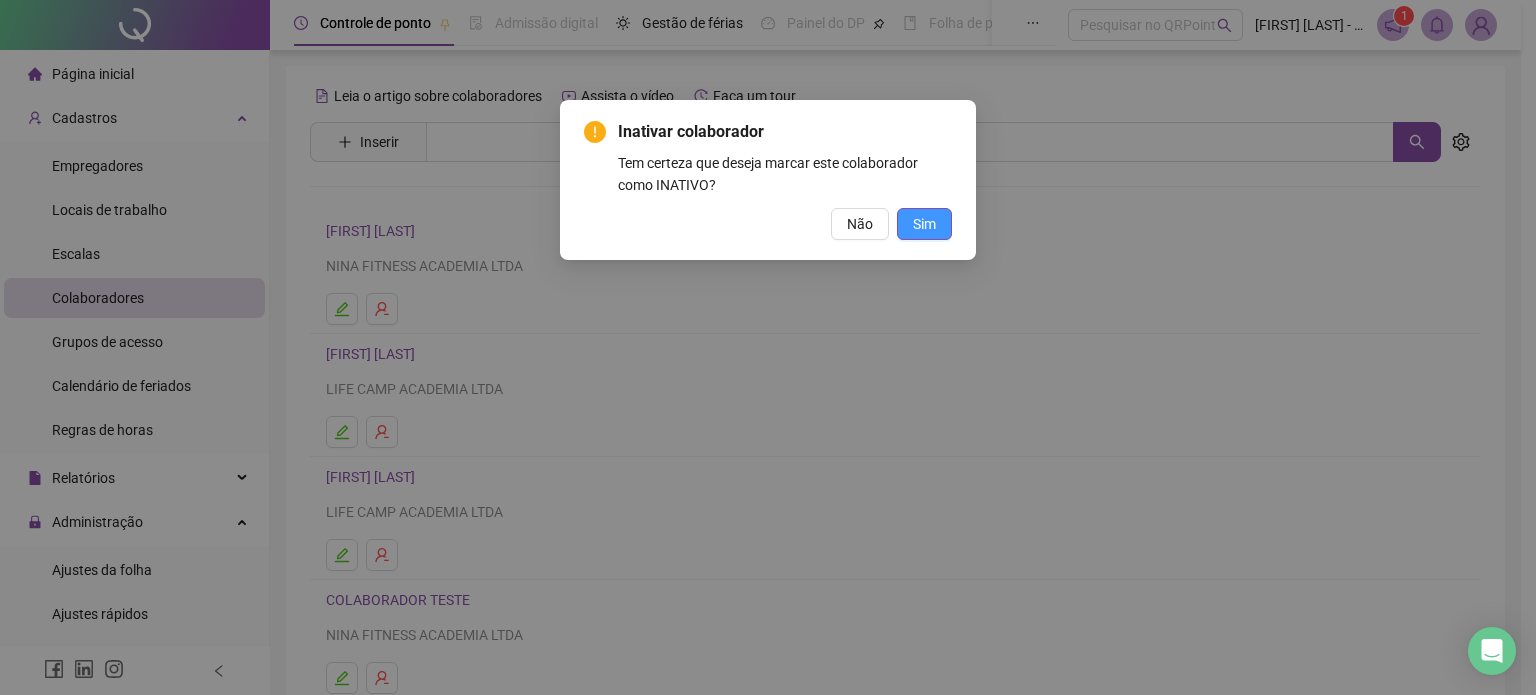 click on "Sim" at bounding box center [924, 224] 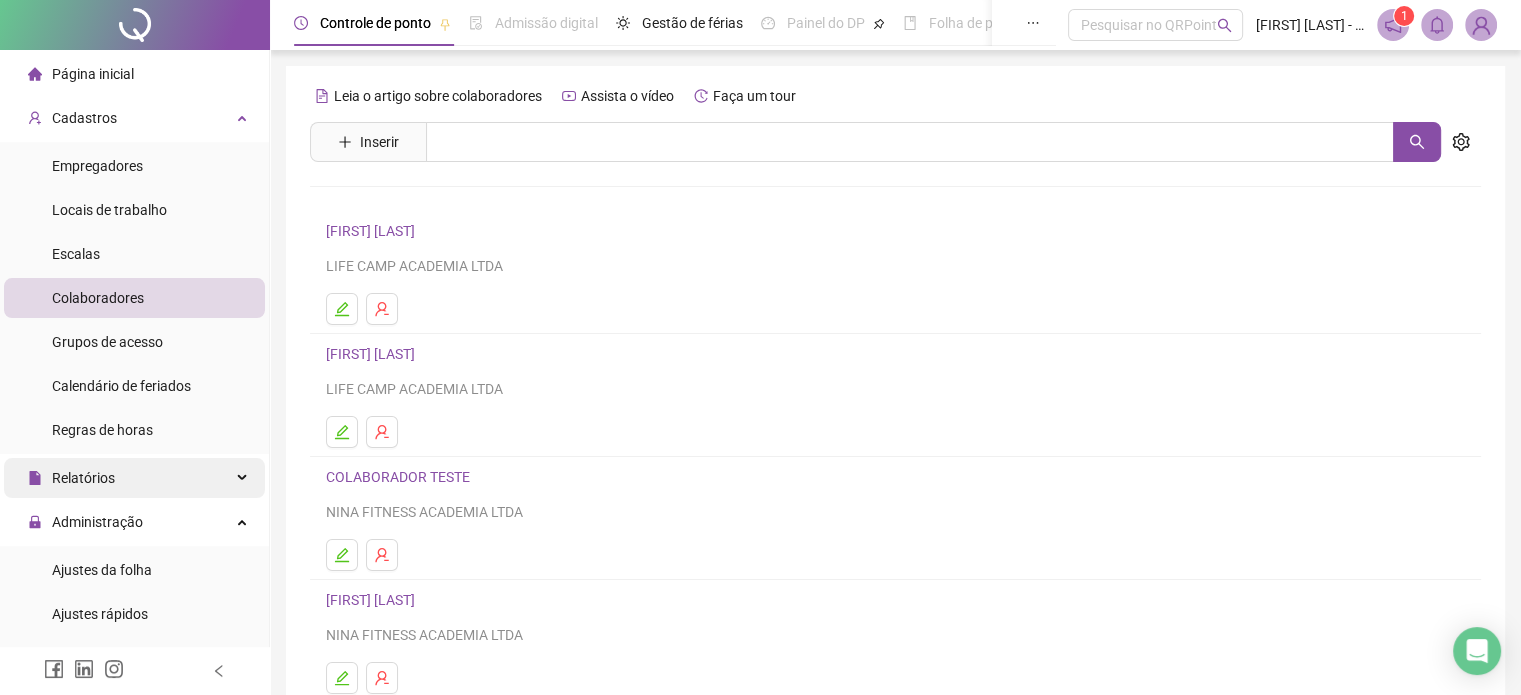 click on "Relatórios" at bounding box center [134, 478] 